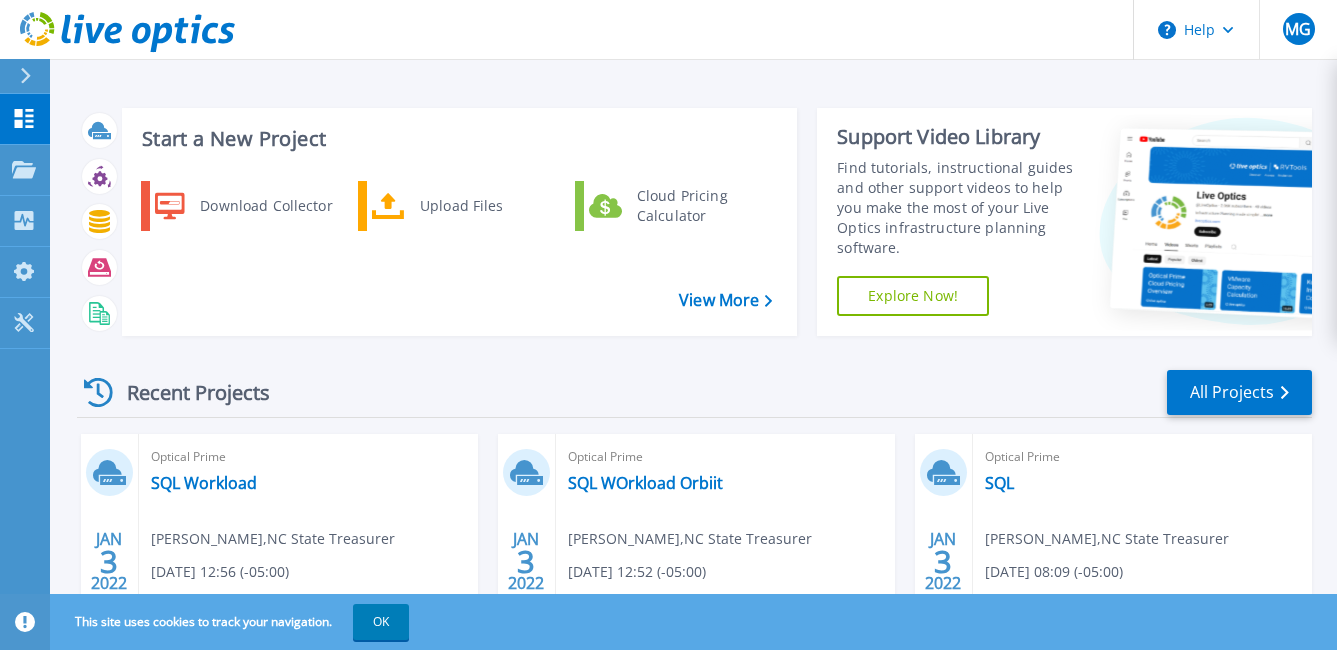 scroll, scrollTop: 0, scrollLeft: 0, axis: both 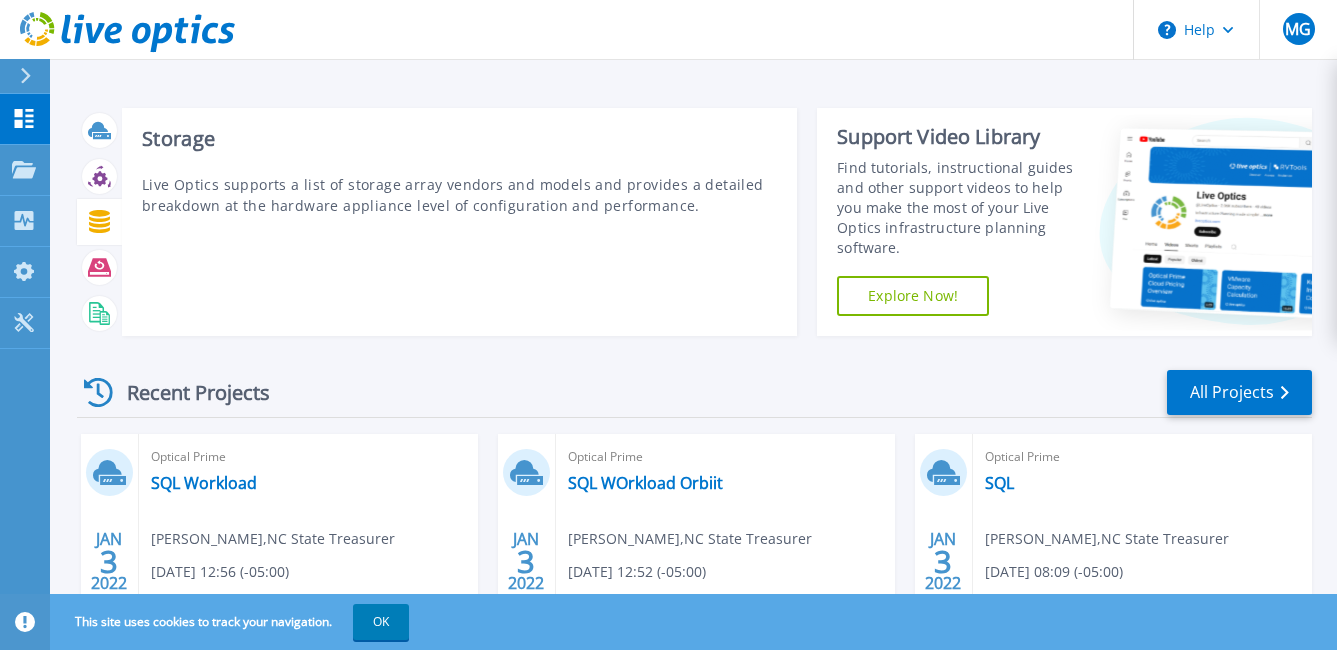 click 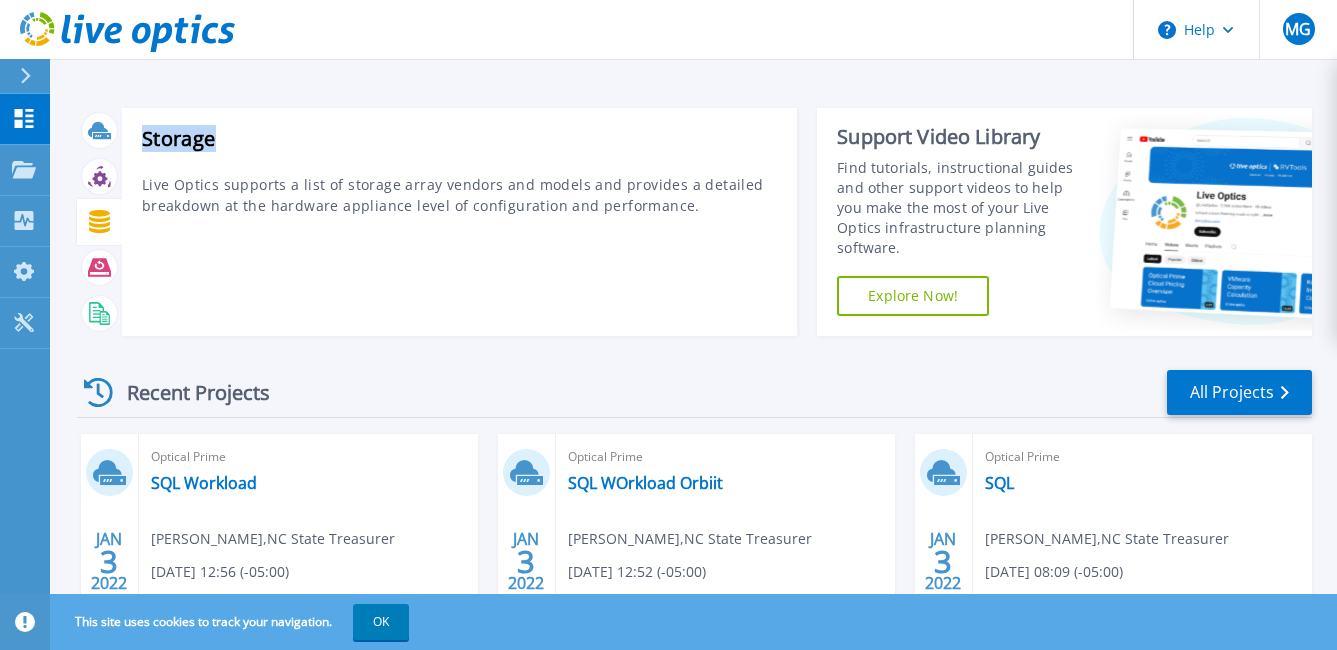 click 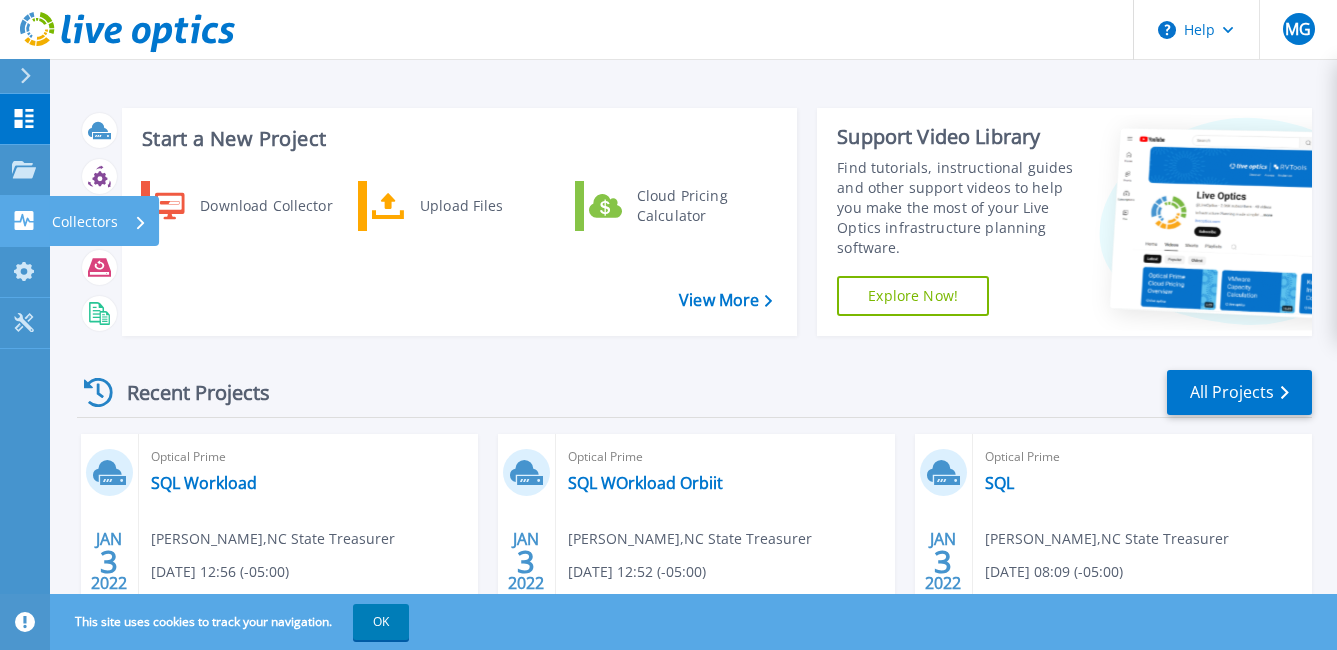 click on "Collectors" at bounding box center (85, 222) 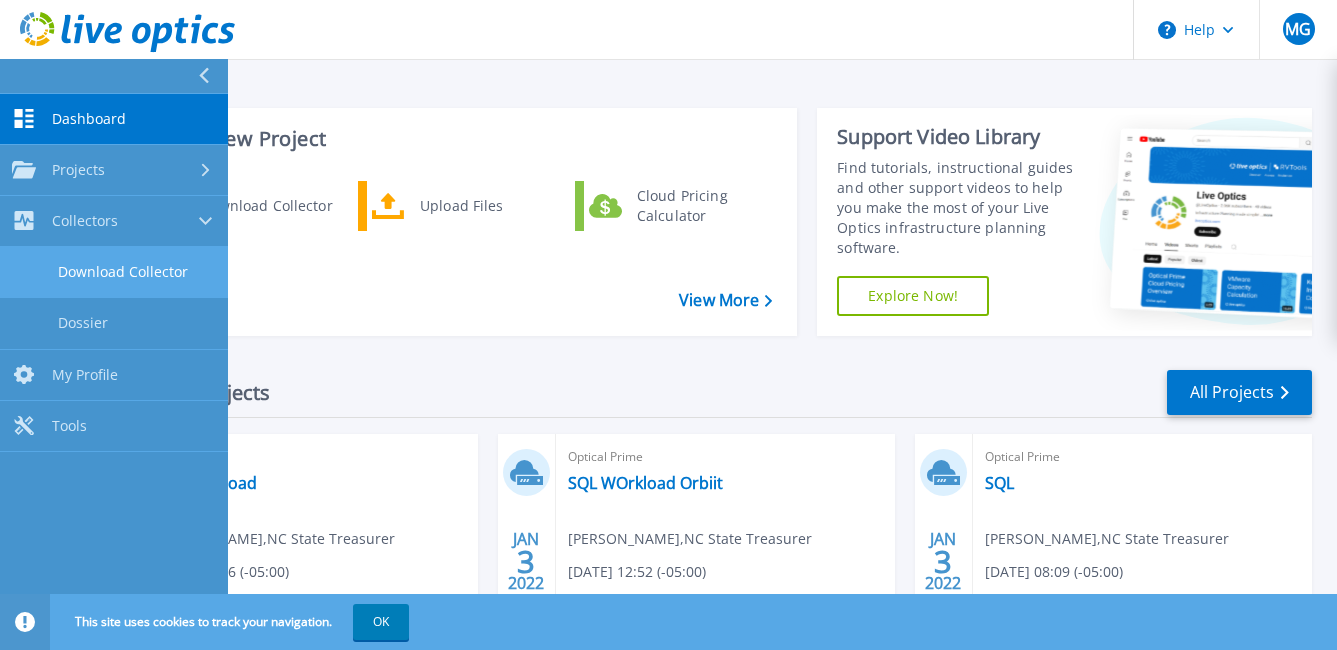 click on "Download Collector" at bounding box center [114, 272] 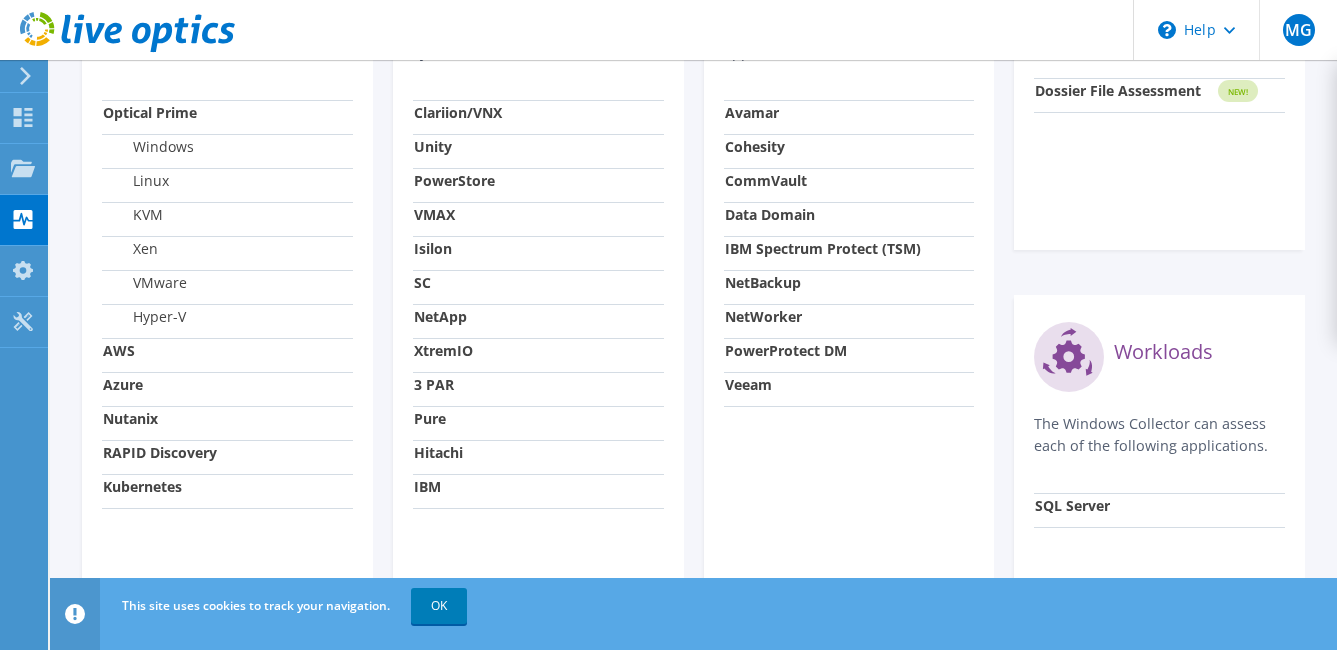 scroll, scrollTop: 800, scrollLeft: 0, axis: vertical 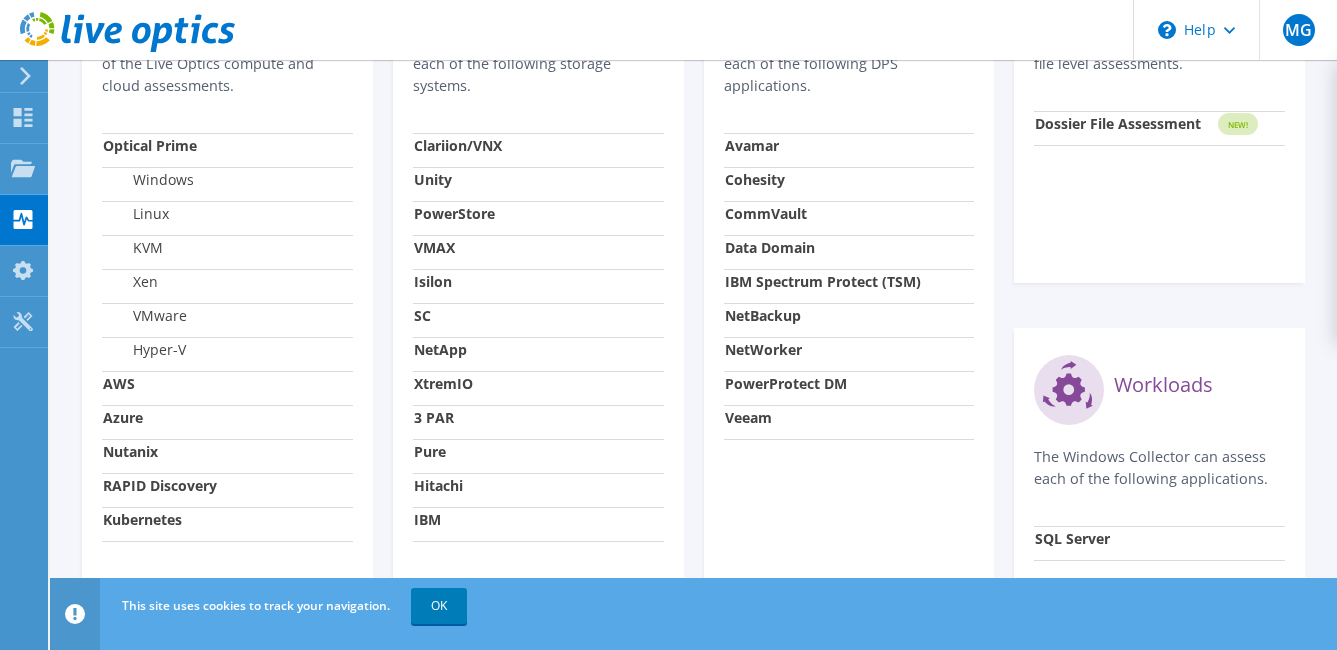 click on "Unity" at bounding box center [433, 179] 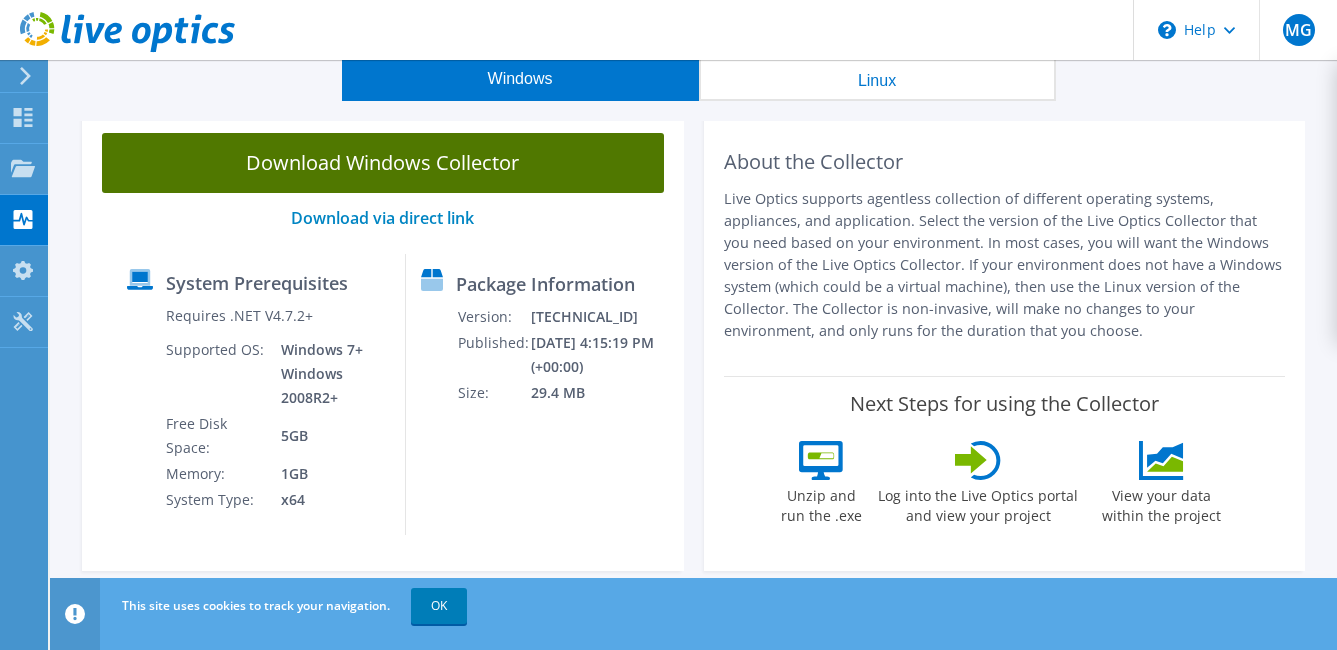 scroll, scrollTop: 50, scrollLeft: 0, axis: vertical 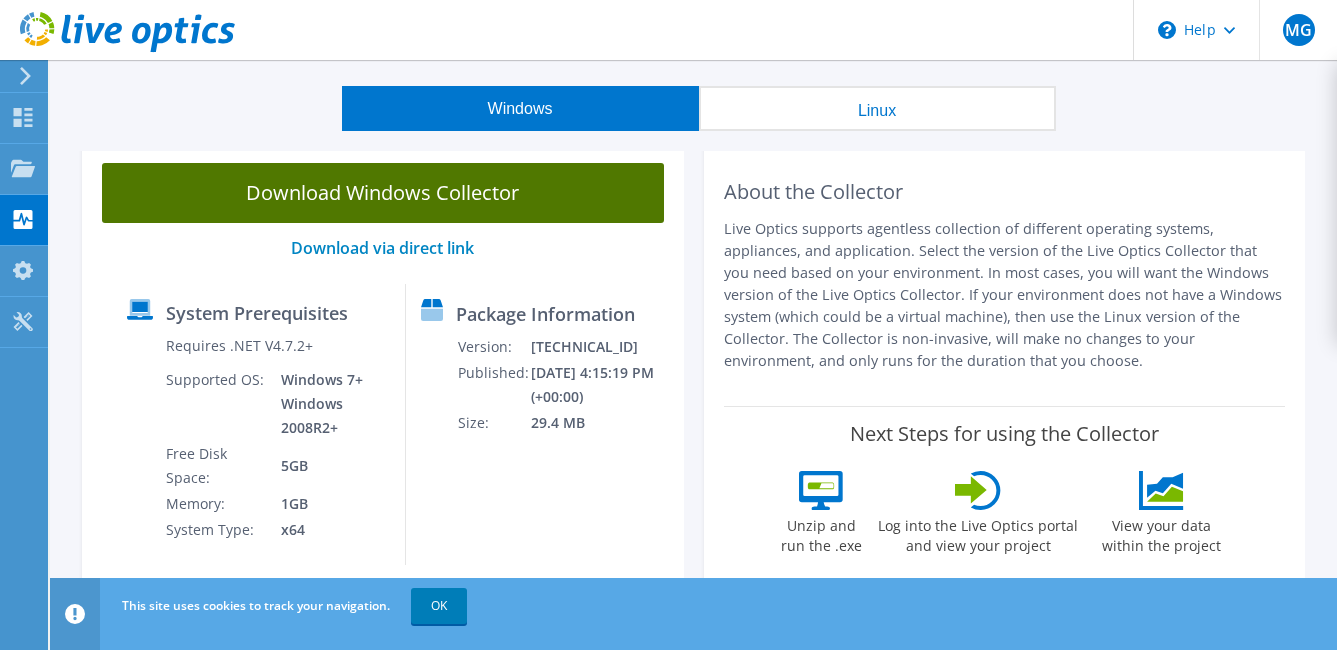 click on "Download Windows Collector" at bounding box center [383, 193] 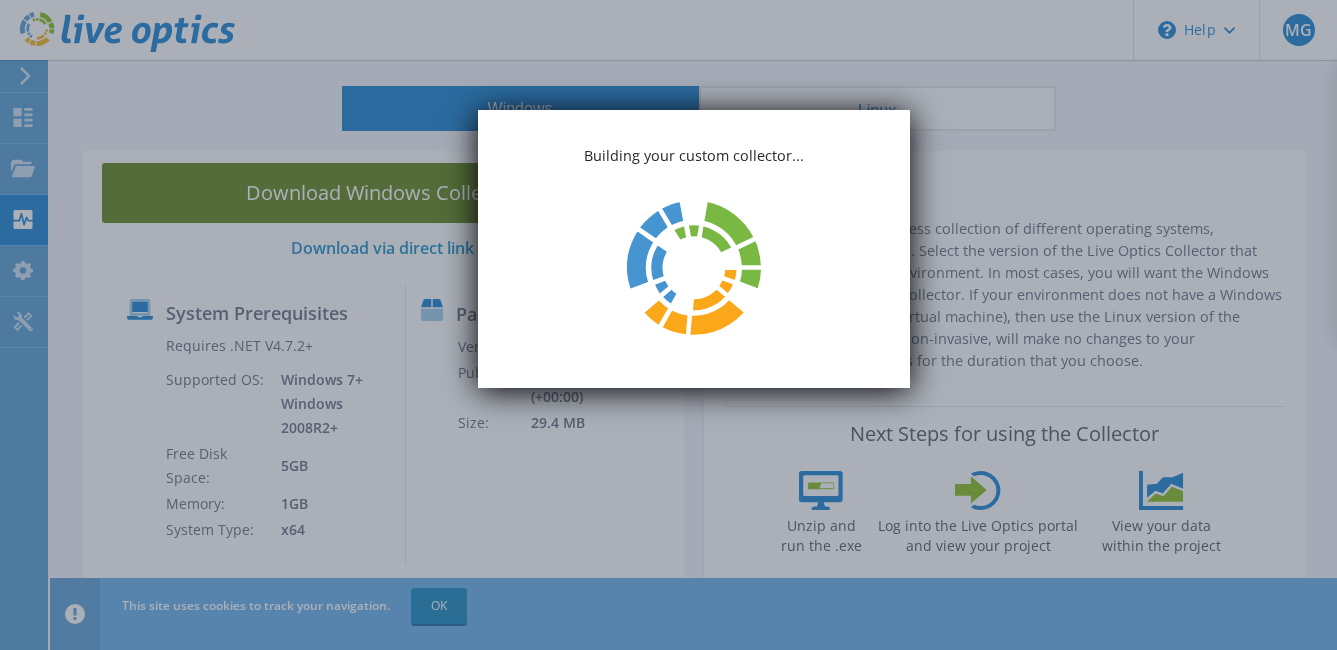 scroll, scrollTop: 0, scrollLeft: 0, axis: both 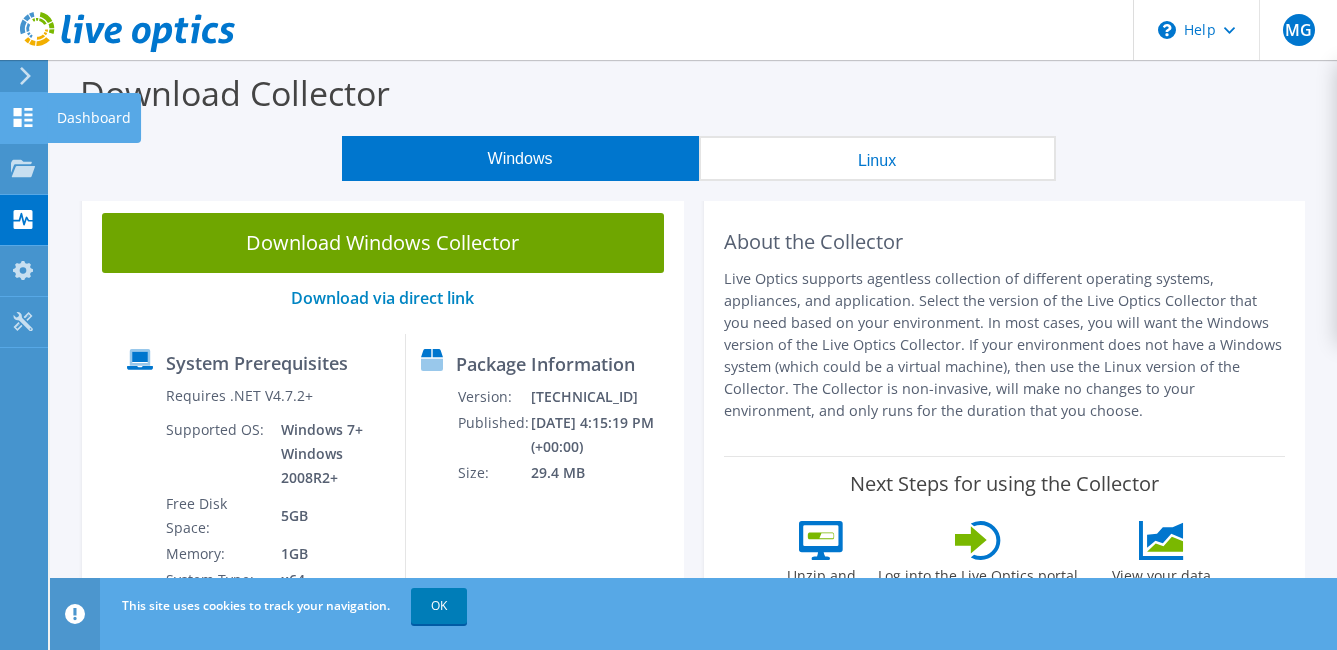 click on "Dashboard" at bounding box center (94, 118) 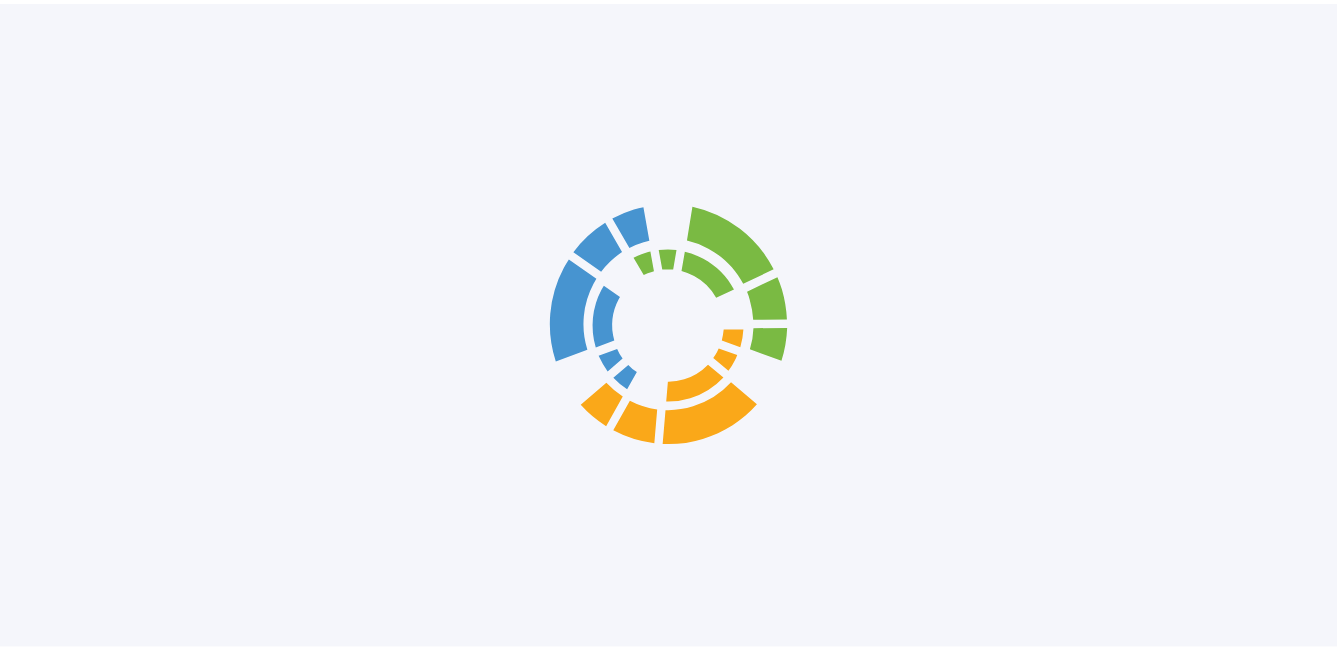 scroll, scrollTop: 0, scrollLeft: 0, axis: both 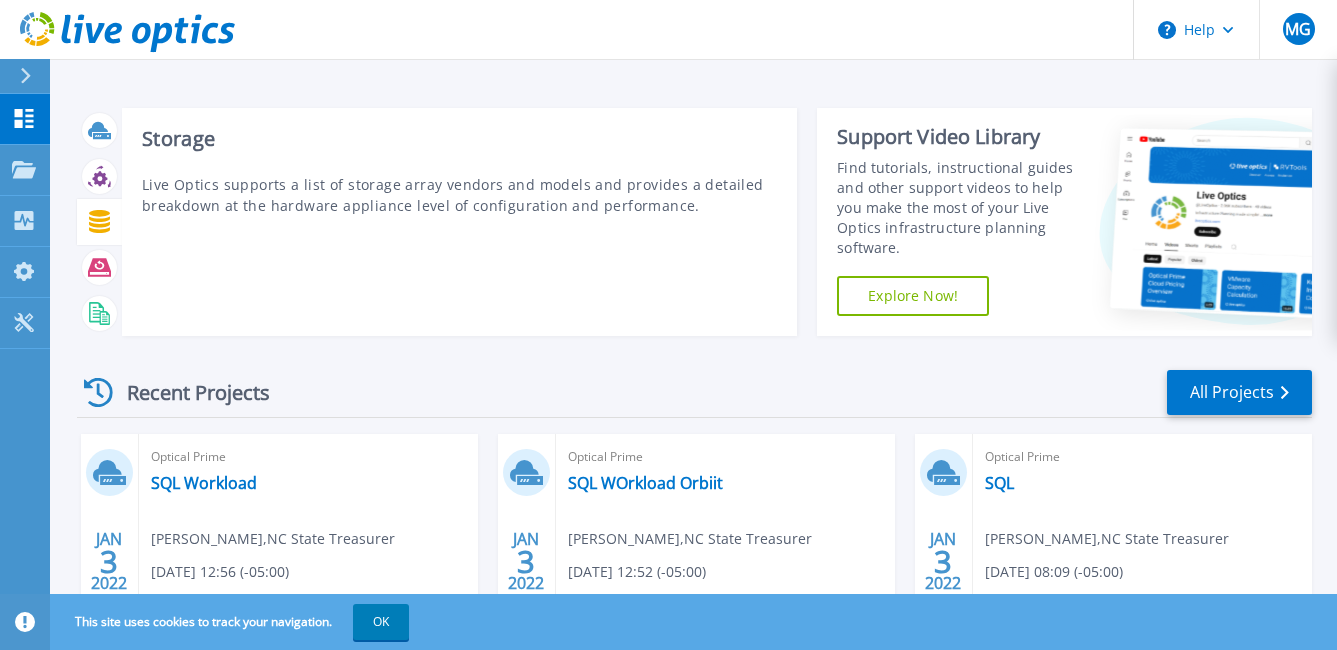 click 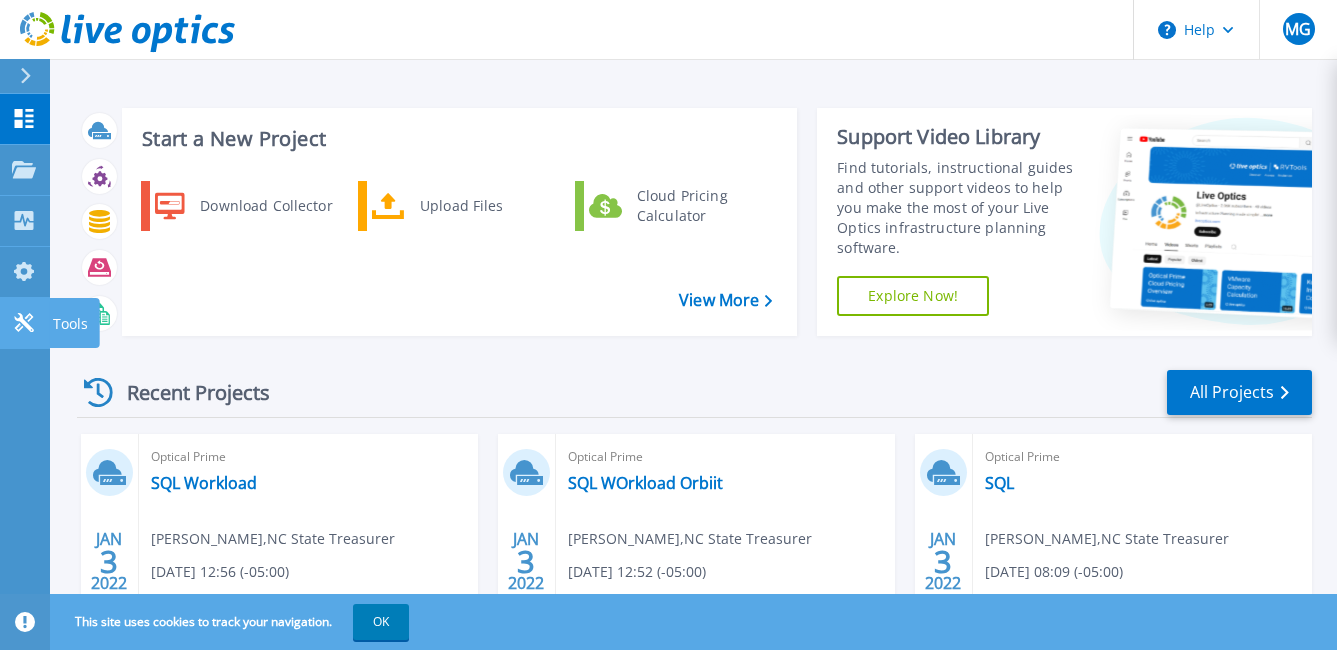 click 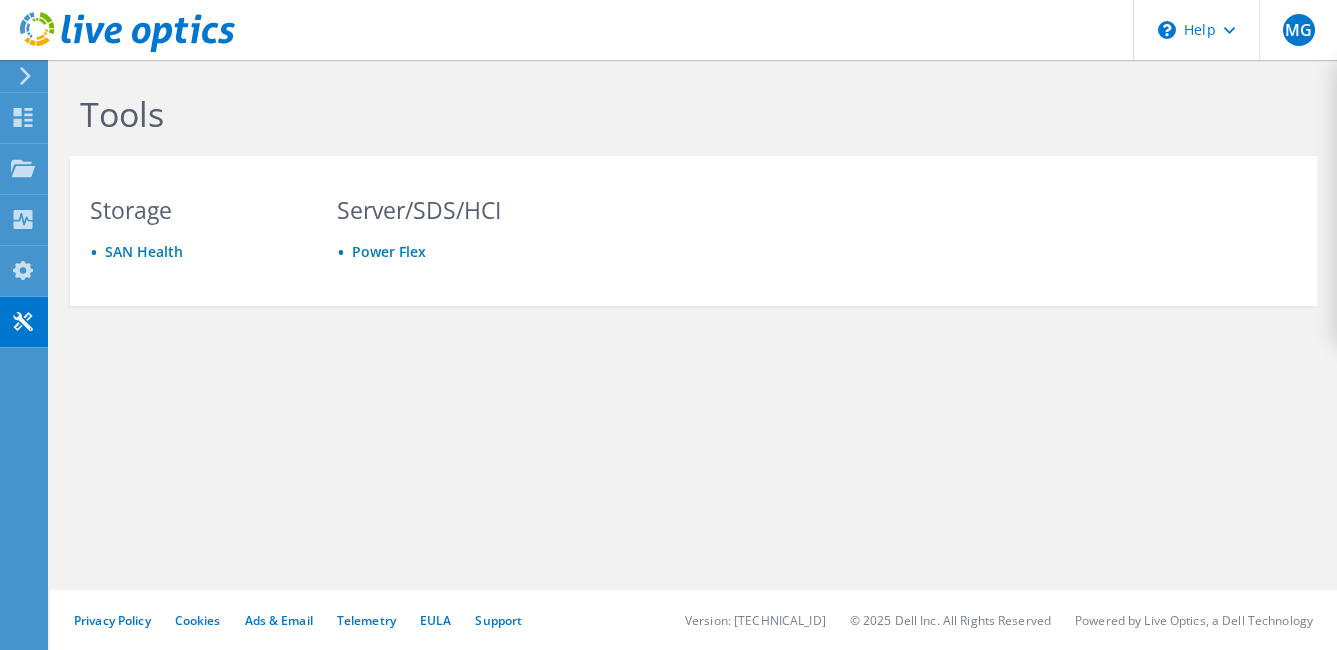 scroll, scrollTop: 0, scrollLeft: 0, axis: both 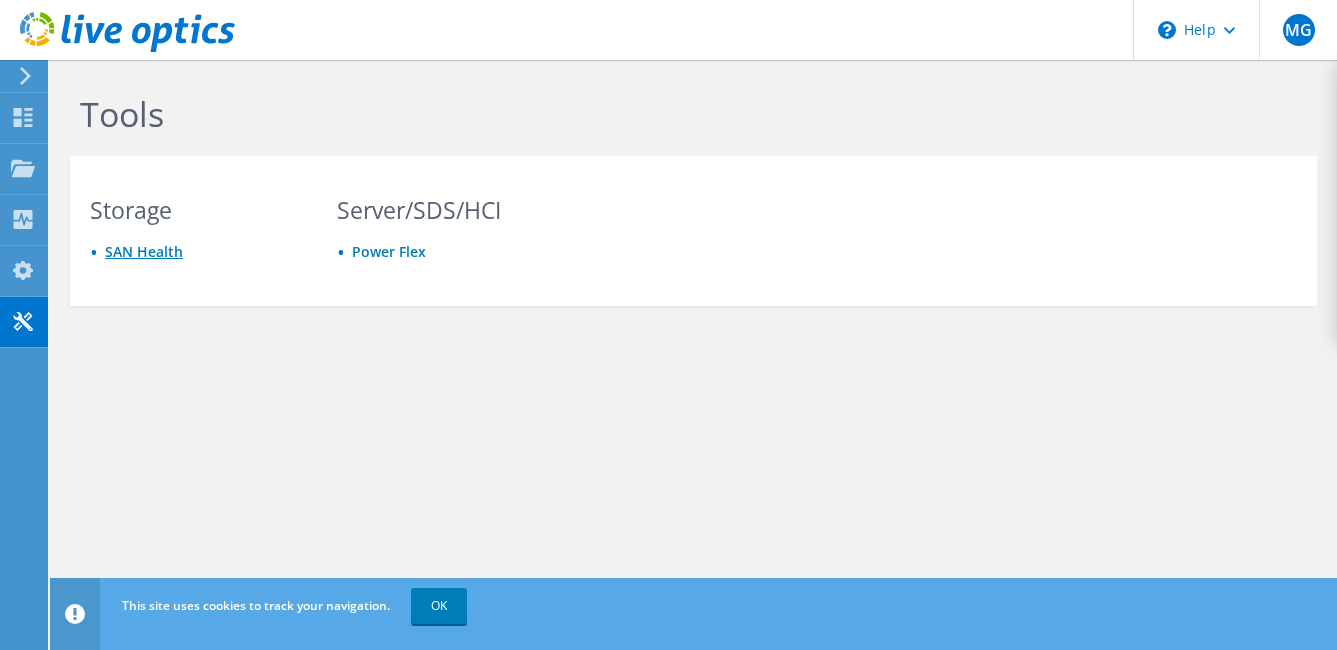 click on "SAN Health" at bounding box center [144, 251] 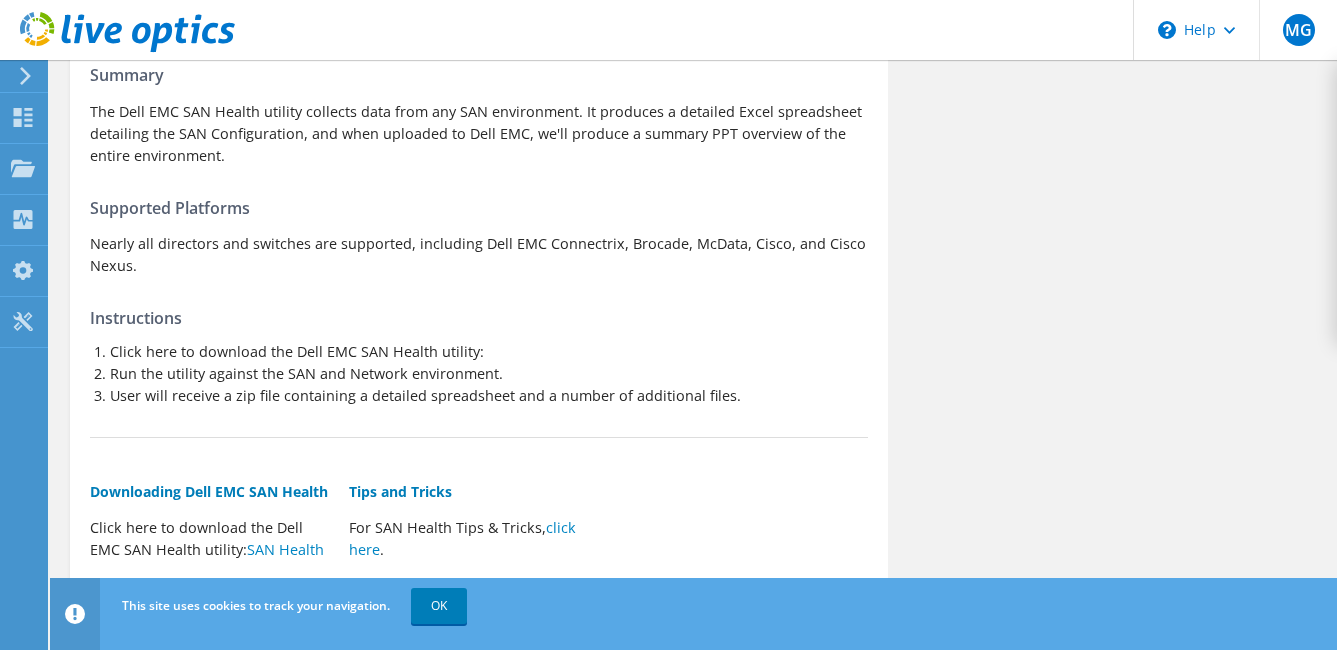 scroll, scrollTop: 0, scrollLeft: 0, axis: both 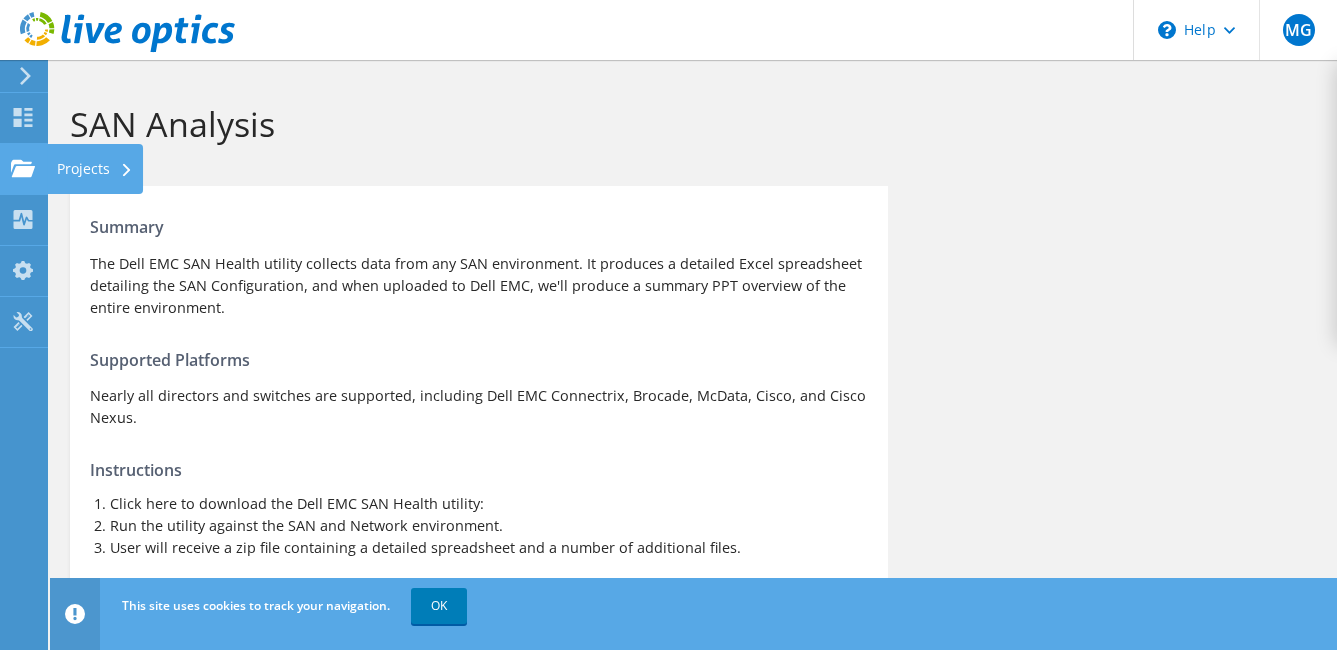 click on "Projects" at bounding box center (95, 169) 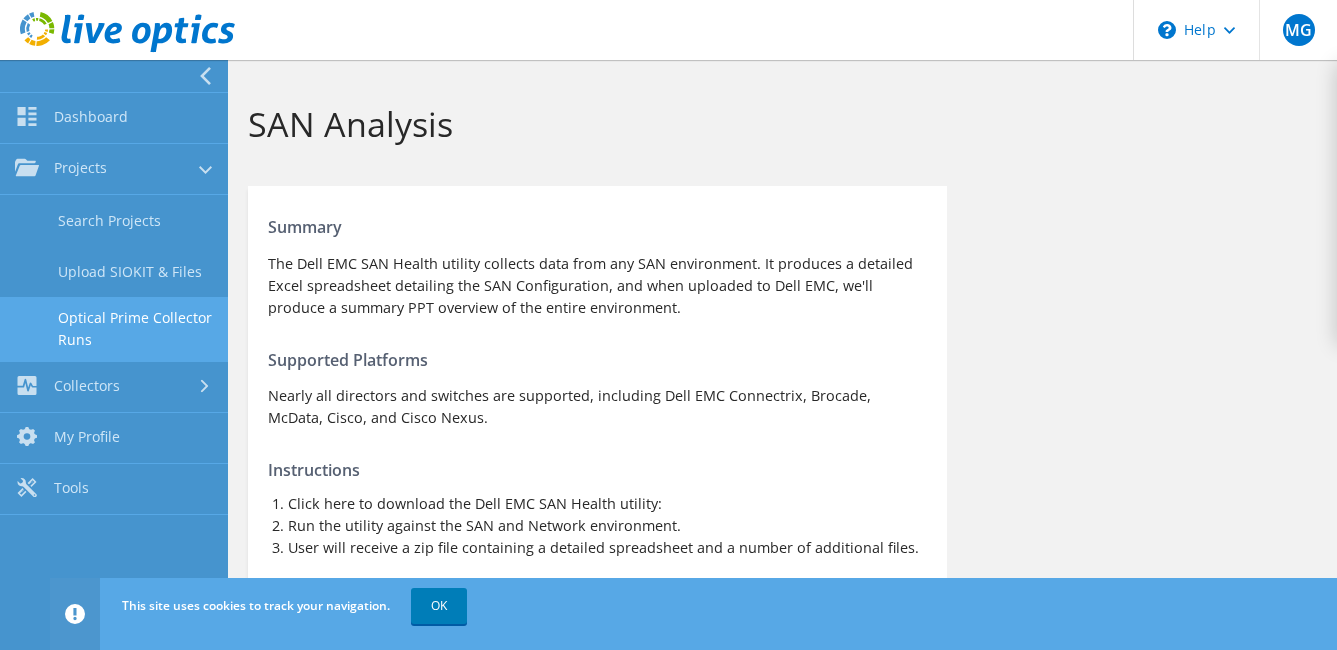 click on "Optical Prime Collector Runs" at bounding box center [114, 329] 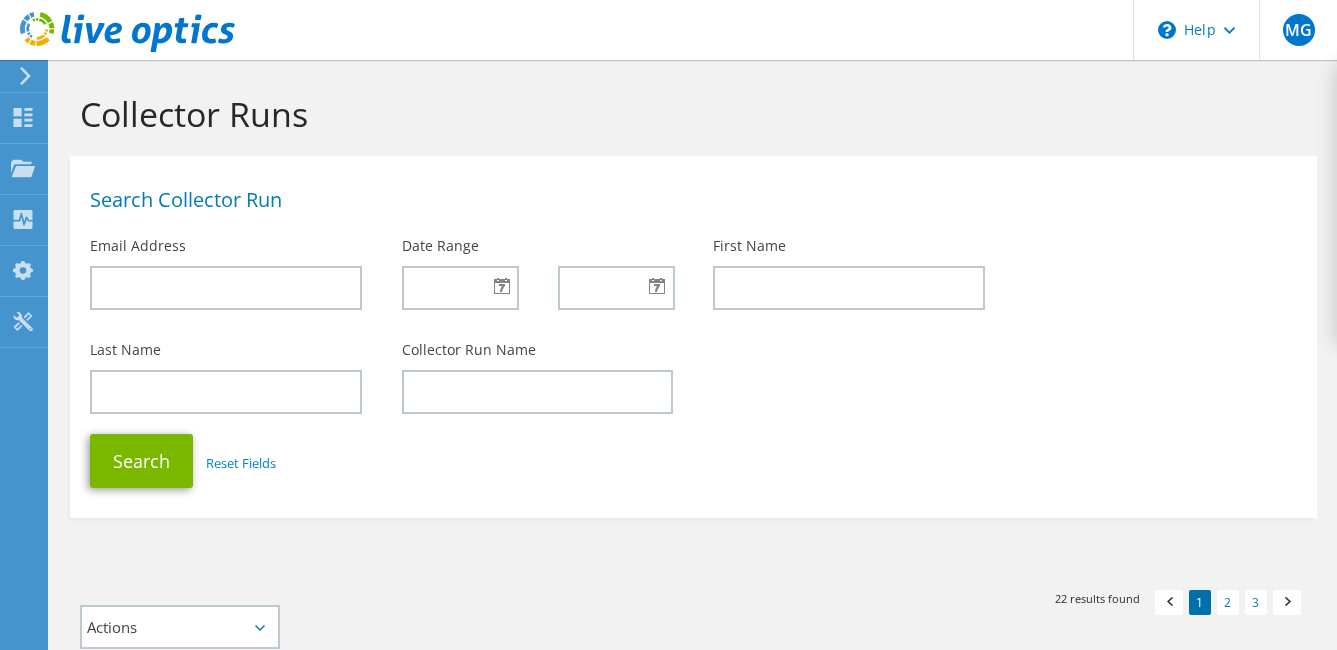 scroll, scrollTop: 0, scrollLeft: 0, axis: both 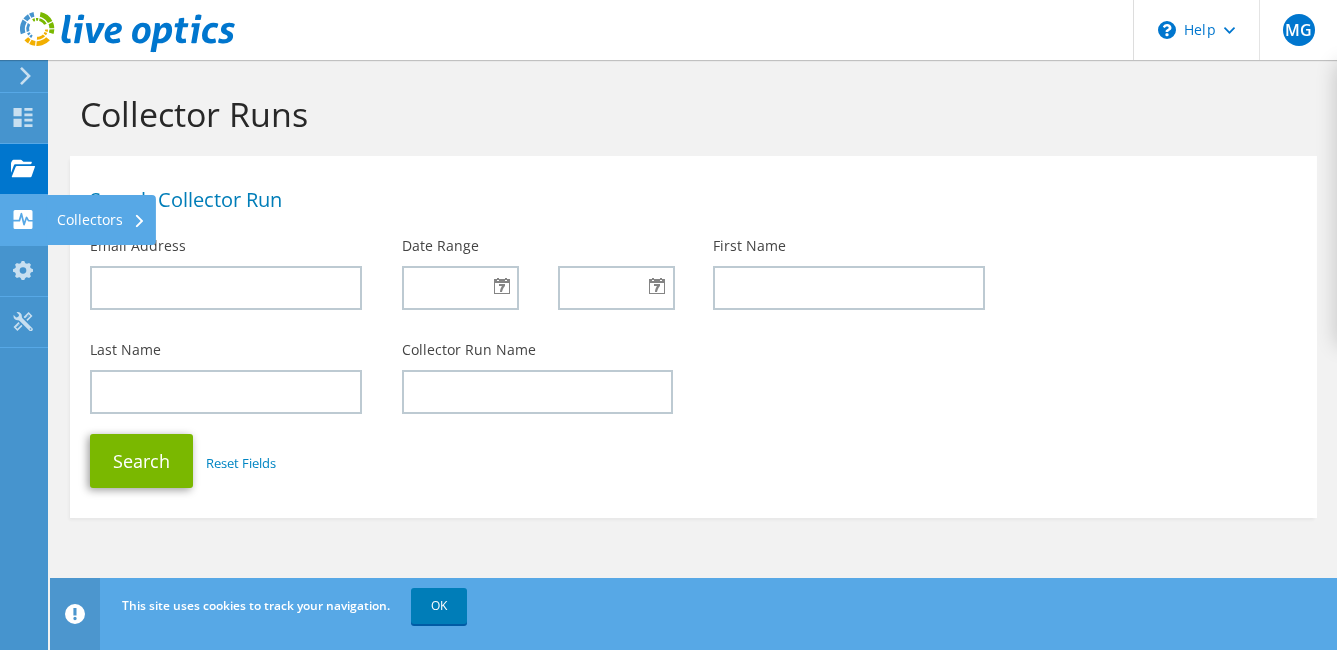 click on "Collectors" at bounding box center (101, 220) 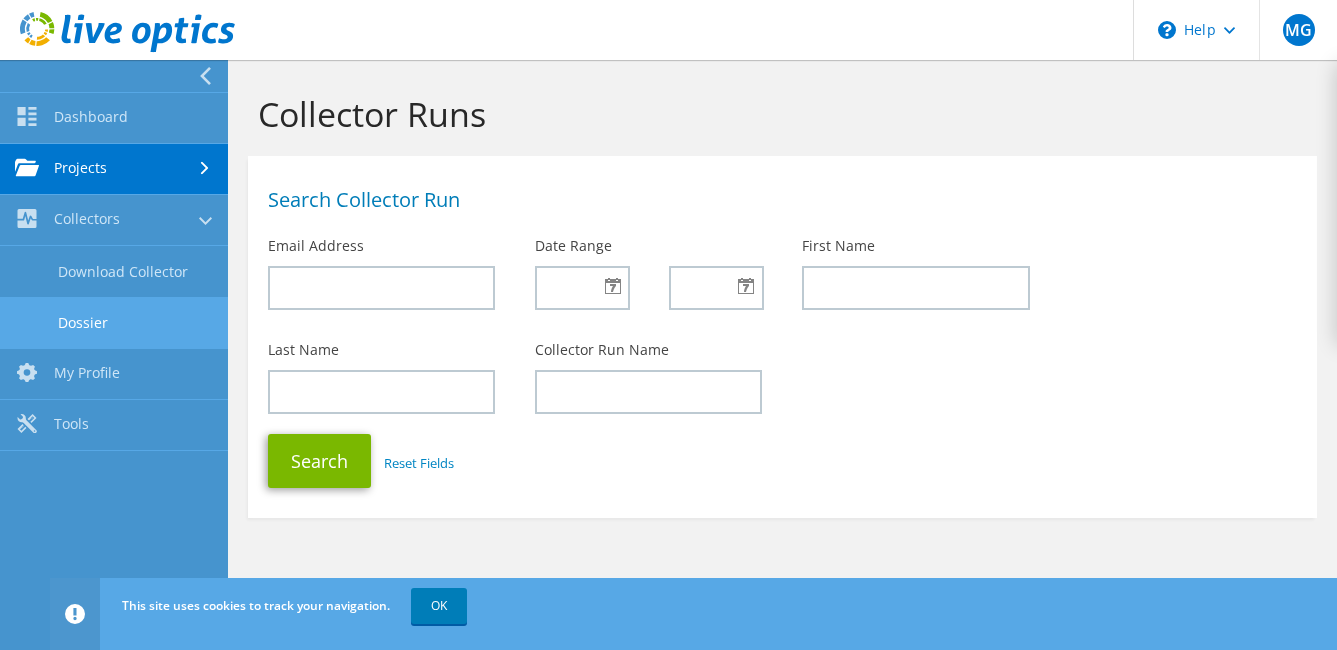 click on "Dossier" at bounding box center (114, 322) 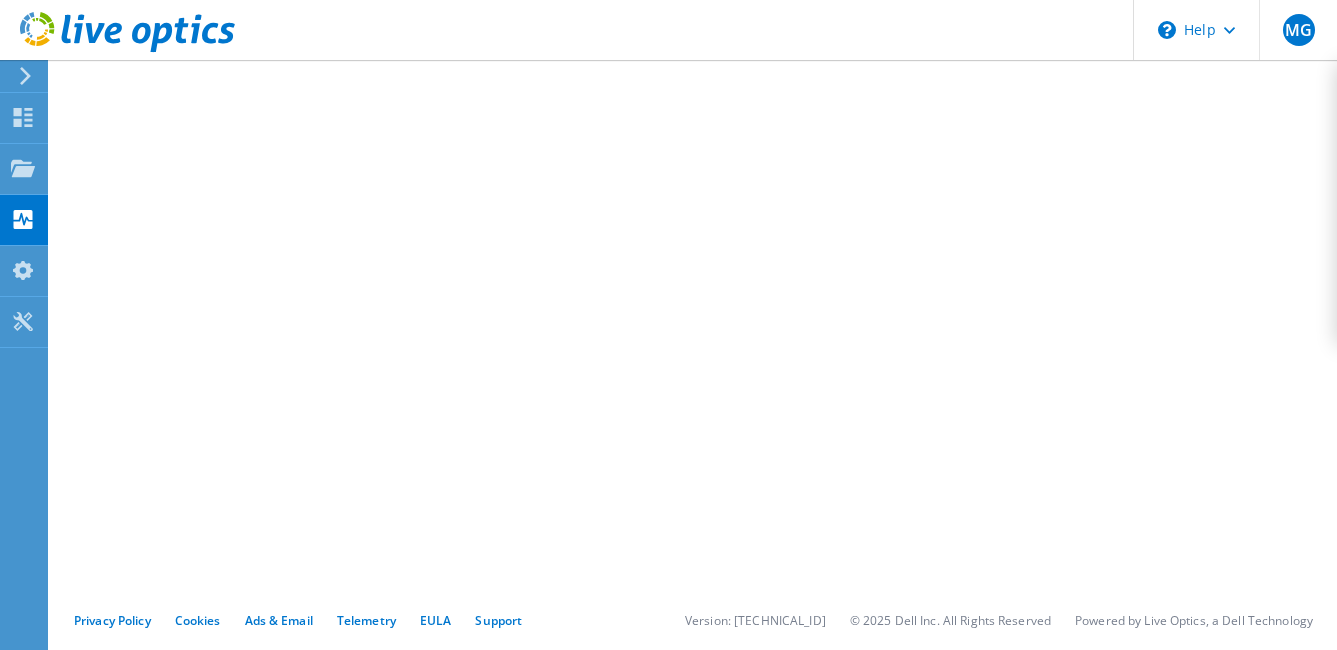 scroll, scrollTop: 0, scrollLeft: 0, axis: both 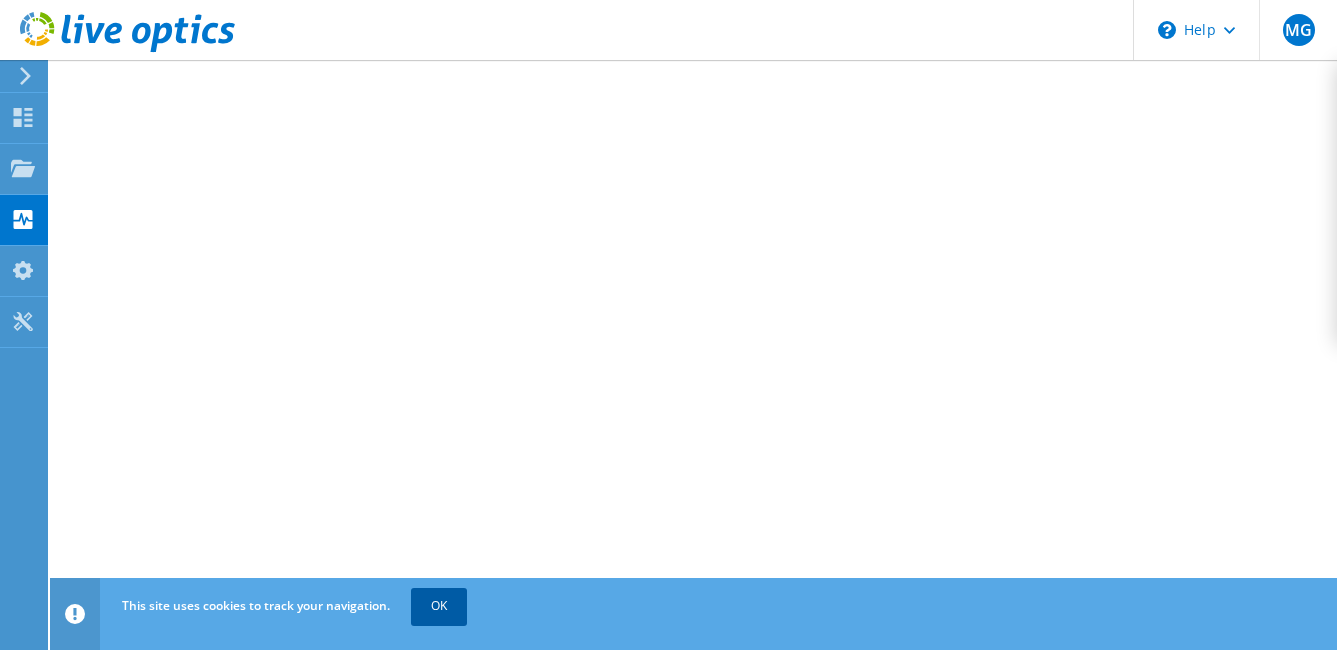 click on "OK" at bounding box center [439, 606] 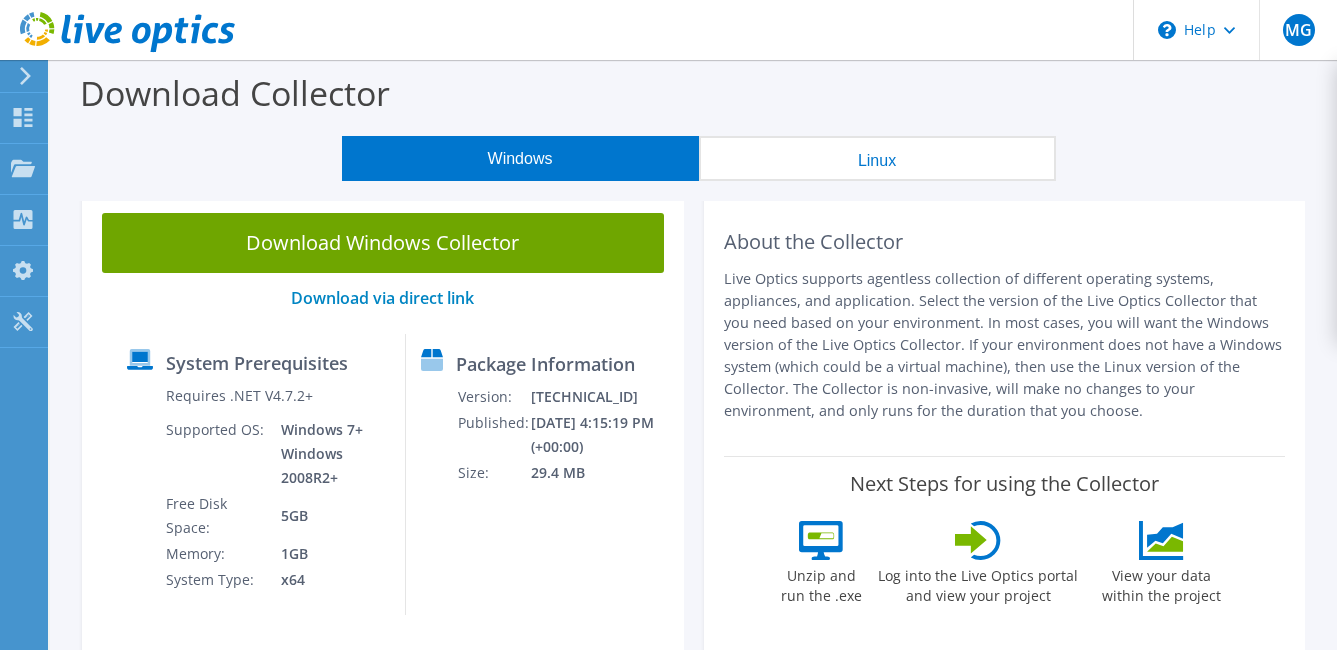 scroll, scrollTop: 0, scrollLeft: 0, axis: both 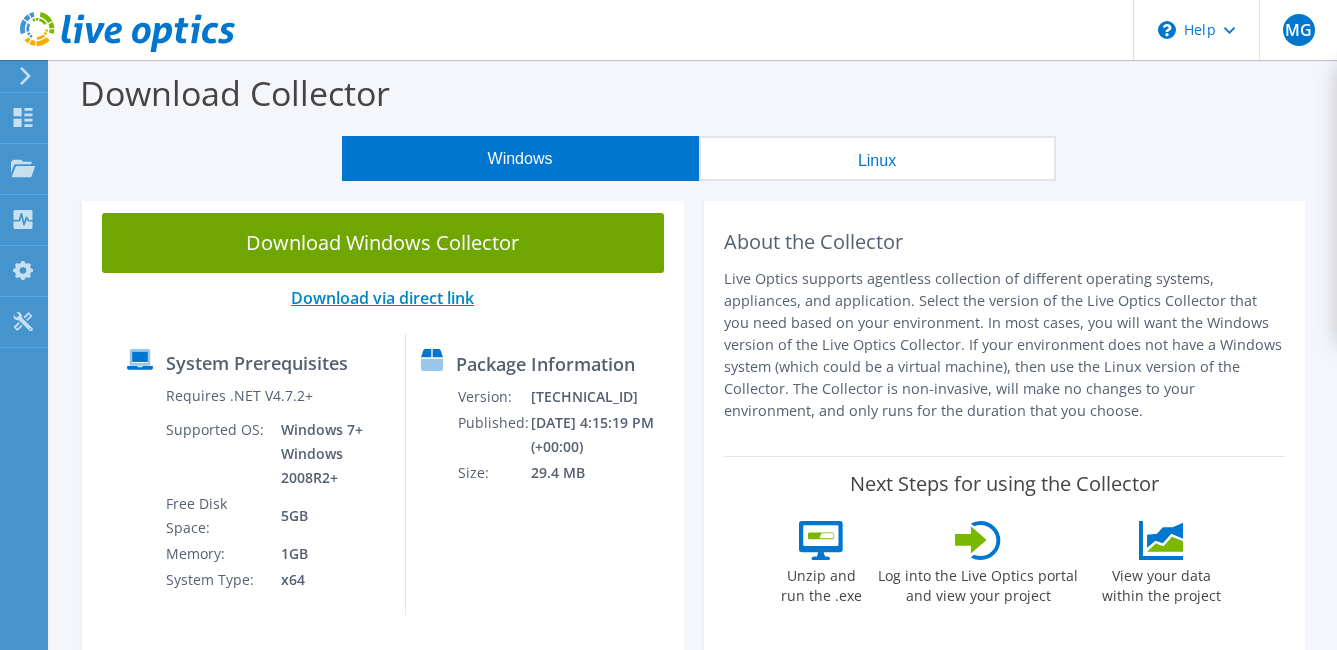 click on "Download via direct link" at bounding box center (382, 298) 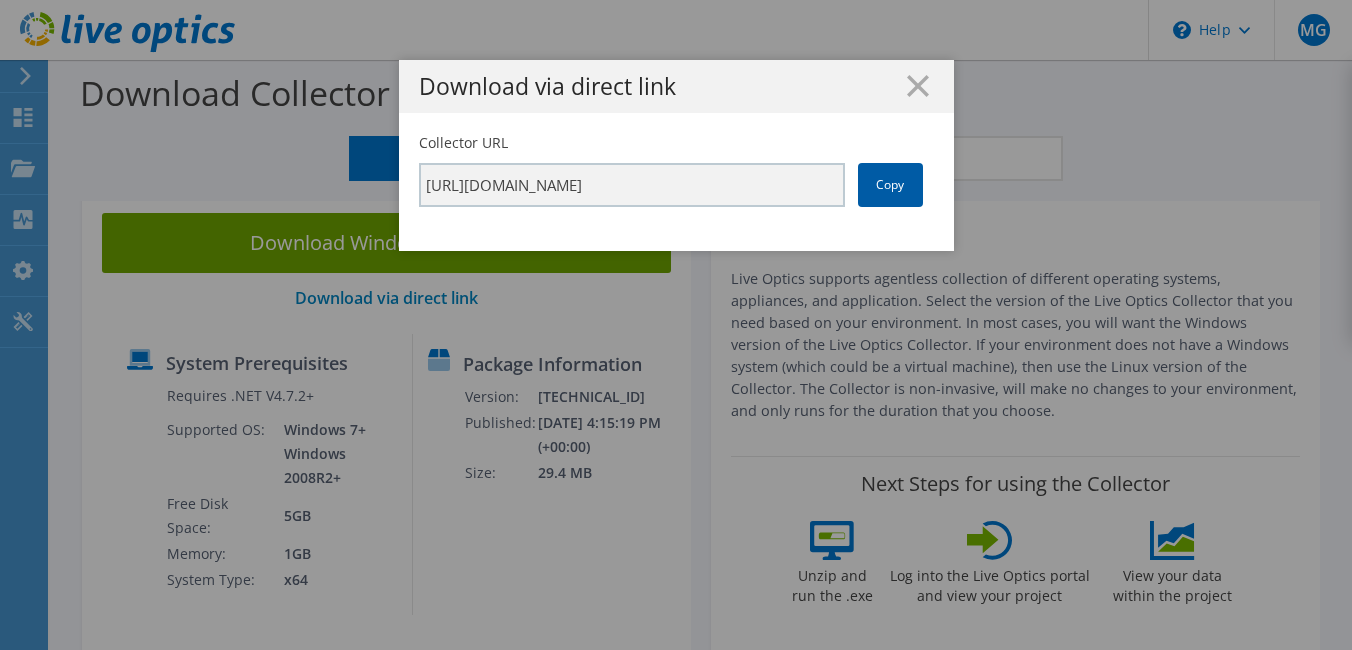 click on "Copy" at bounding box center (890, 185) 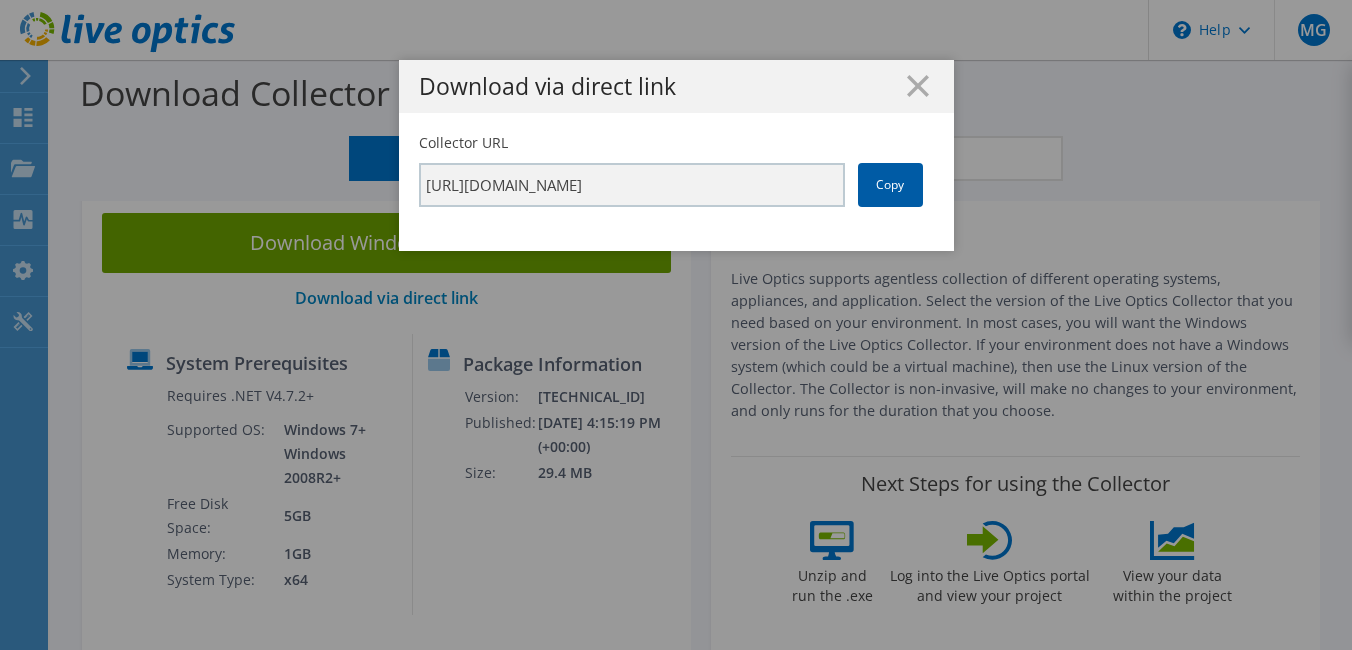 drag, startPoint x: 899, startPoint y: 179, endPoint x: 880, endPoint y: 187, distance: 20.615528 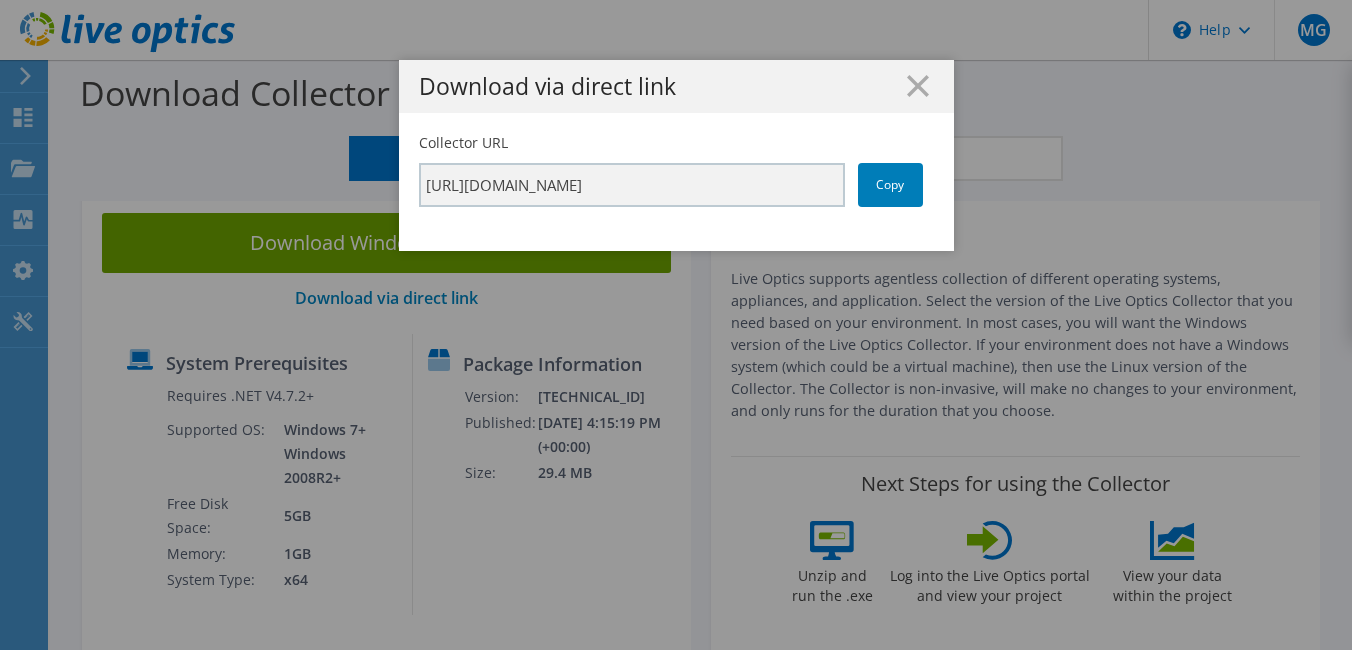 click on "Download via direct link" at bounding box center (676, 86) 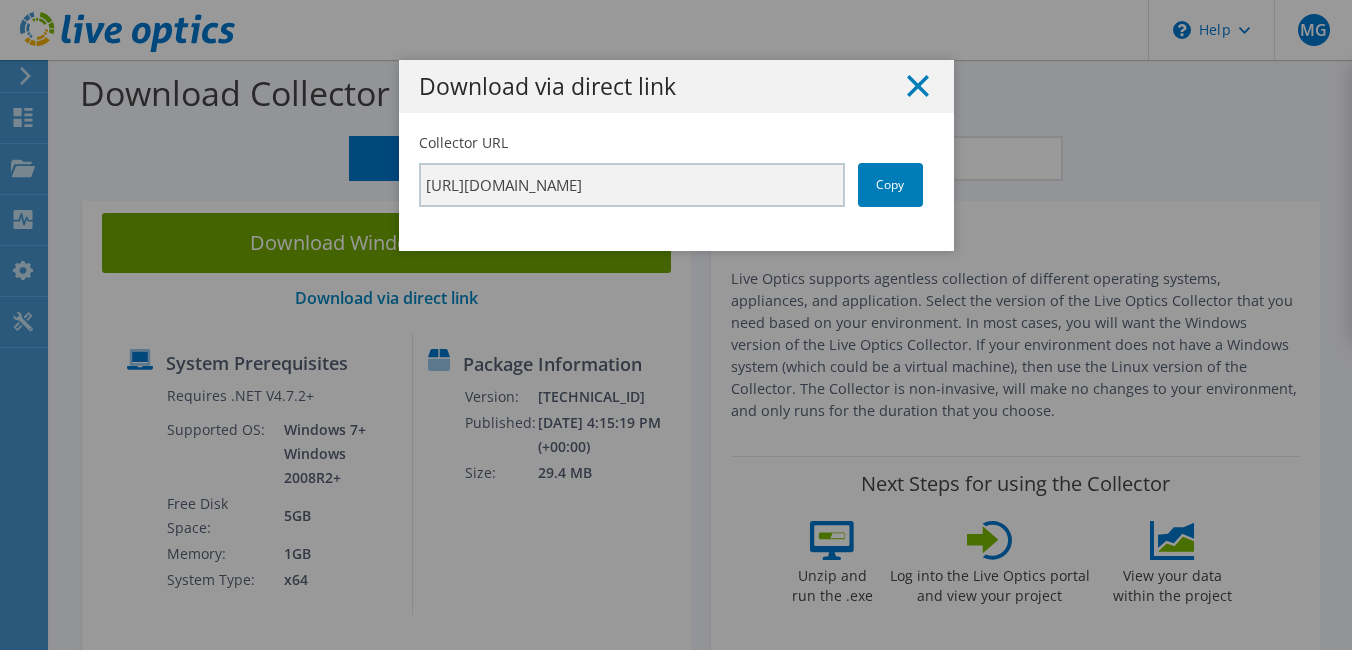 click 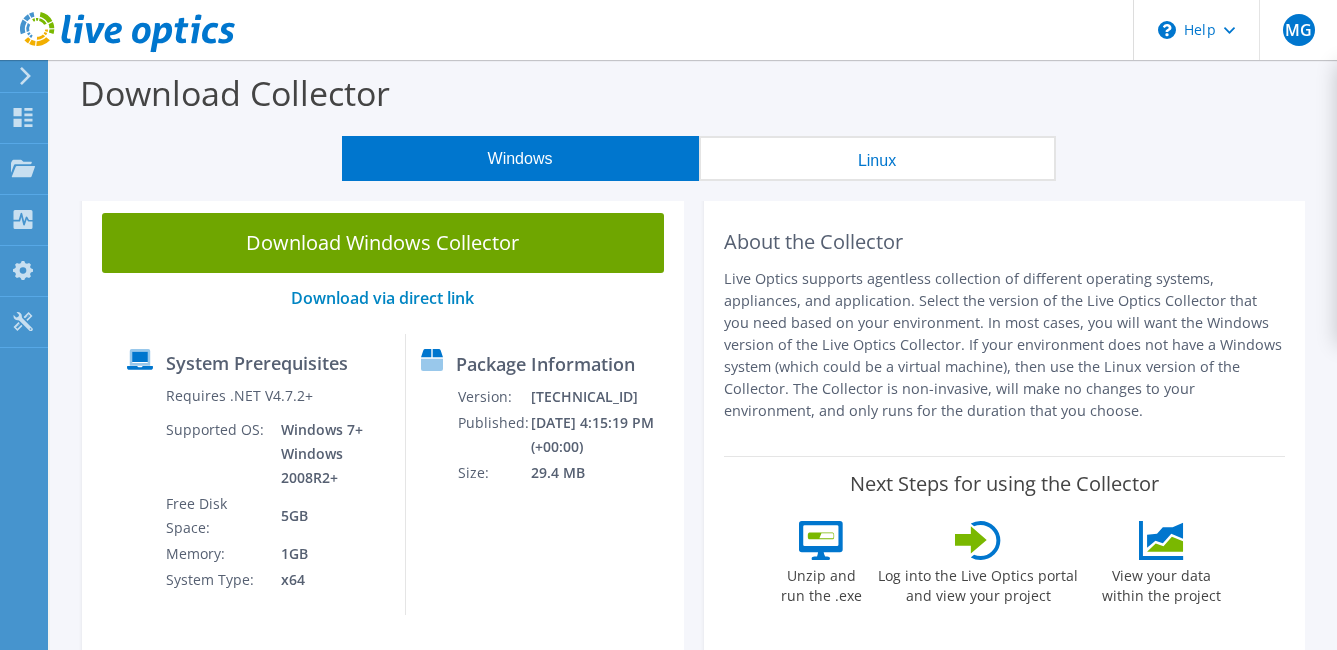 click 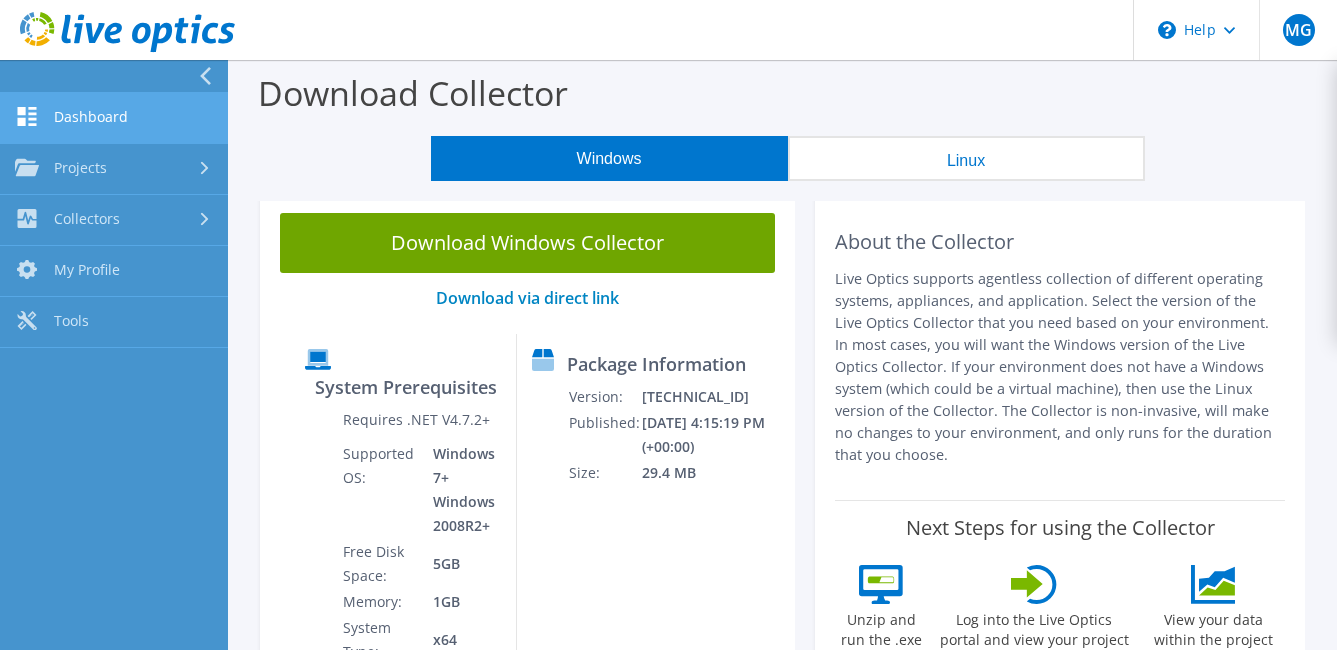 click on "Dashboard" at bounding box center [114, 118] 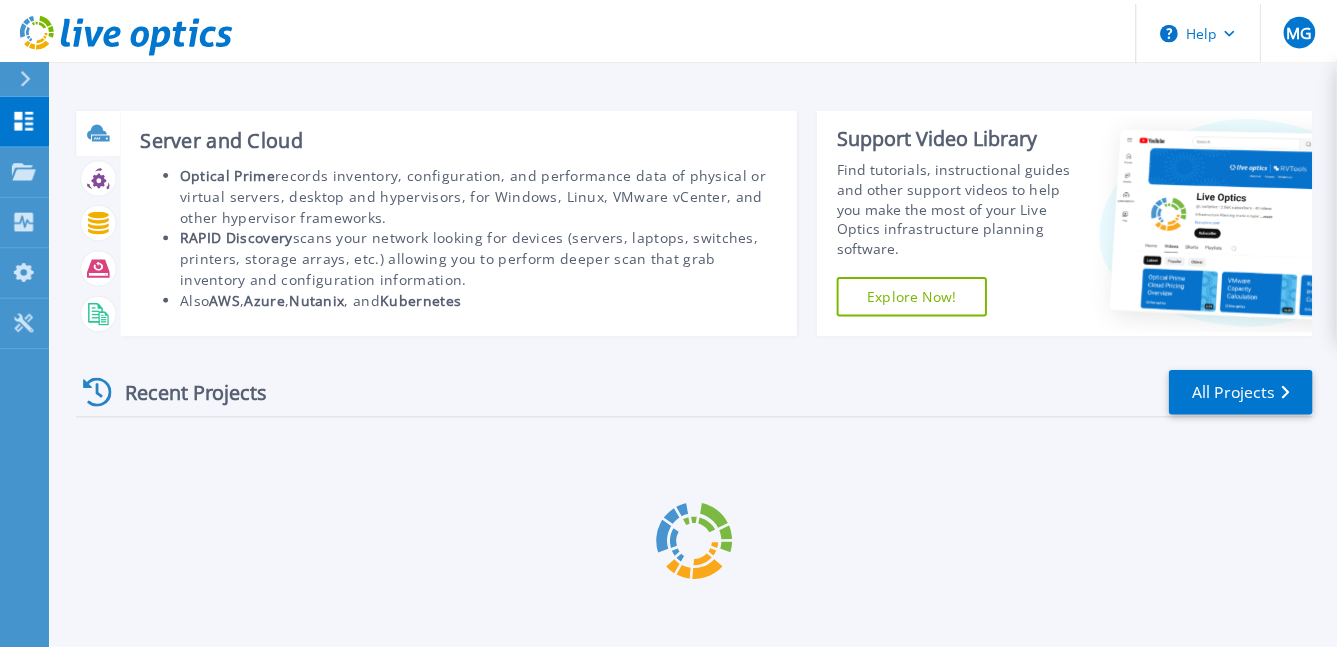 scroll, scrollTop: 0, scrollLeft: 0, axis: both 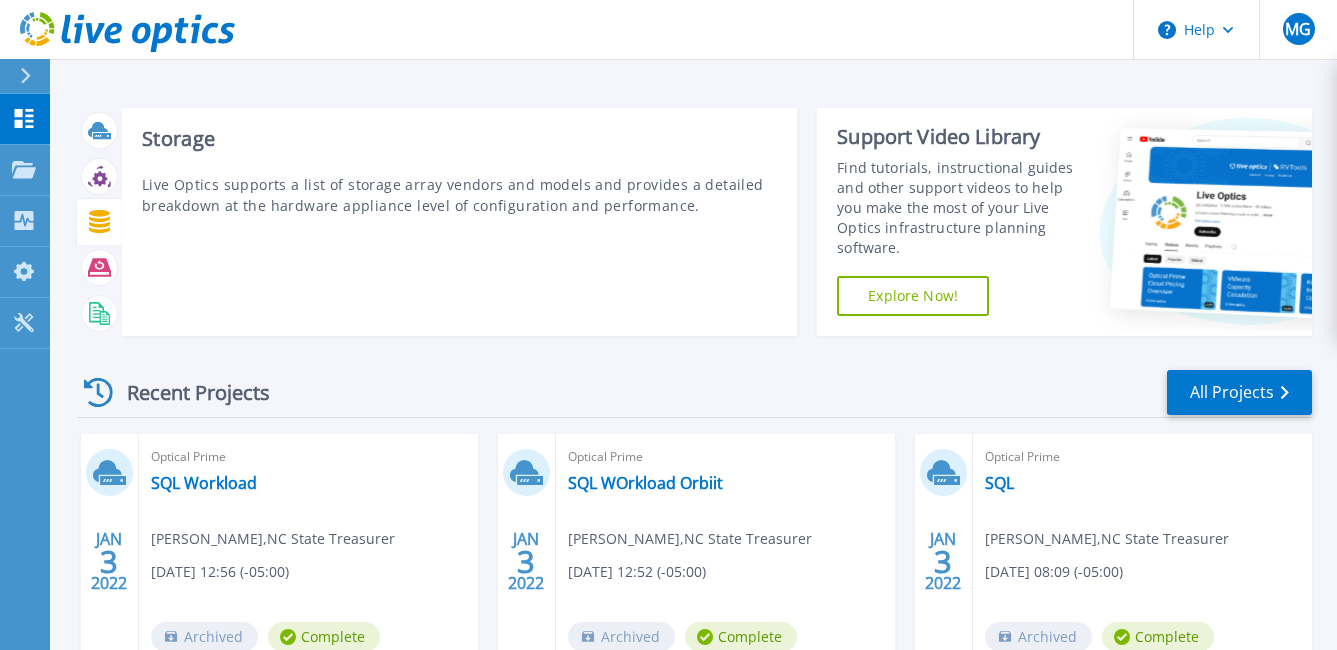click at bounding box center (99, 221) 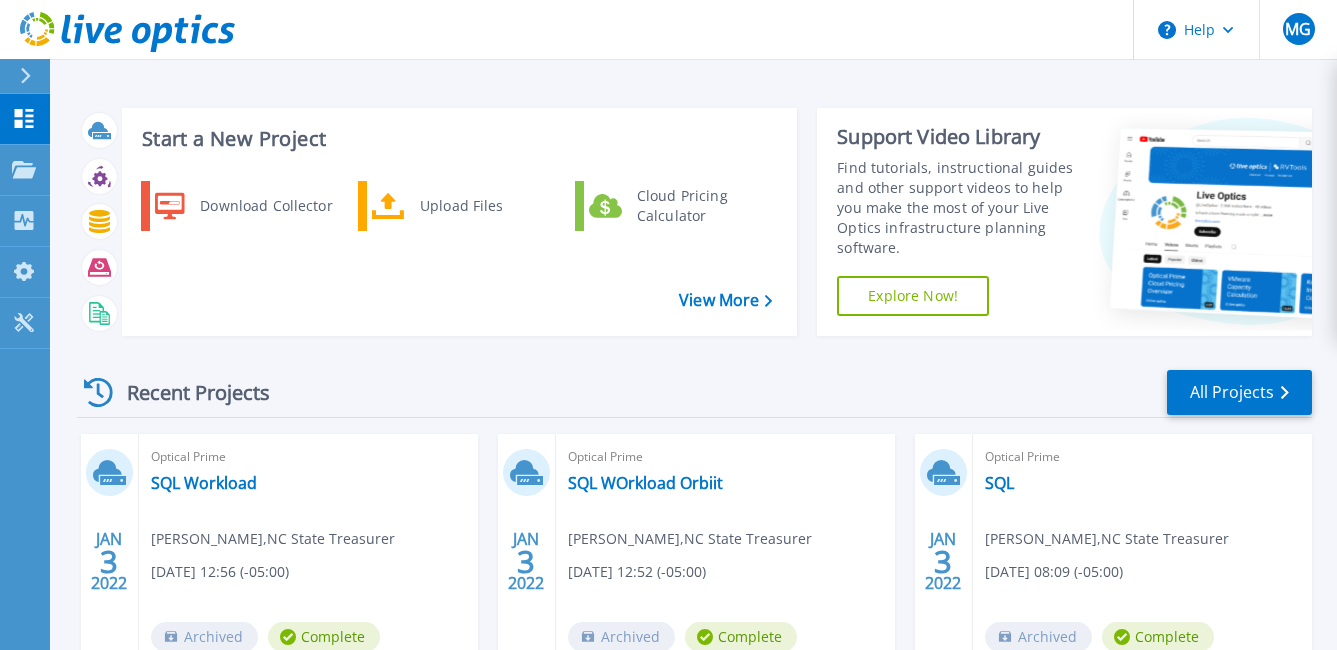 scroll, scrollTop: 458, scrollLeft: 0, axis: vertical 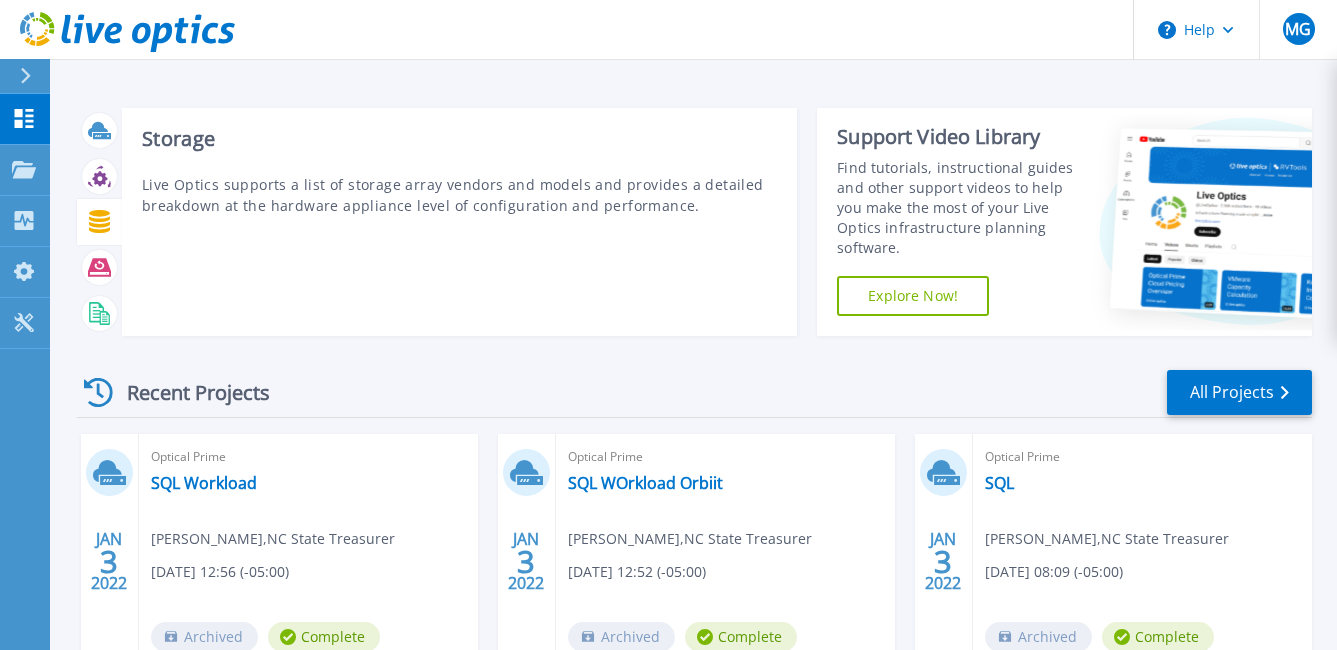 click at bounding box center [99, 221] 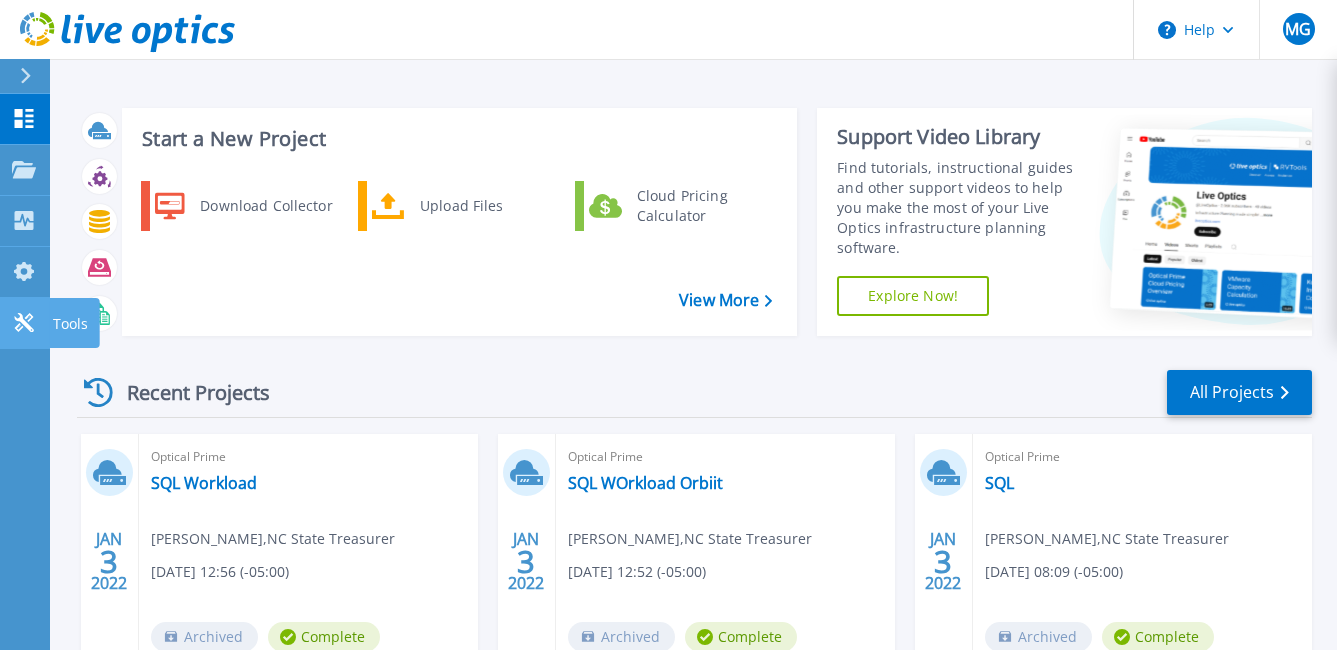 click 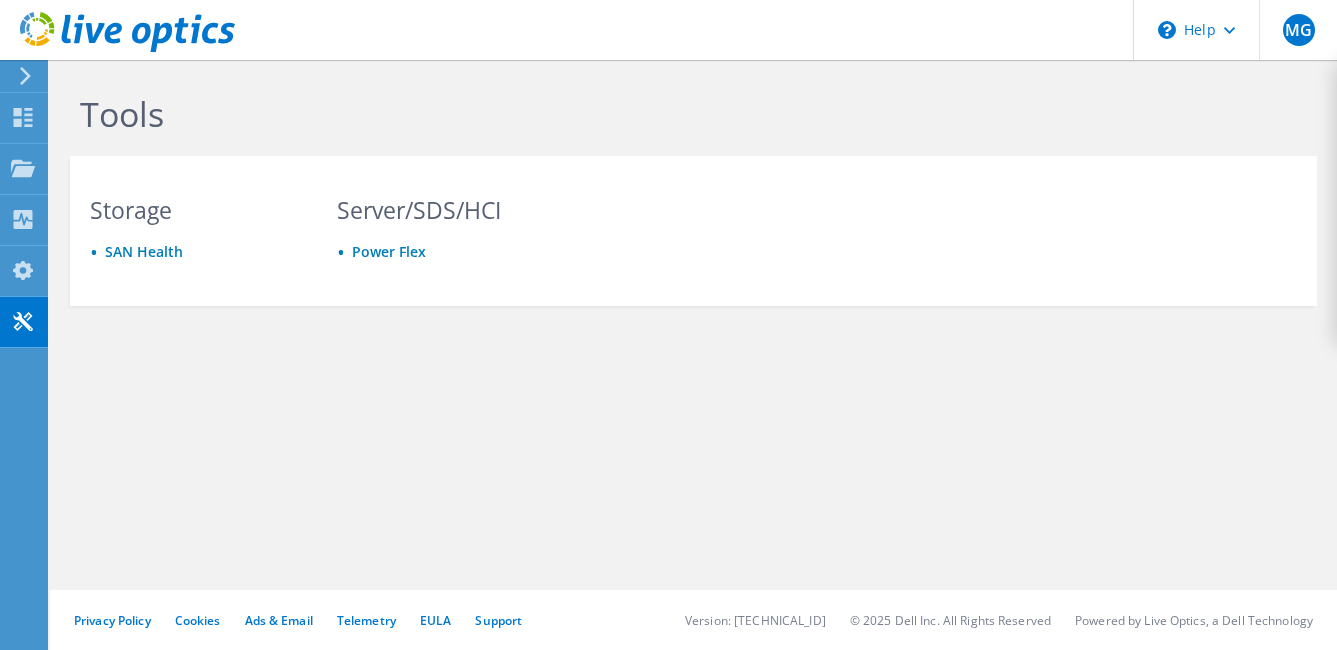 scroll, scrollTop: 0, scrollLeft: 0, axis: both 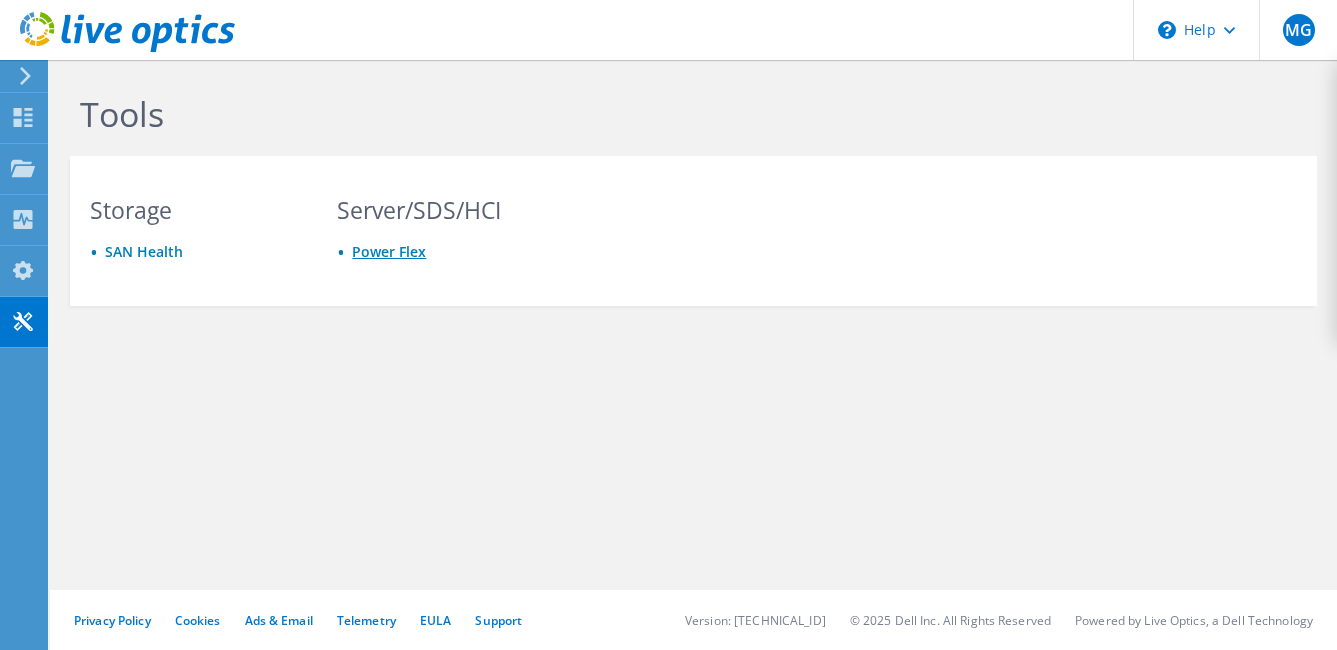 click on "Power Flex" at bounding box center (389, 251) 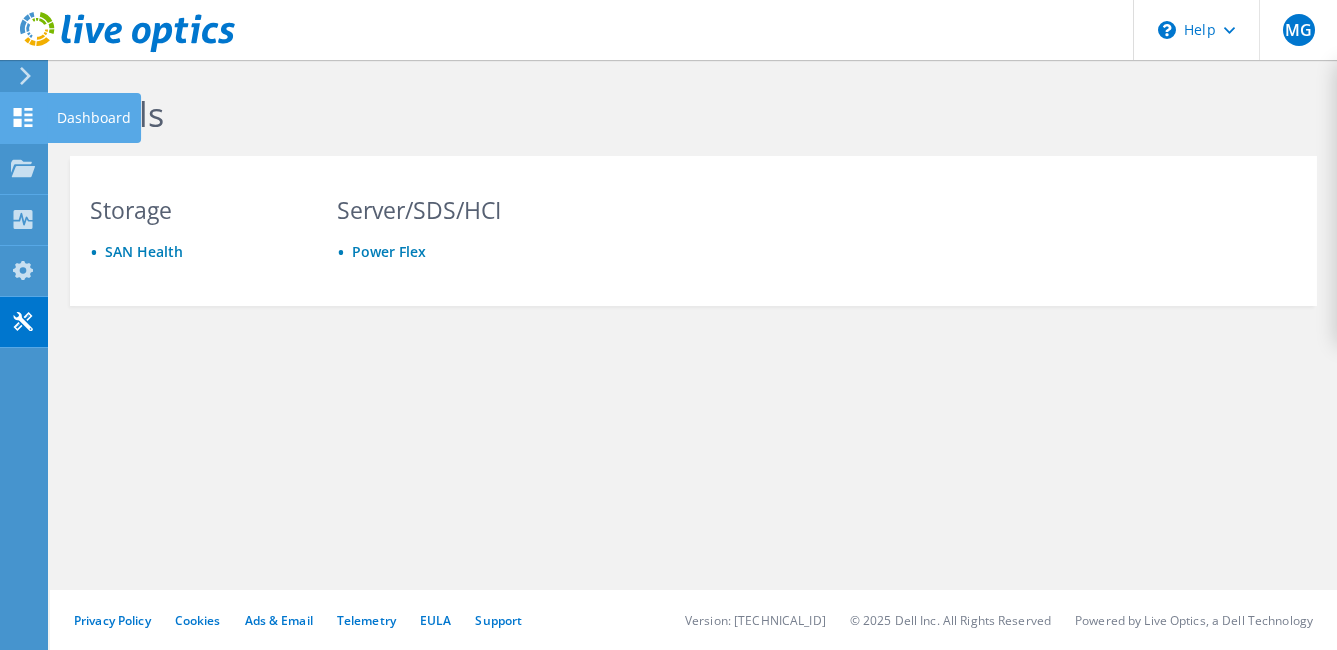 click 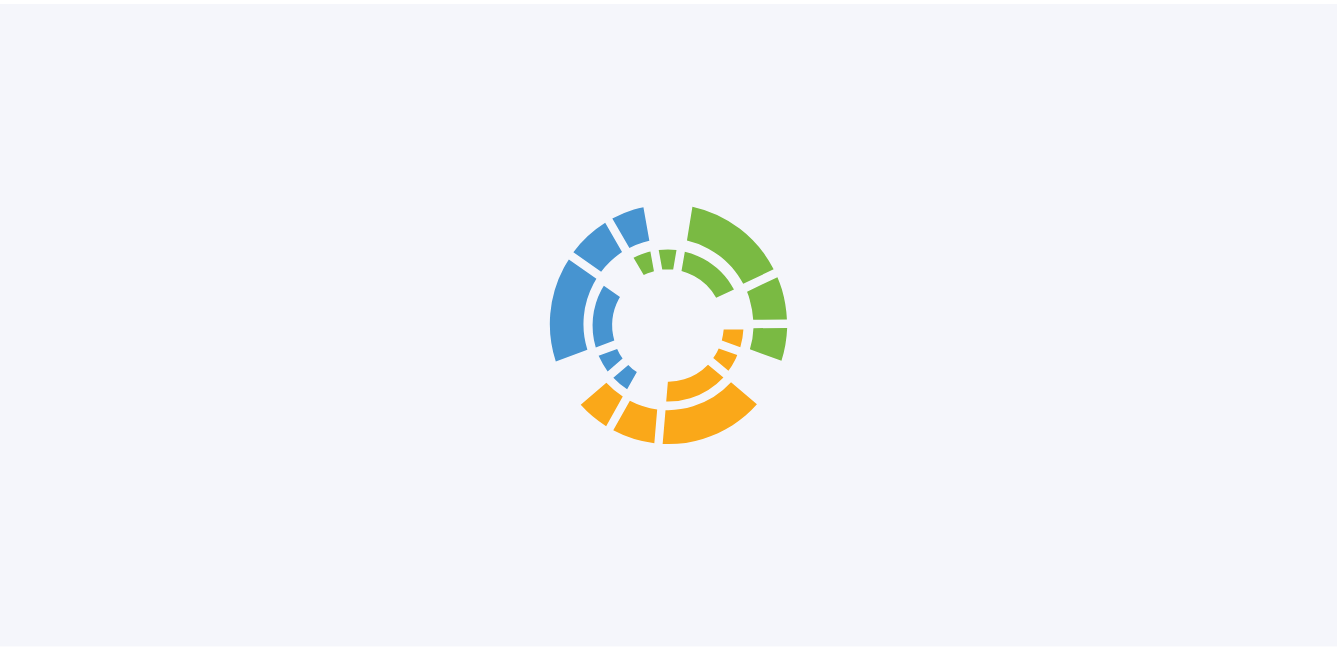 scroll, scrollTop: 0, scrollLeft: 0, axis: both 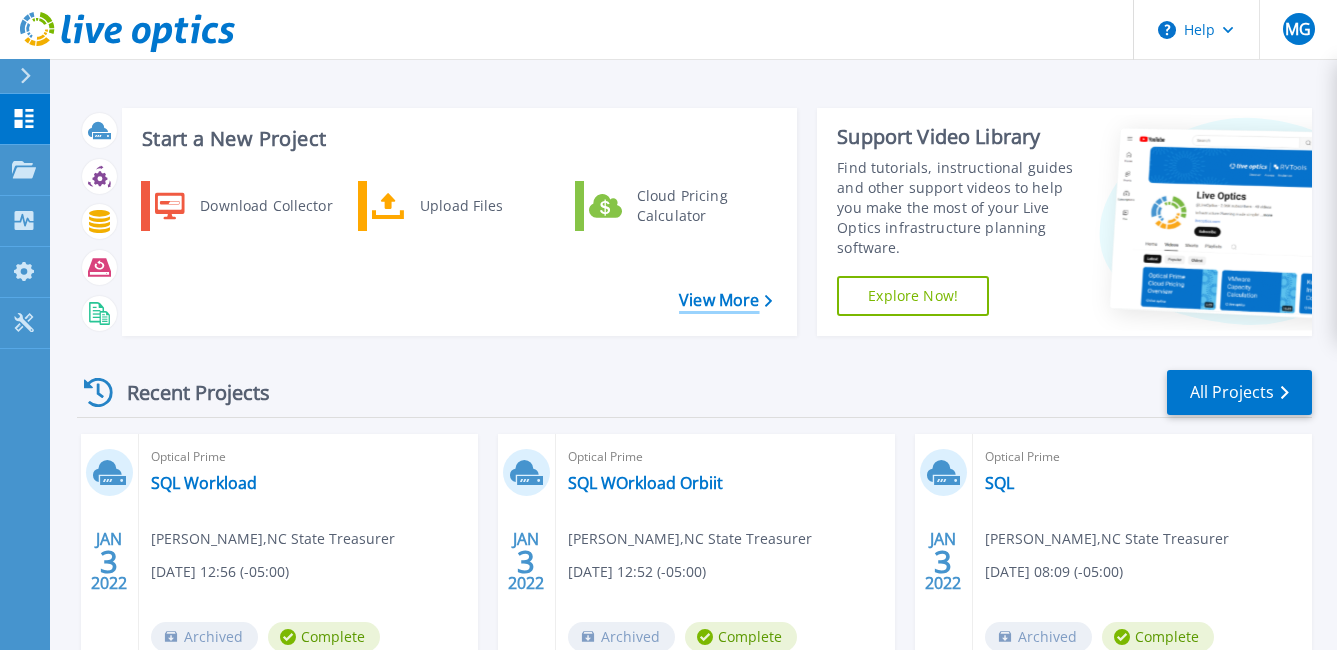 click on "View More" at bounding box center (725, 300) 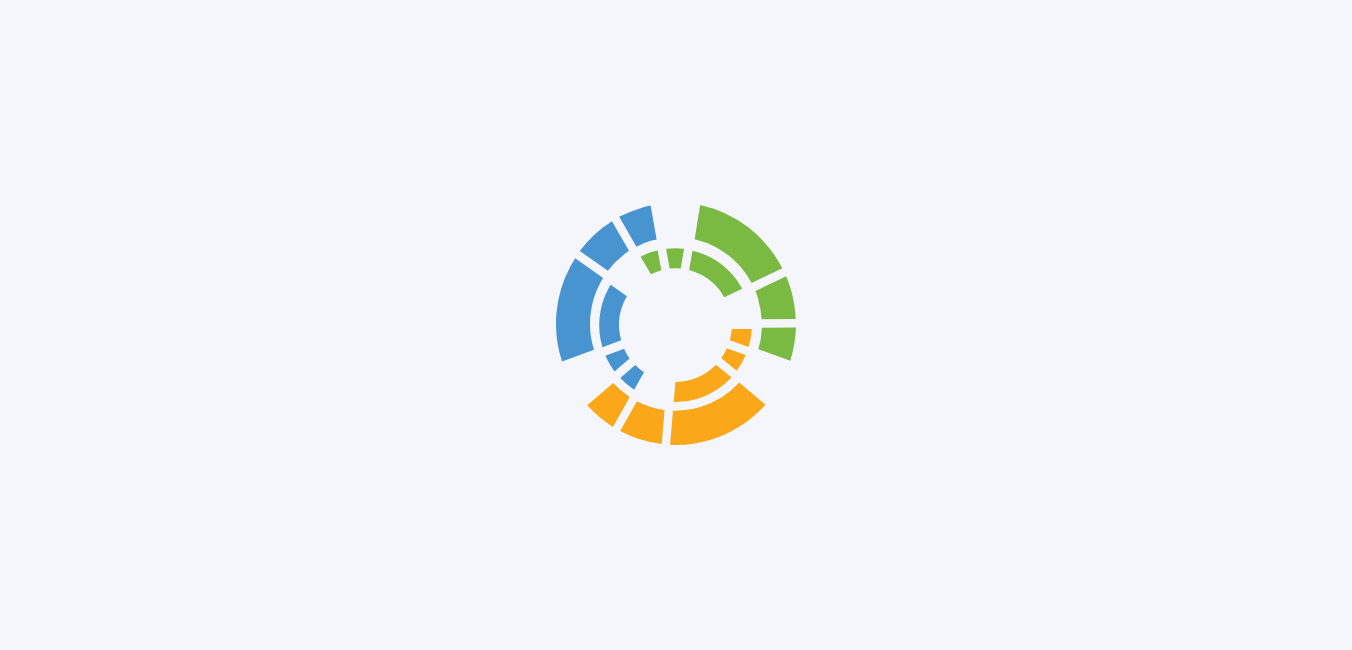 scroll, scrollTop: 0, scrollLeft: 0, axis: both 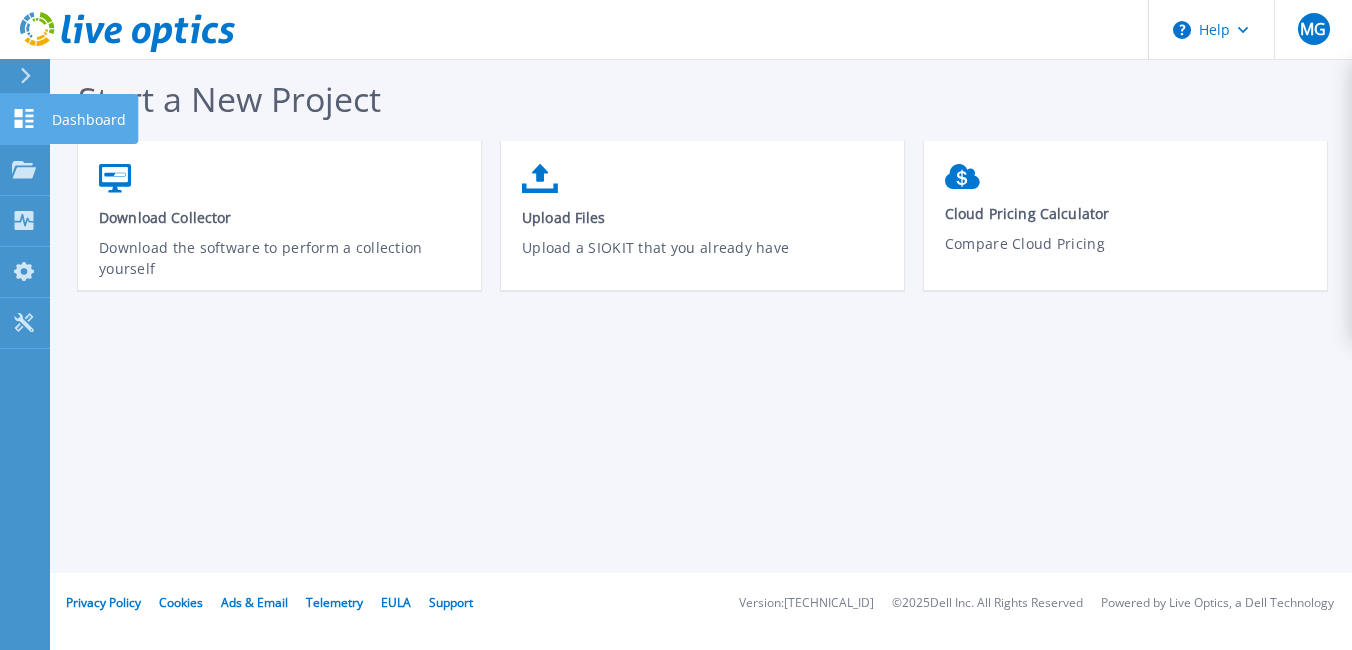 click 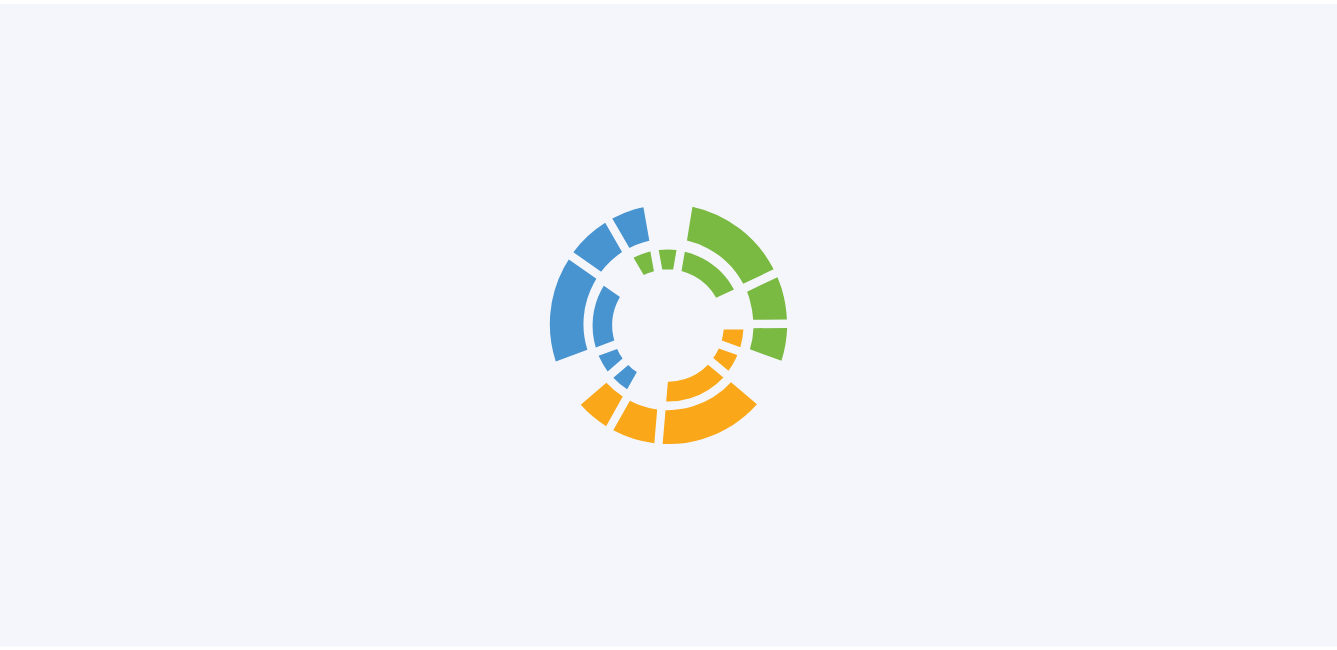scroll, scrollTop: 0, scrollLeft: 0, axis: both 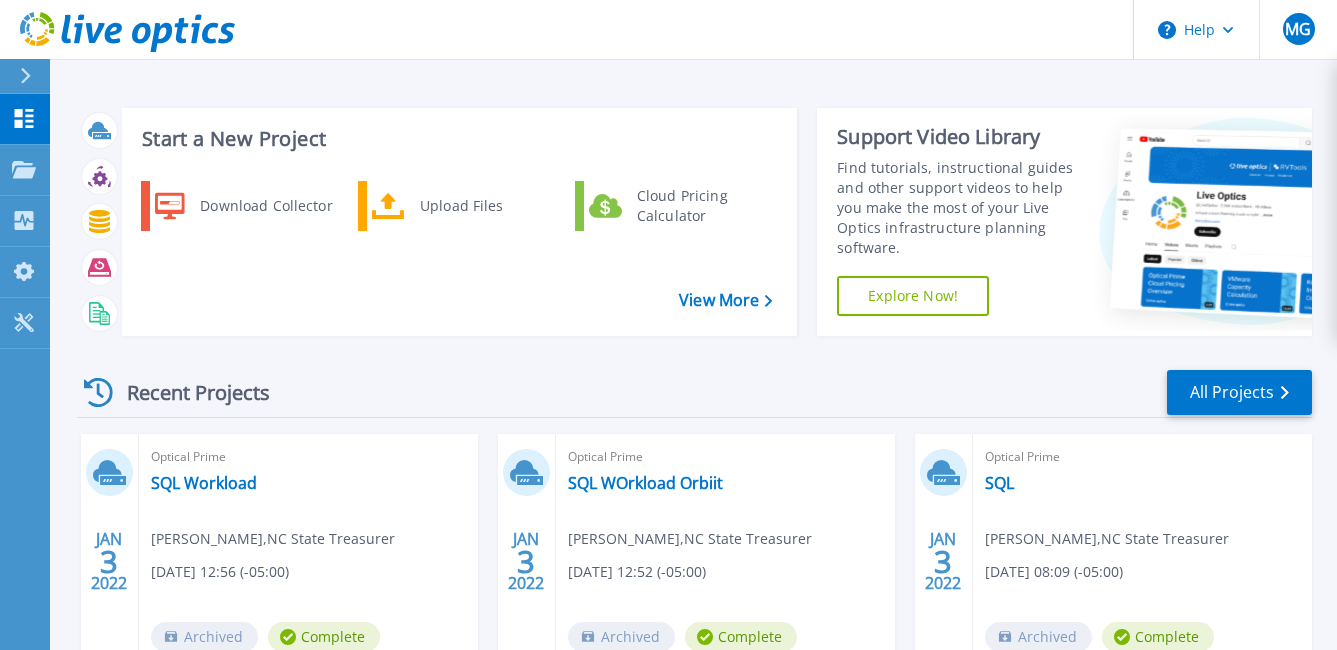 click 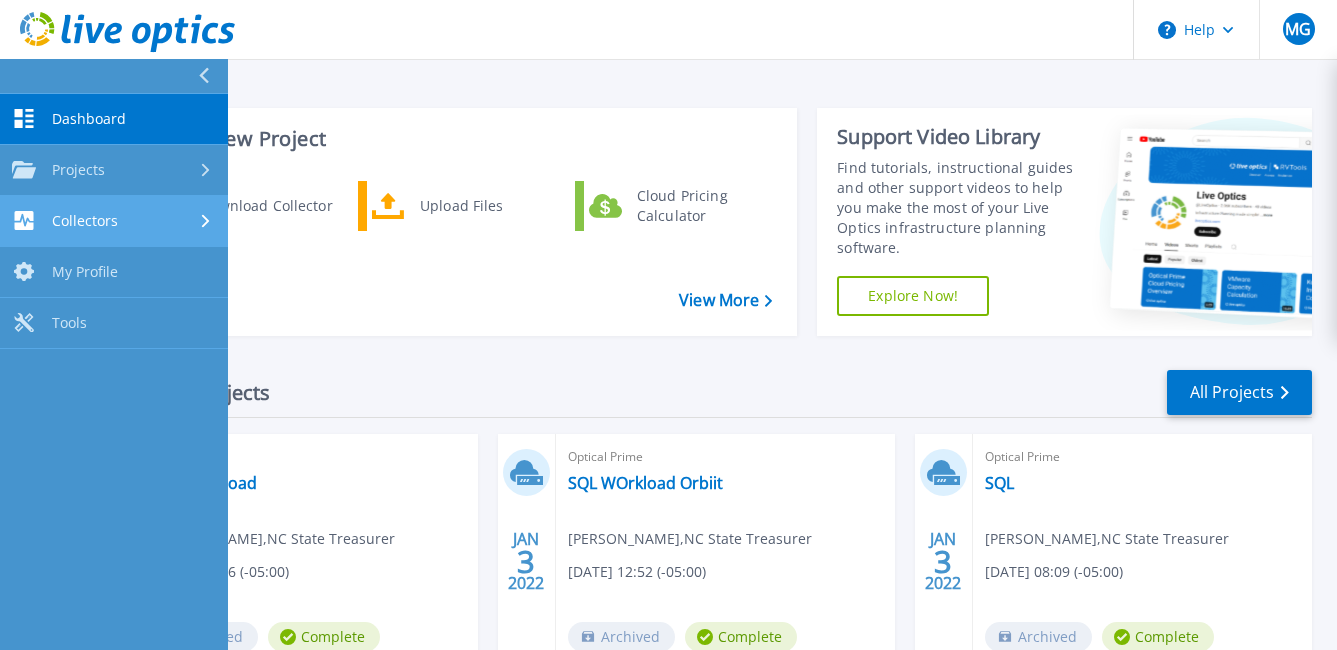 click on "Collectors" at bounding box center [114, 220] 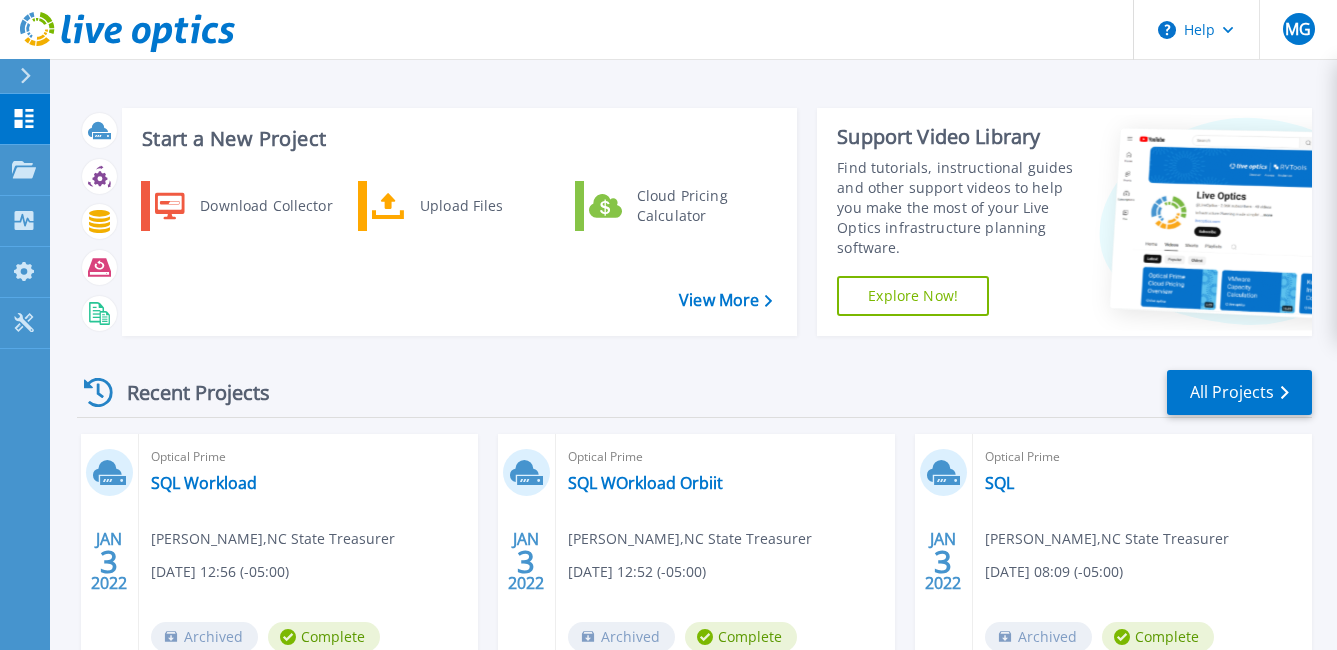 click on "Download Collector     Upload Files     Cloud Pricing Calculator" at bounding box center (456, 251) 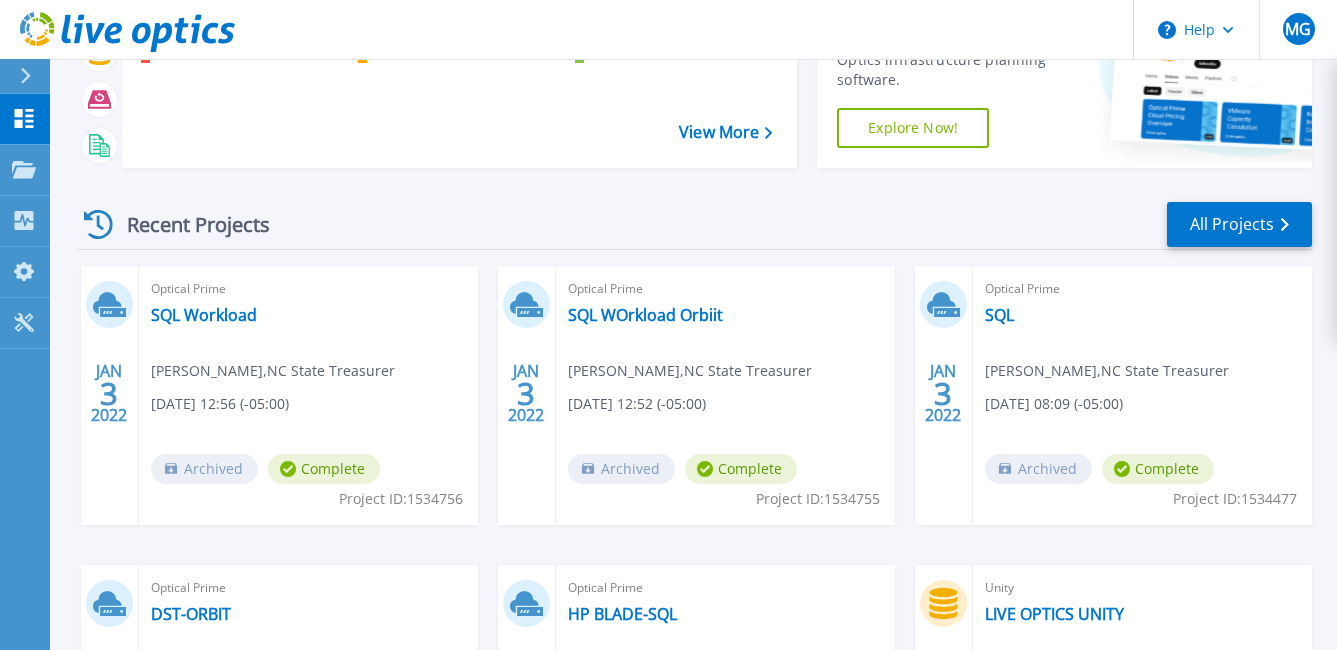 scroll, scrollTop: 158, scrollLeft: 0, axis: vertical 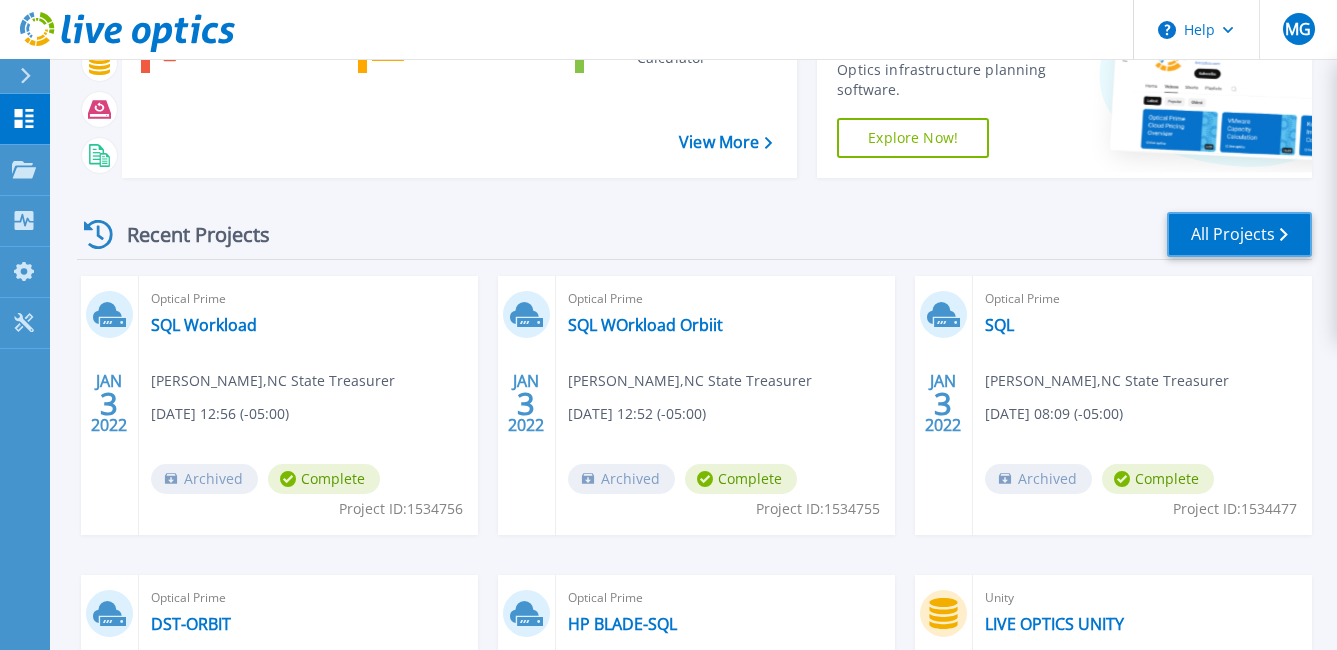 click on "All Projects" at bounding box center [1239, 234] 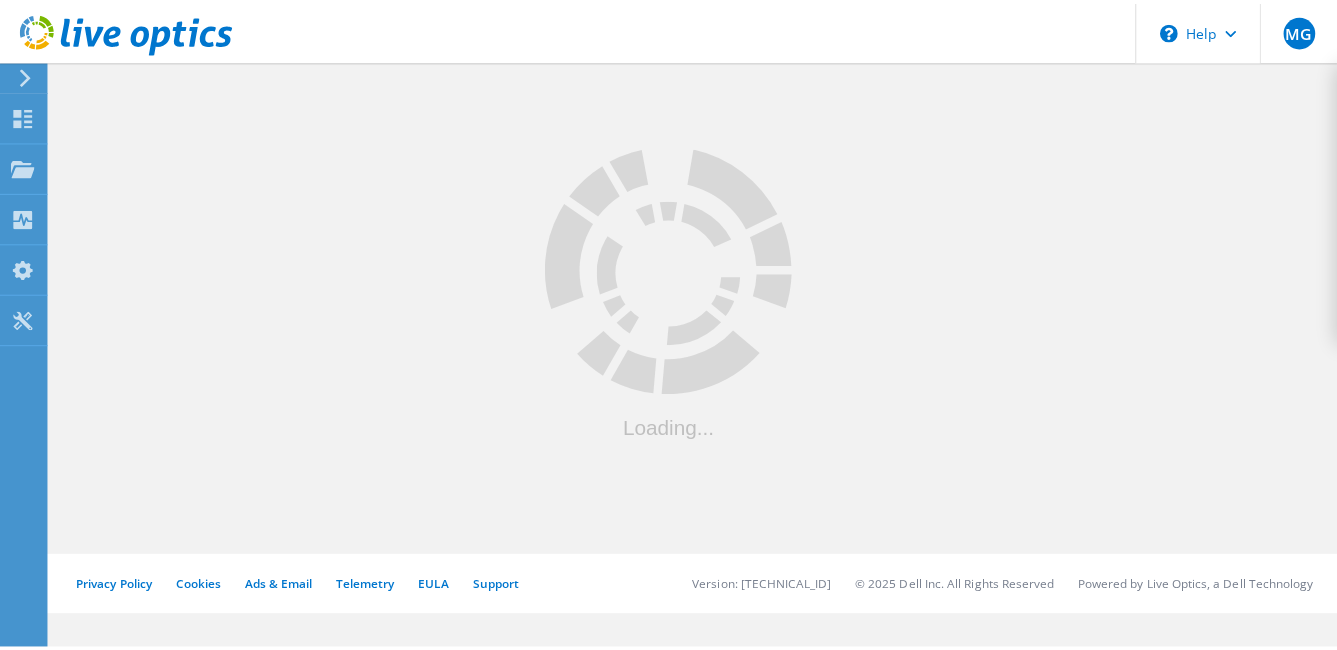 scroll, scrollTop: 0, scrollLeft: 0, axis: both 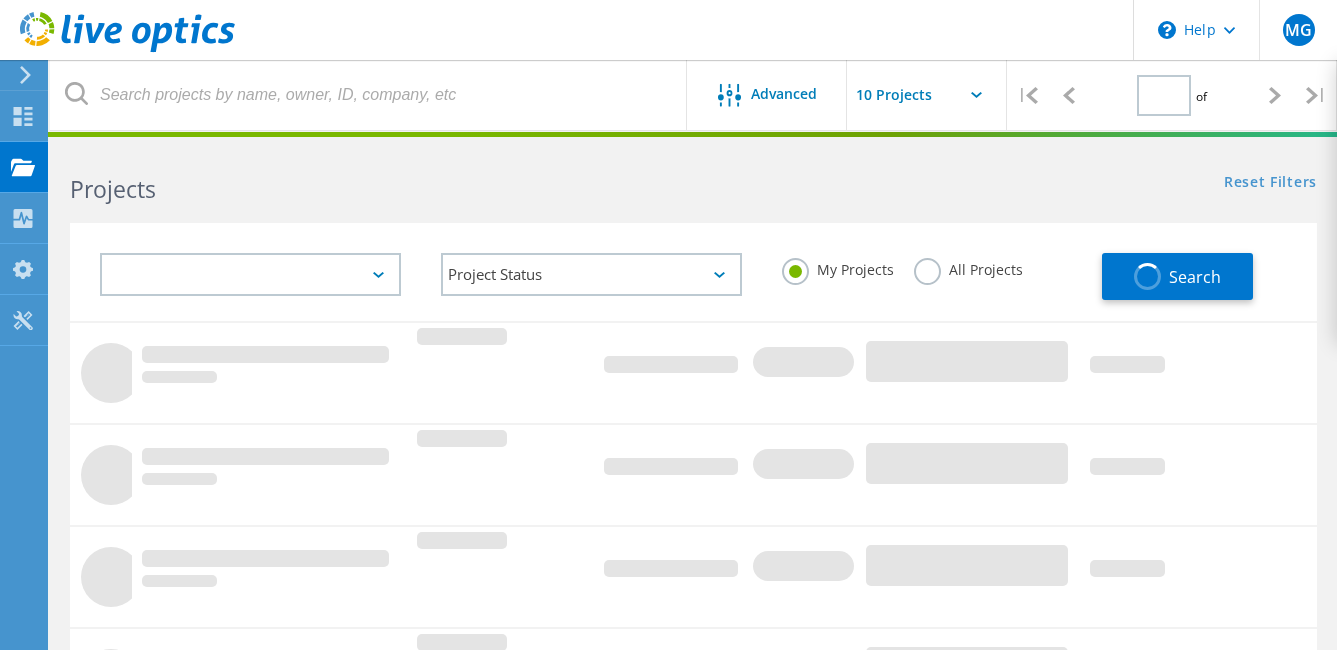 type on "1" 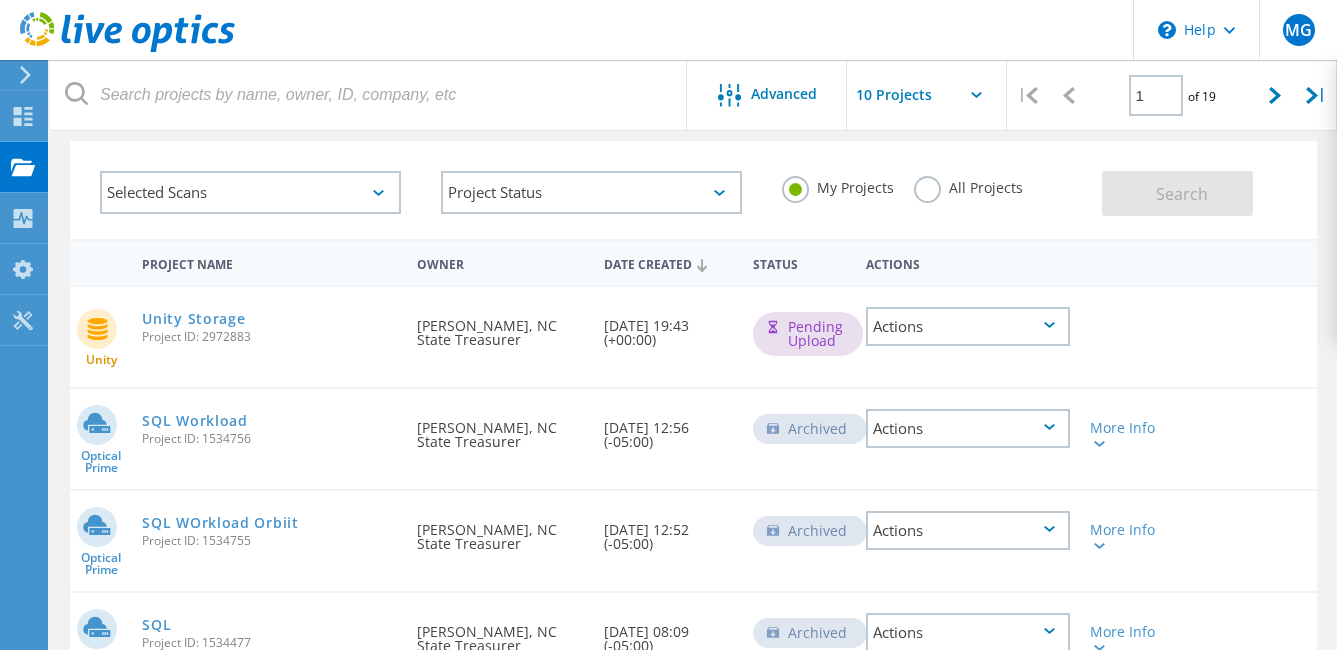 scroll, scrollTop: 0, scrollLeft: 0, axis: both 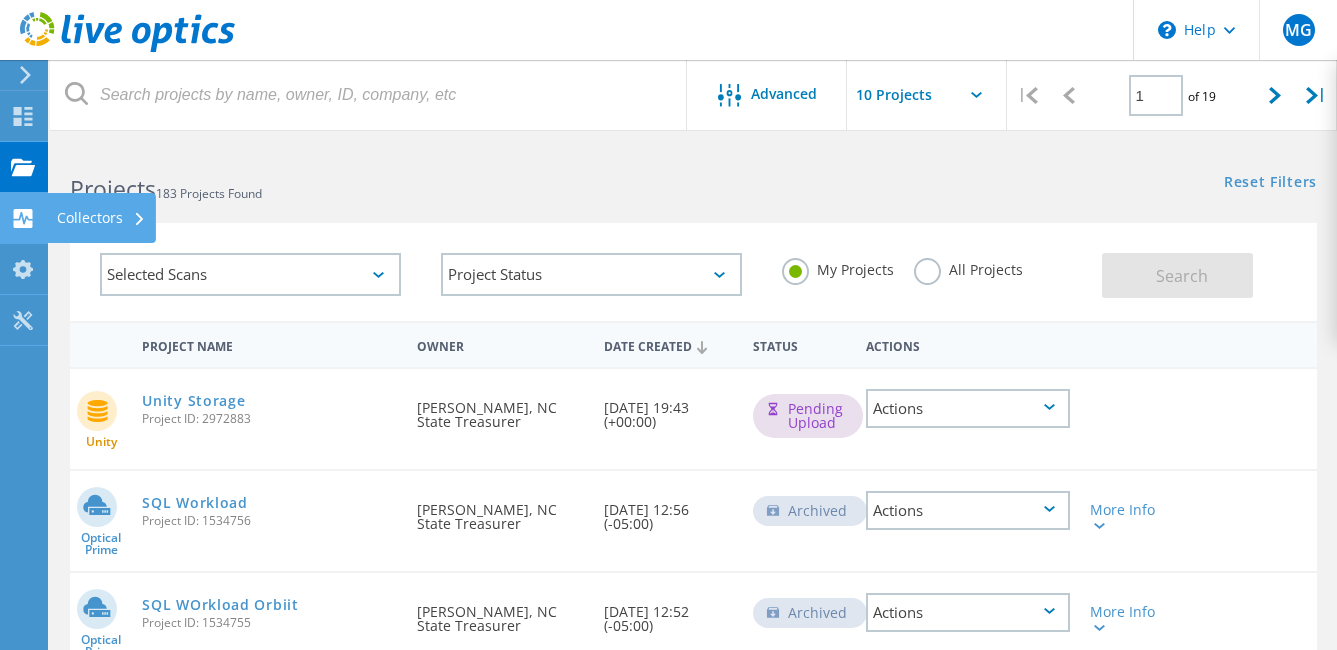 click on "Collectors" at bounding box center [101, 218] 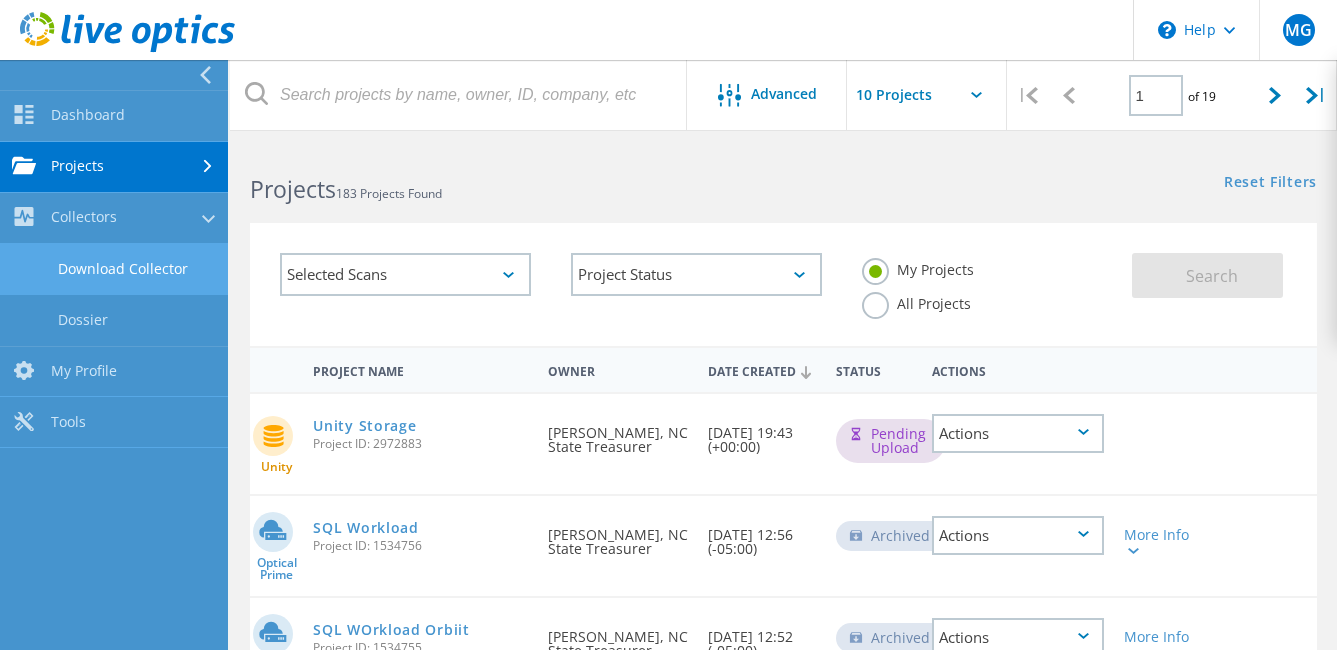click on "Download Collector" at bounding box center [114, 269] 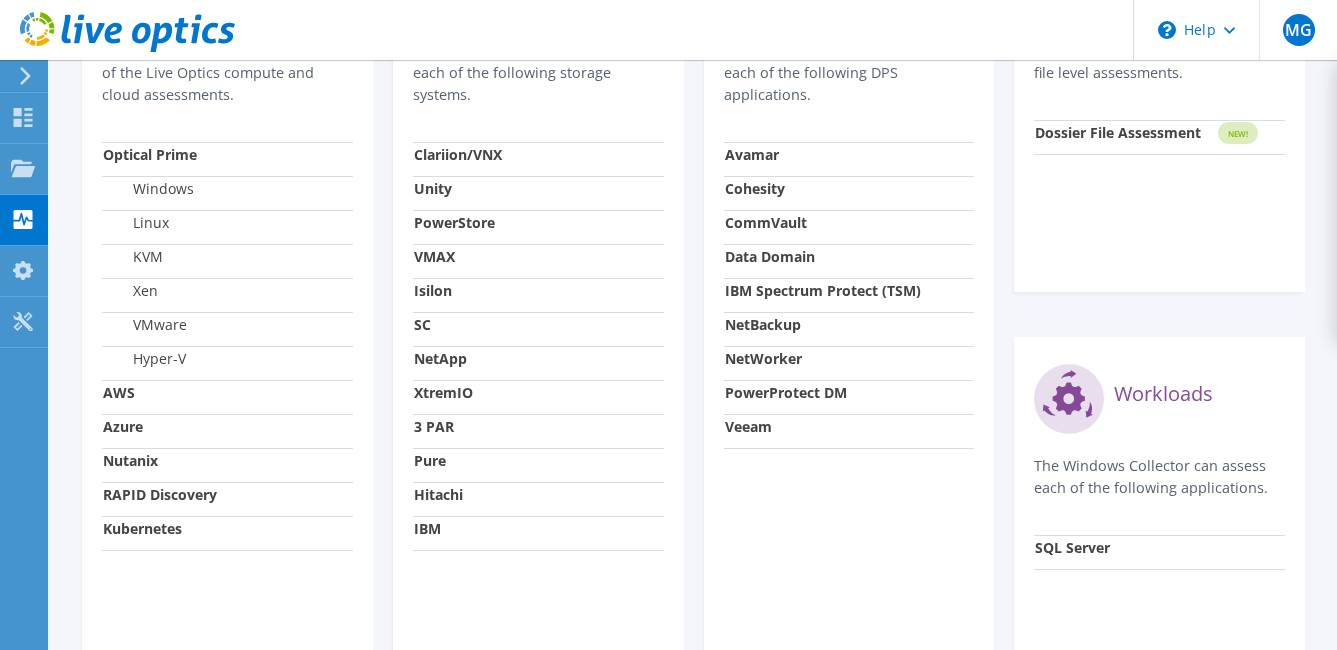 scroll, scrollTop: 800, scrollLeft: 0, axis: vertical 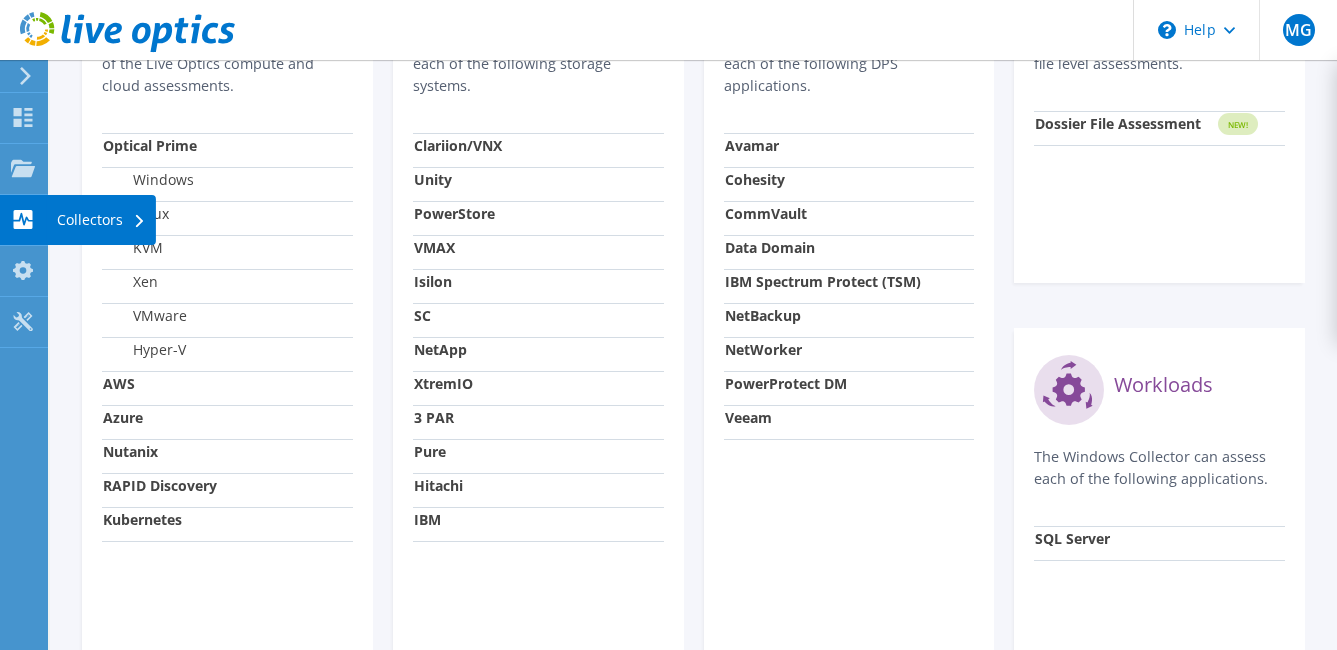 click on "Collectors" at bounding box center (101, 220) 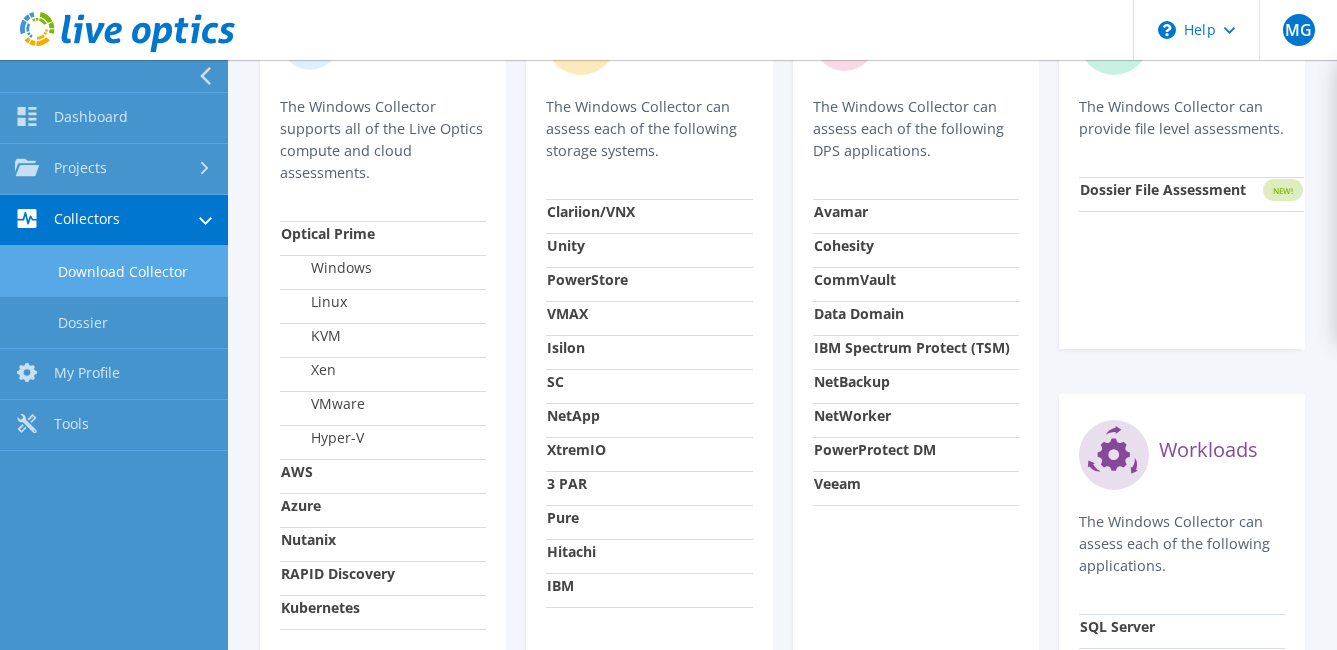 click on "Download Collector" at bounding box center [114, 271] 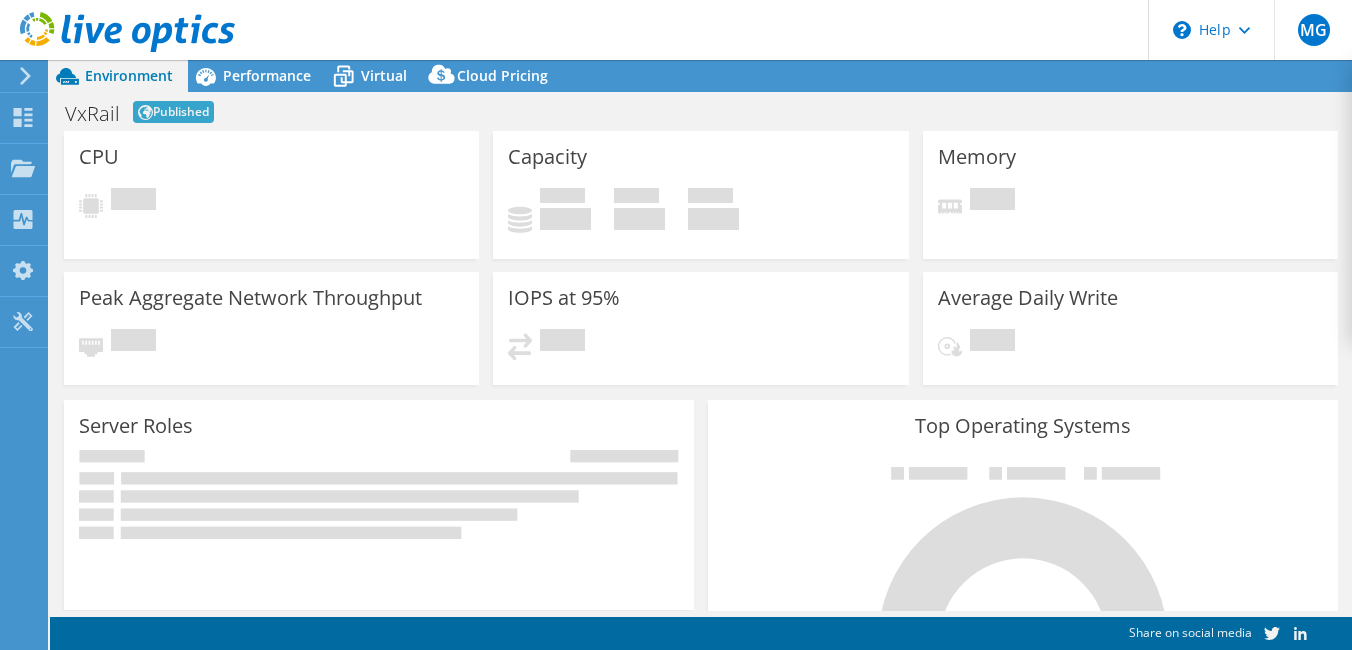 scroll, scrollTop: 0, scrollLeft: 0, axis: both 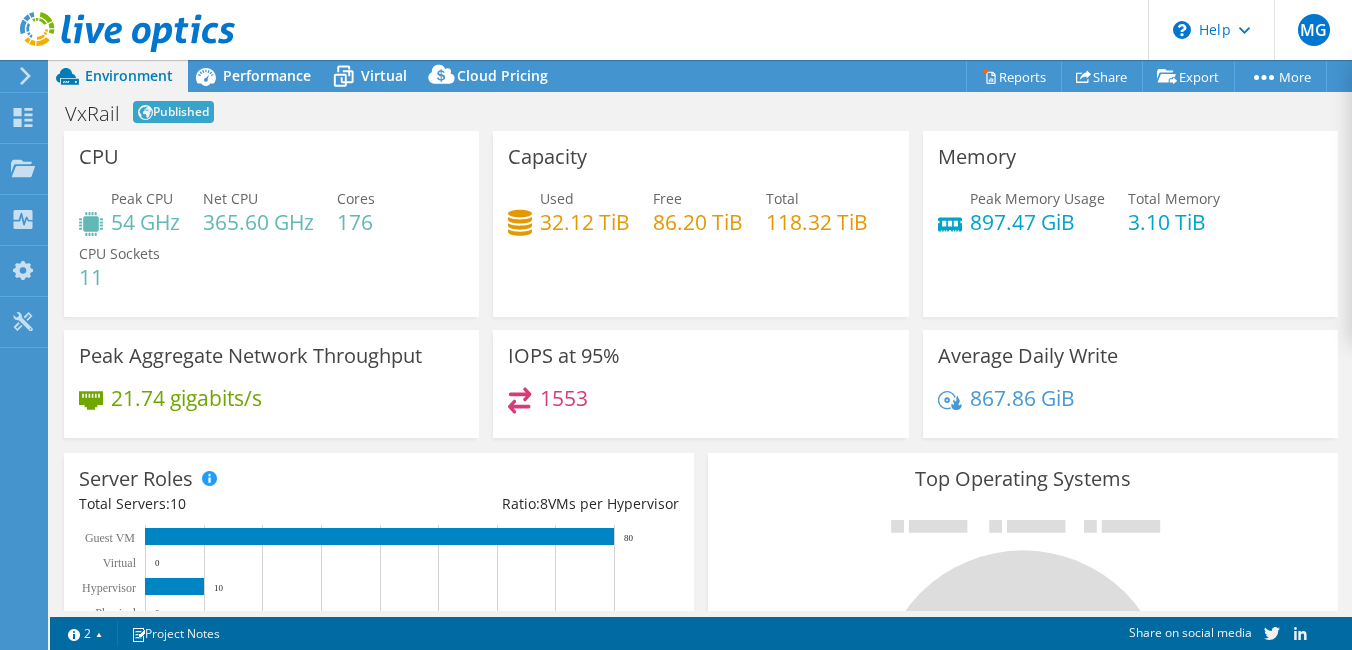 select on "USD" 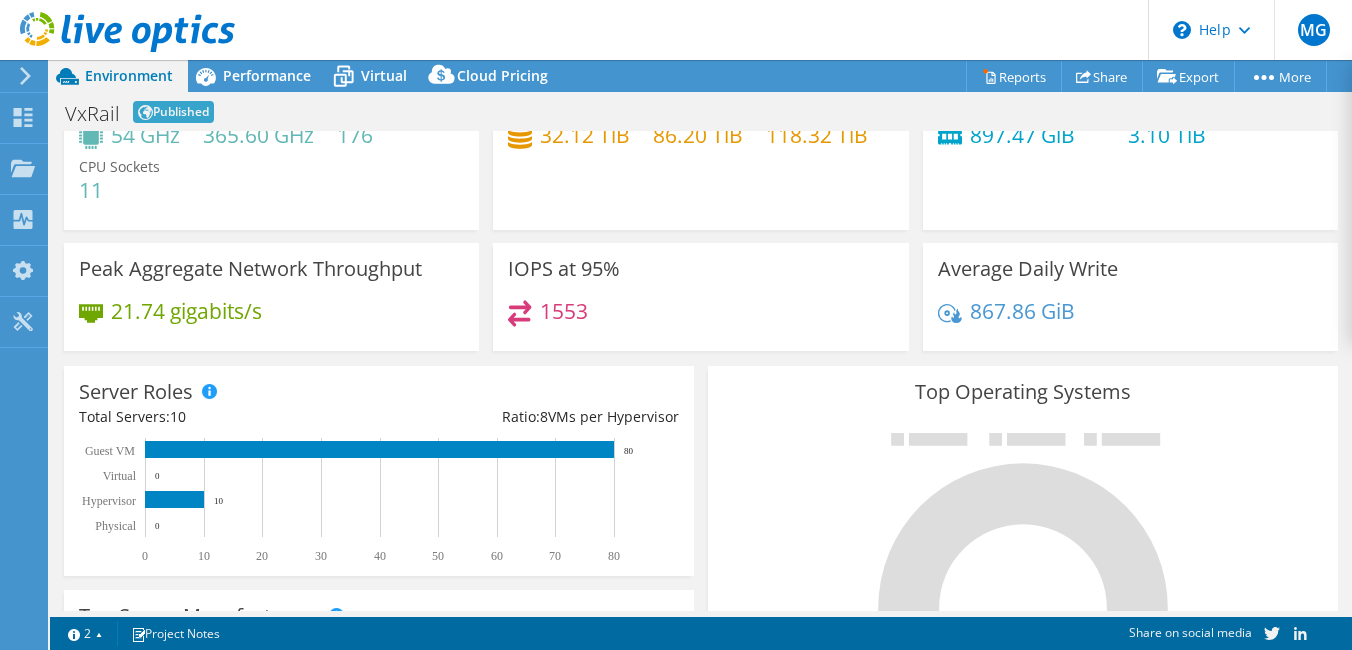 scroll, scrollTop: 0, scrollLeft: 0, axis: both 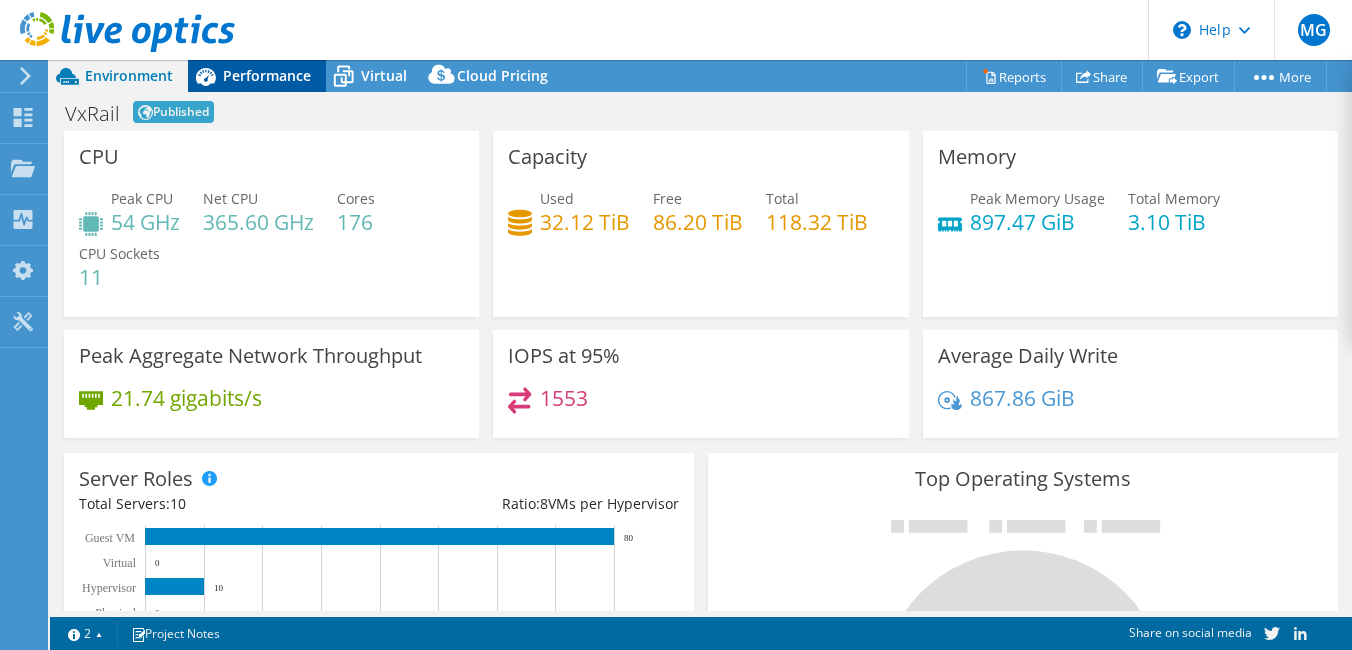 click on "Performance" at bounding box center [267, 75] 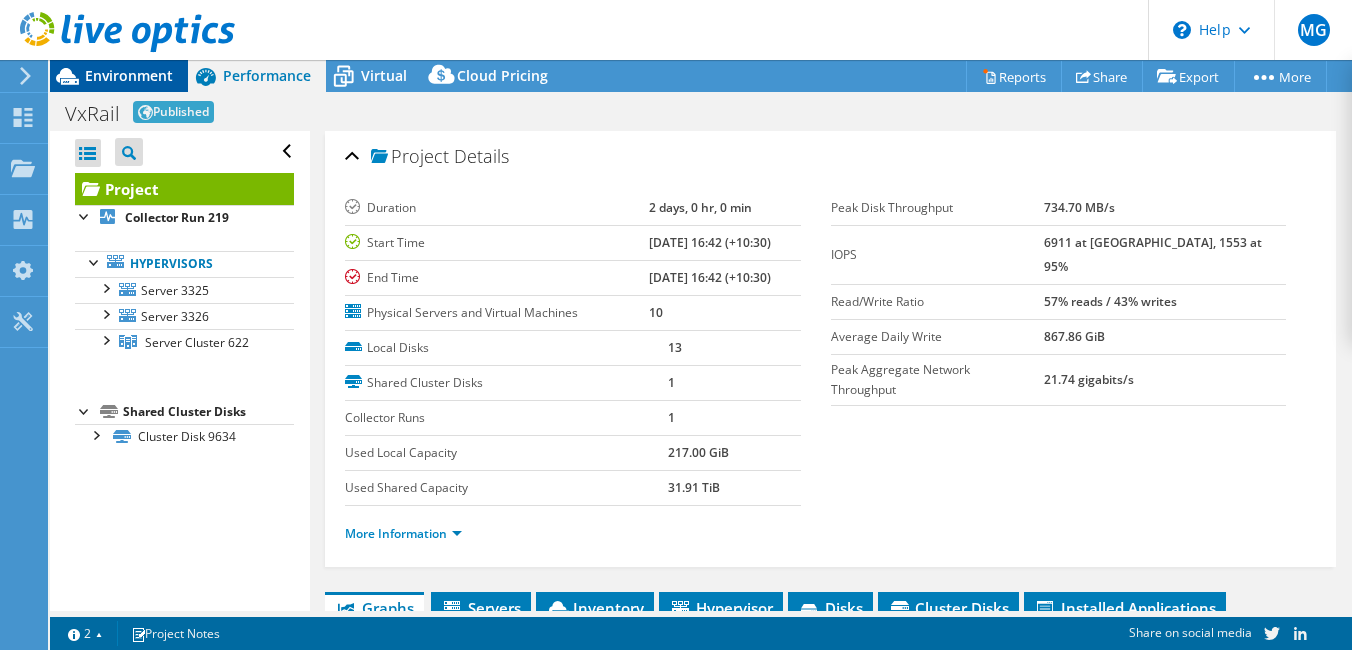 click on "Environment" at bounding box center (129, 75) 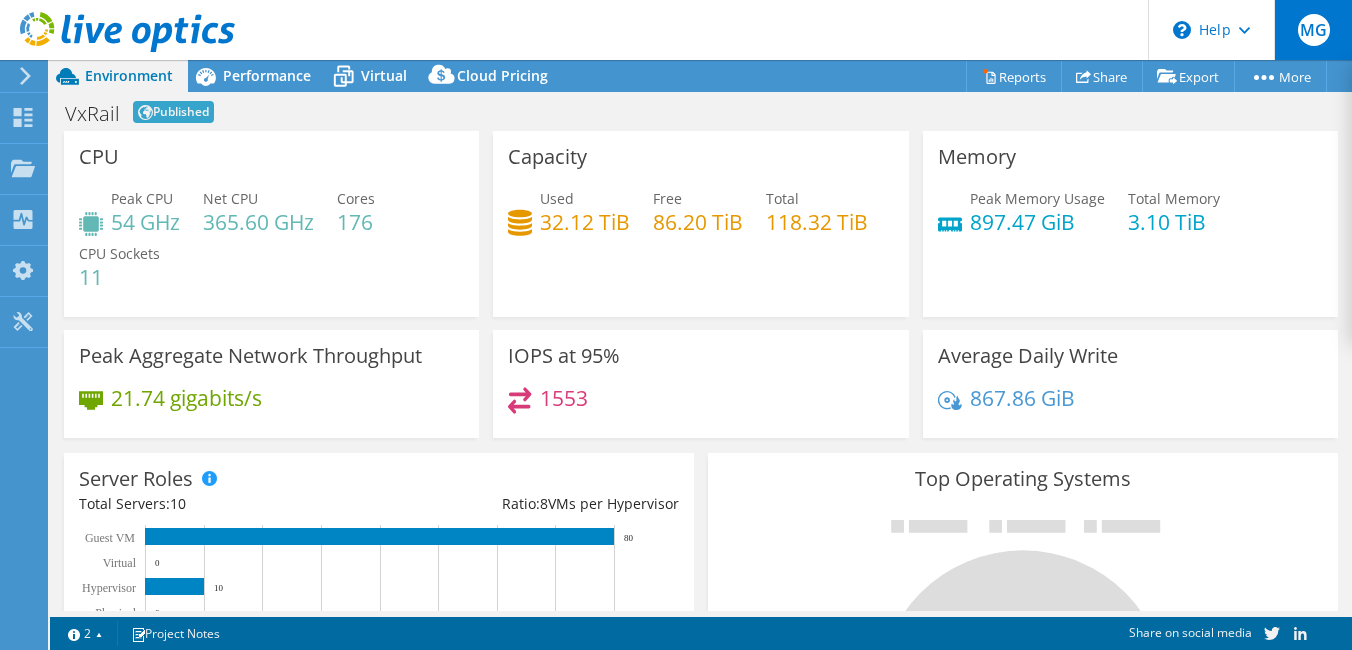 click on "MG" at bounding box center (1314, 30) 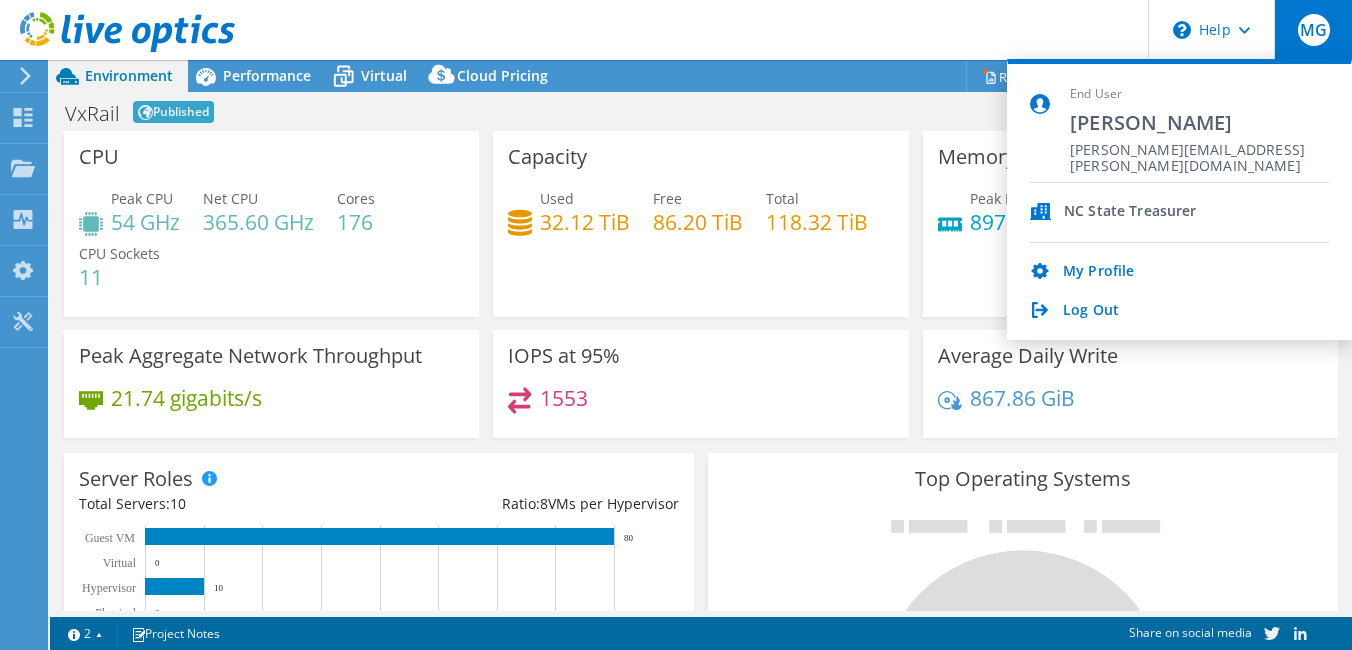 click on "Project Actions
Project Actions
Reports
Share
Export
vSAN ReadyNode Sizer" at bounding box center (701, 76) 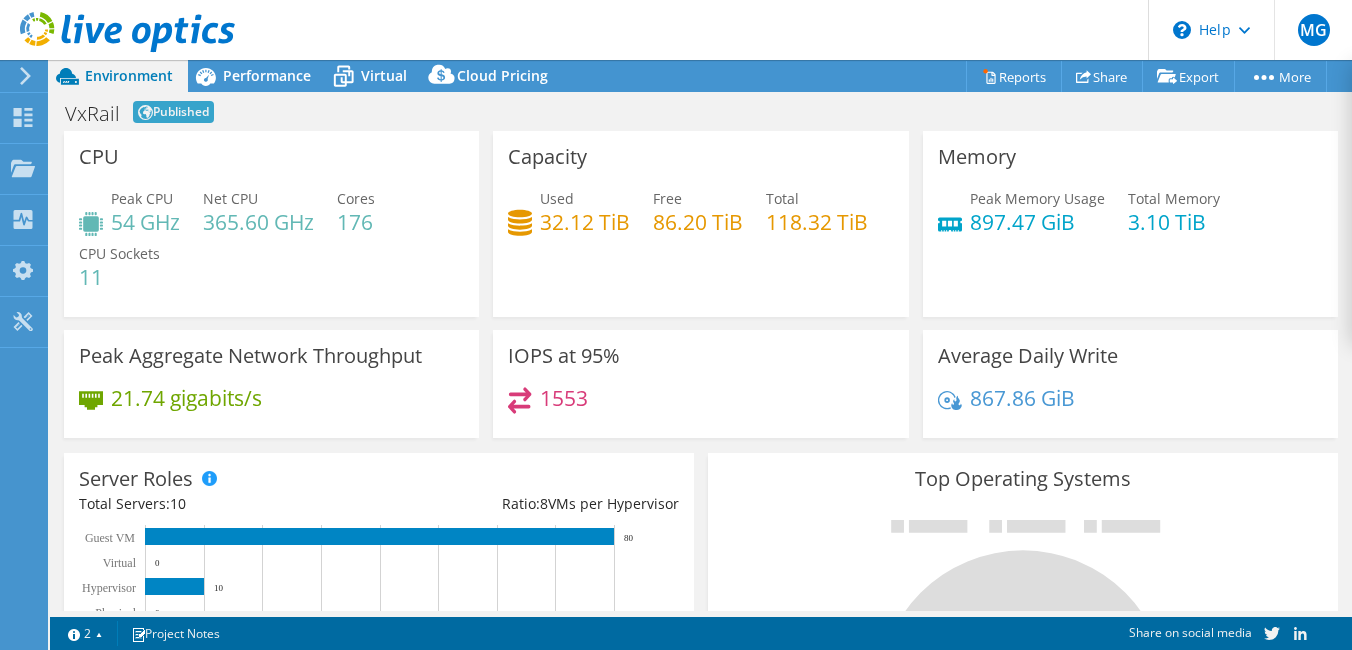 scroll, scrollTop: 600, scrollLeft: 0, axis: vertical 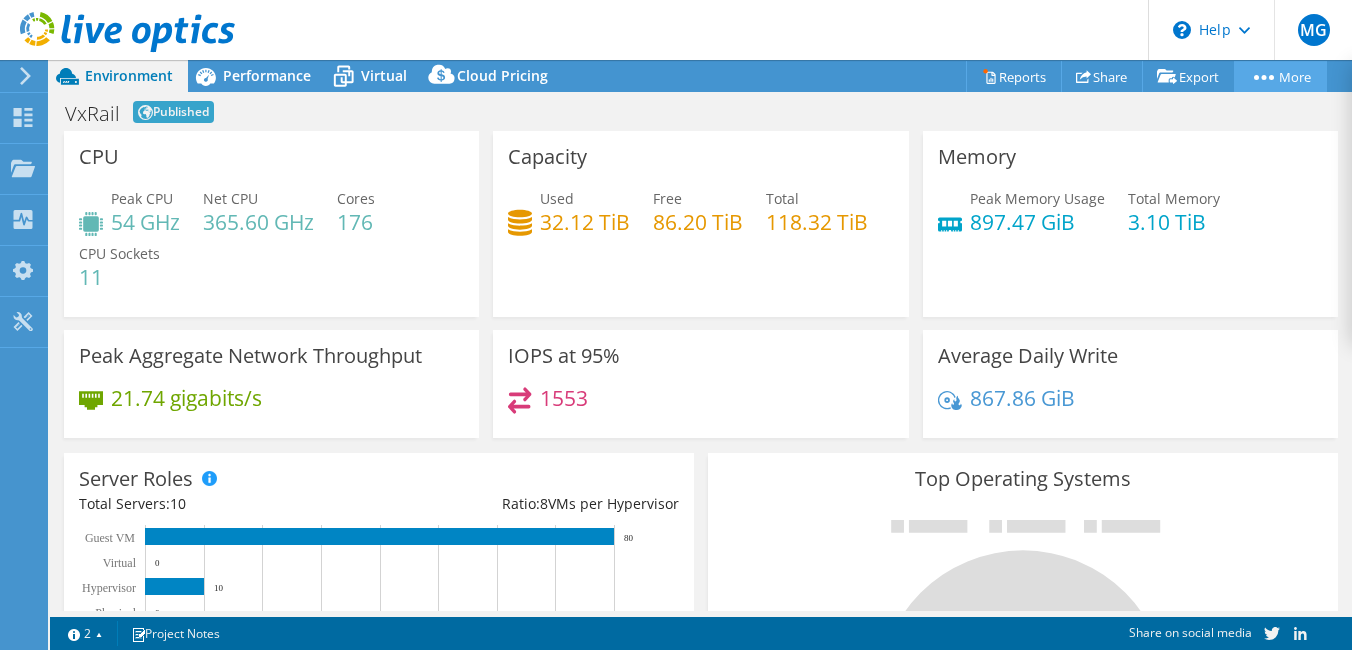 click on "More" at bounding box center [1280, 76] 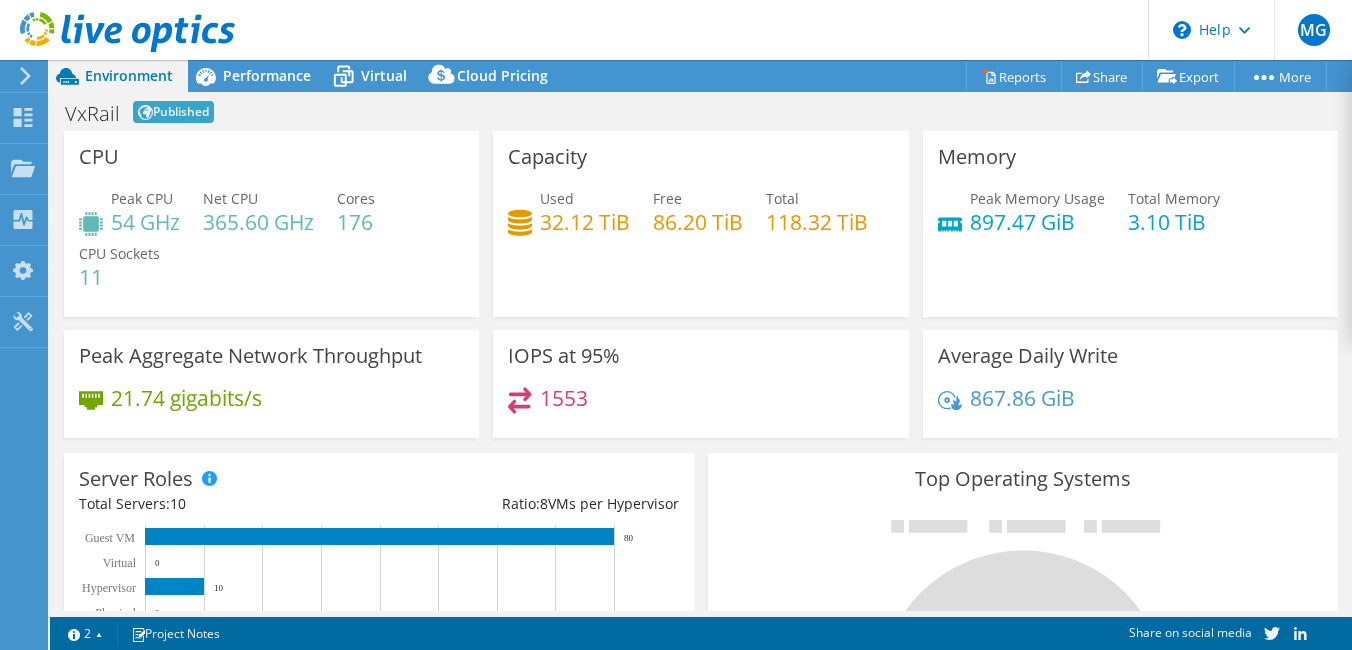 click on "VxRail
Published
Print" at bounding box center (701, 112) 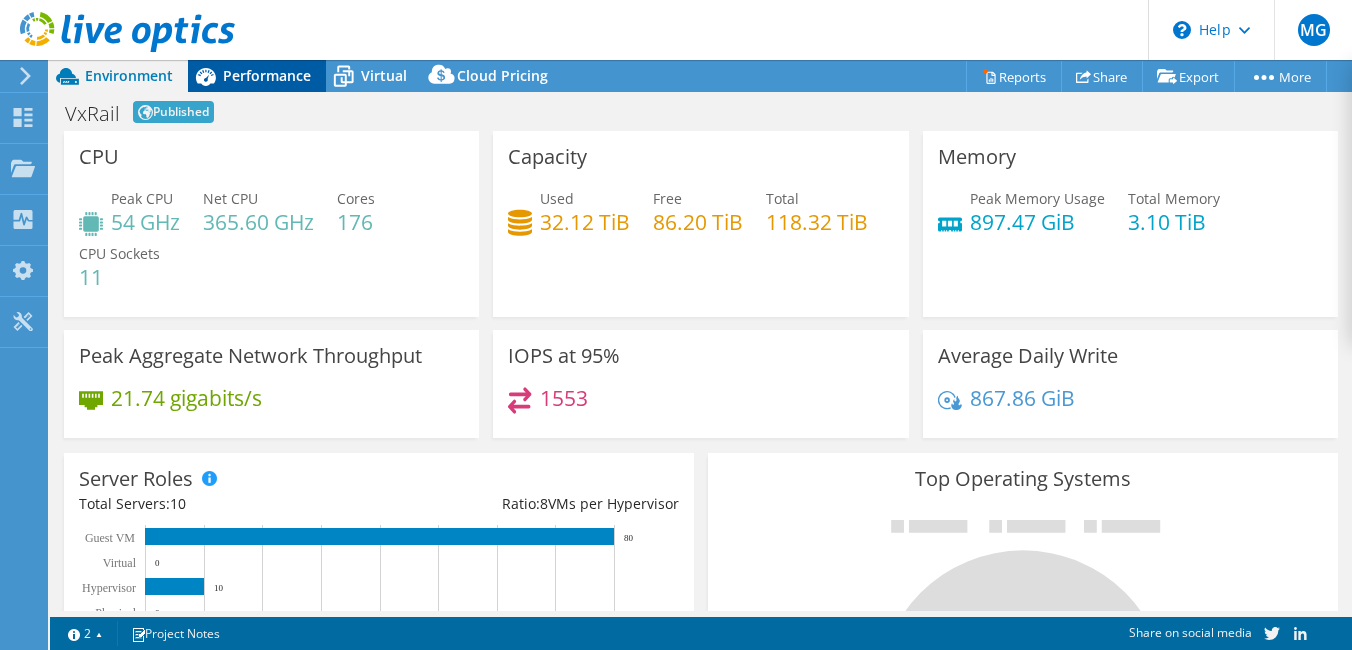 click 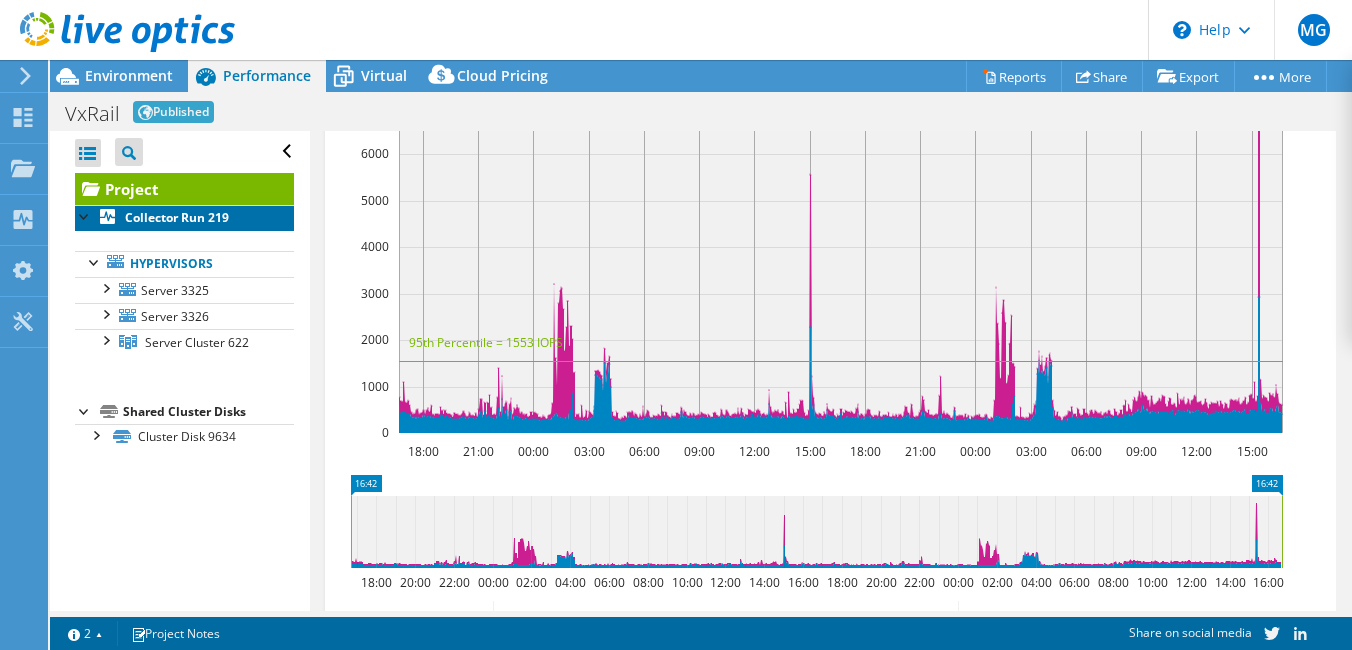 click on "Collector Run  219" at bounding box center [177, 217] 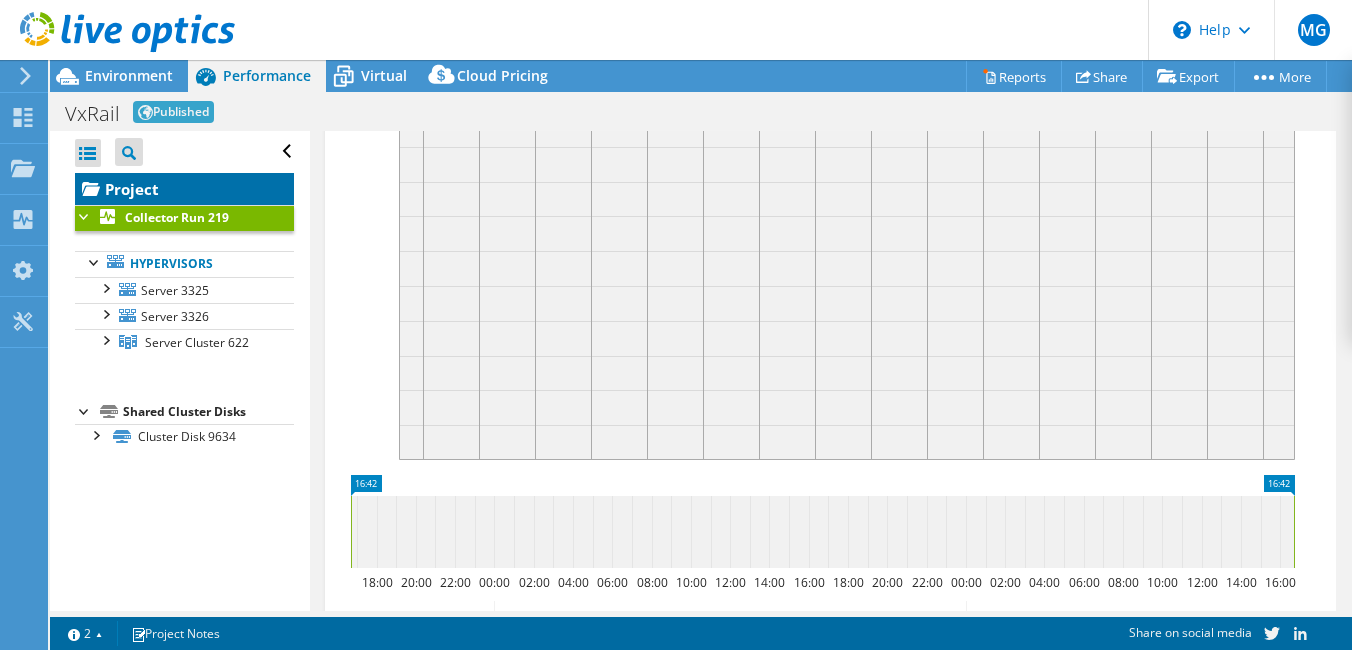 click 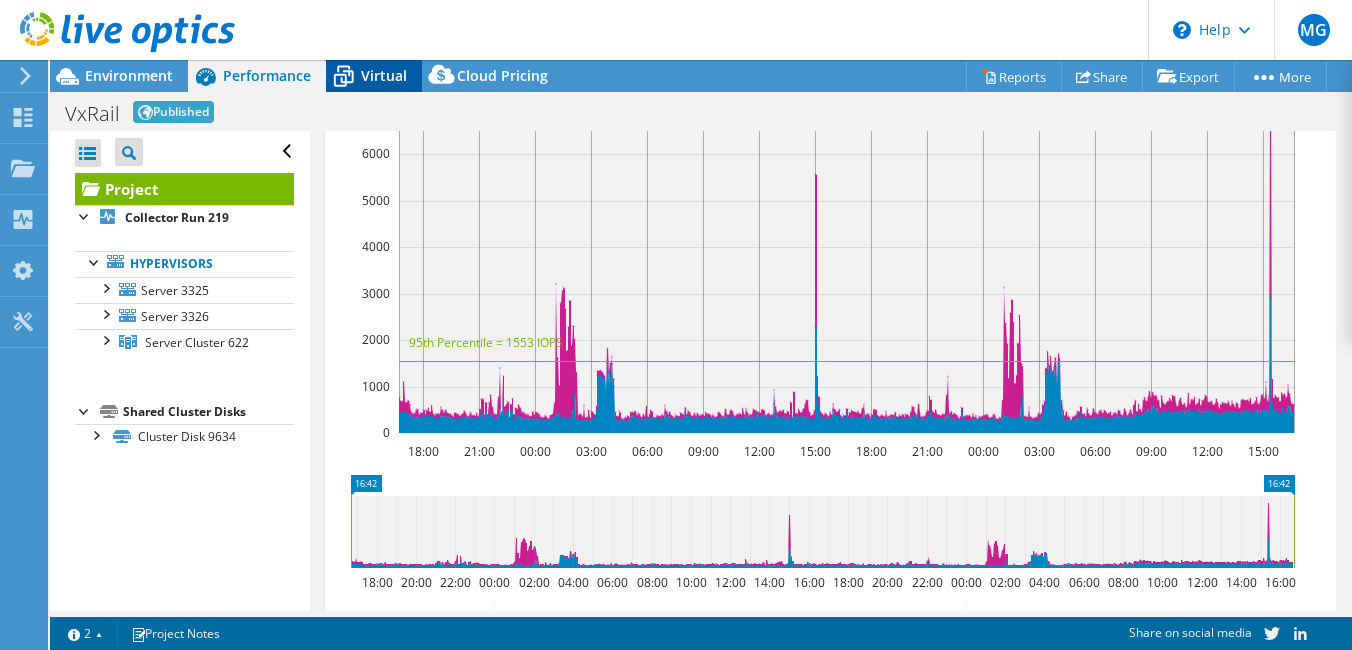 click on "Virtual" at bounding box center (384, 75) 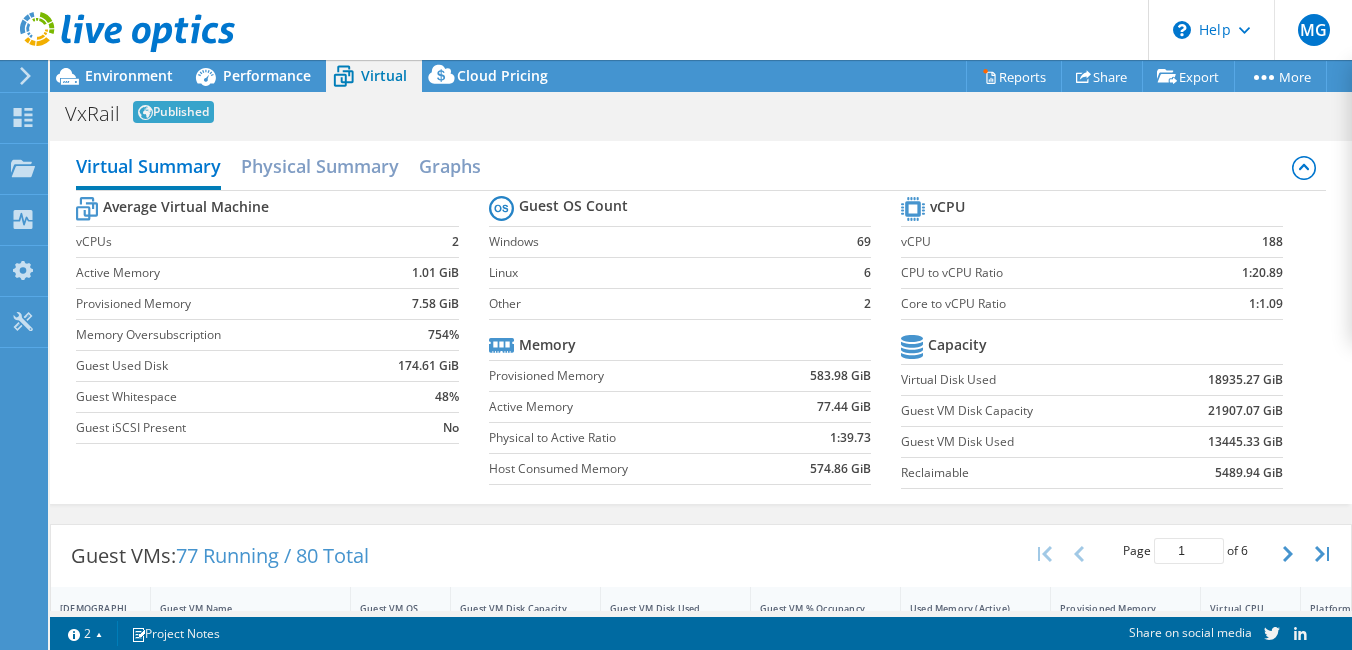 scroll, scrollTop: 100, scrollLeft: 0, axis: vertical 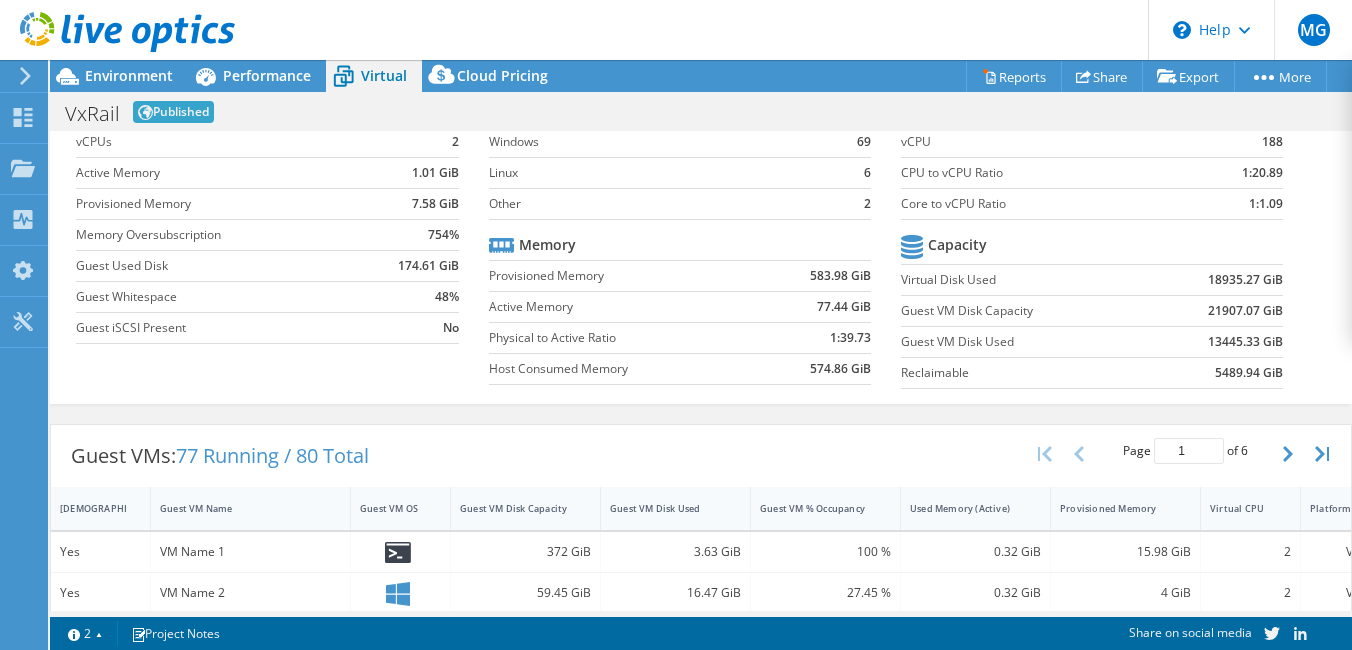 click on "VxRail" at bounding box center (92, 114) 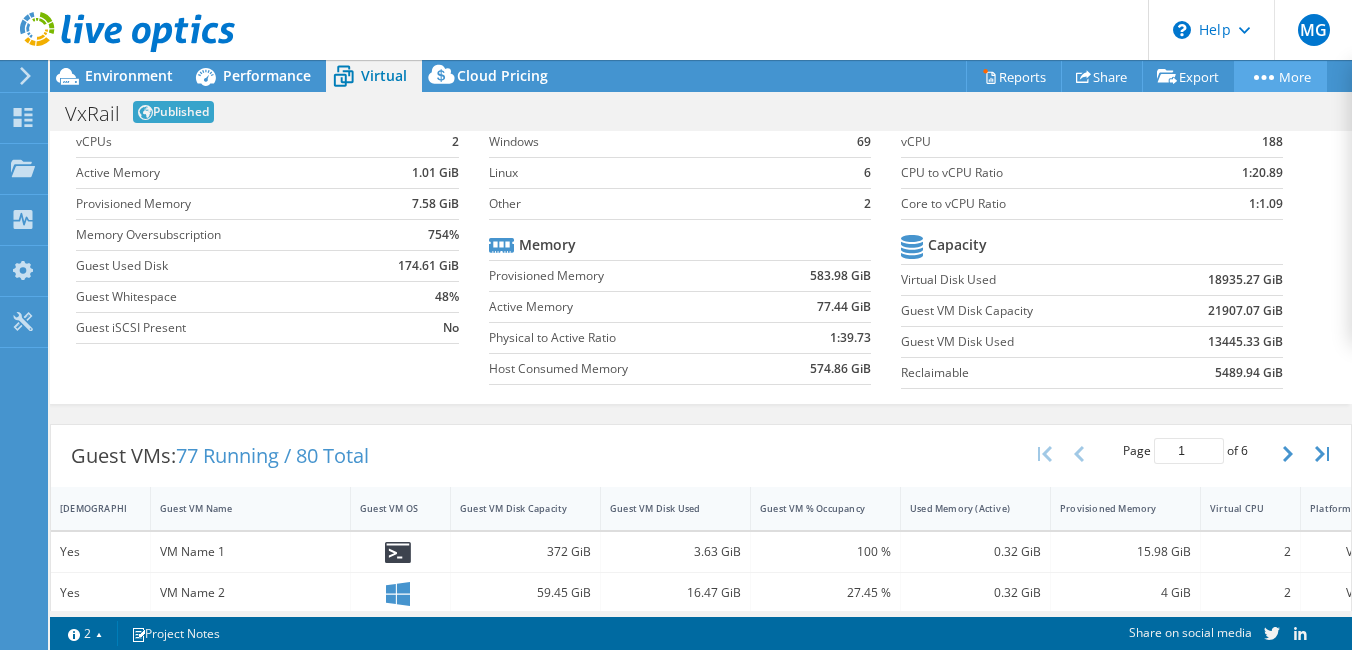 click on "More" at bounding box center (1280, 76) 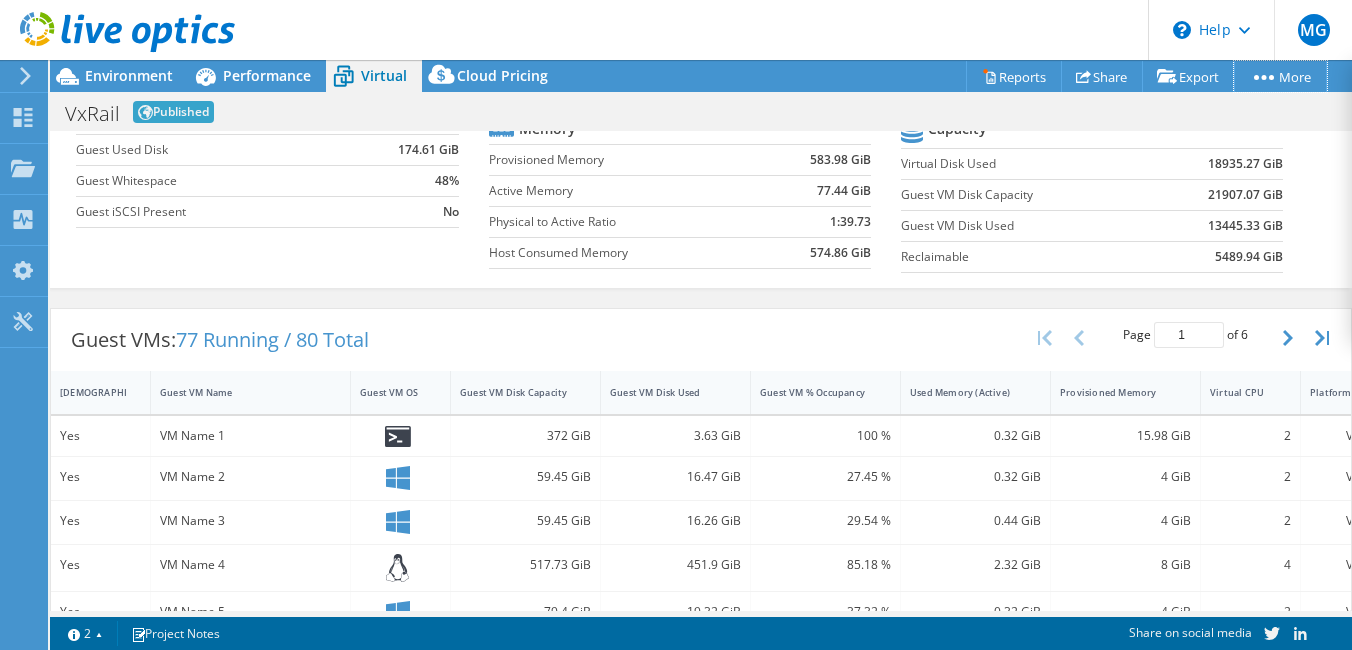 scroll, scrollTop: 0, scrollLeft: 0, axis: both 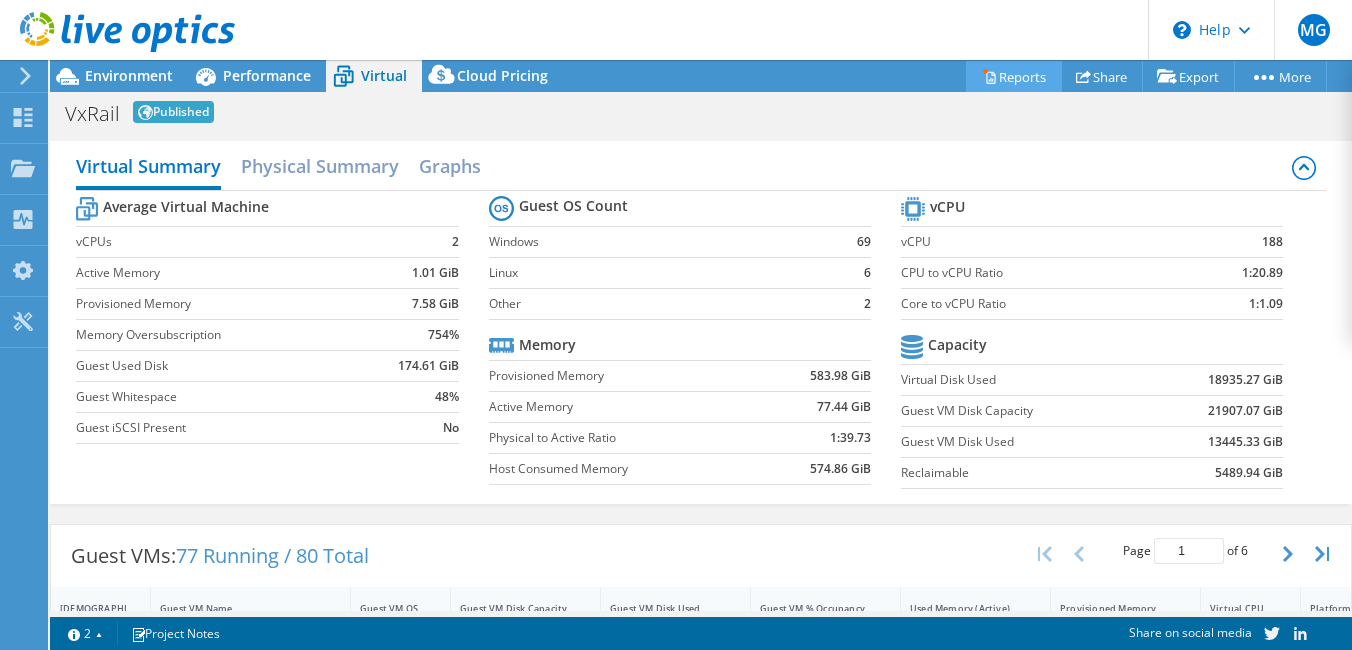click on "Reports" at bounding box center (1014, 76) 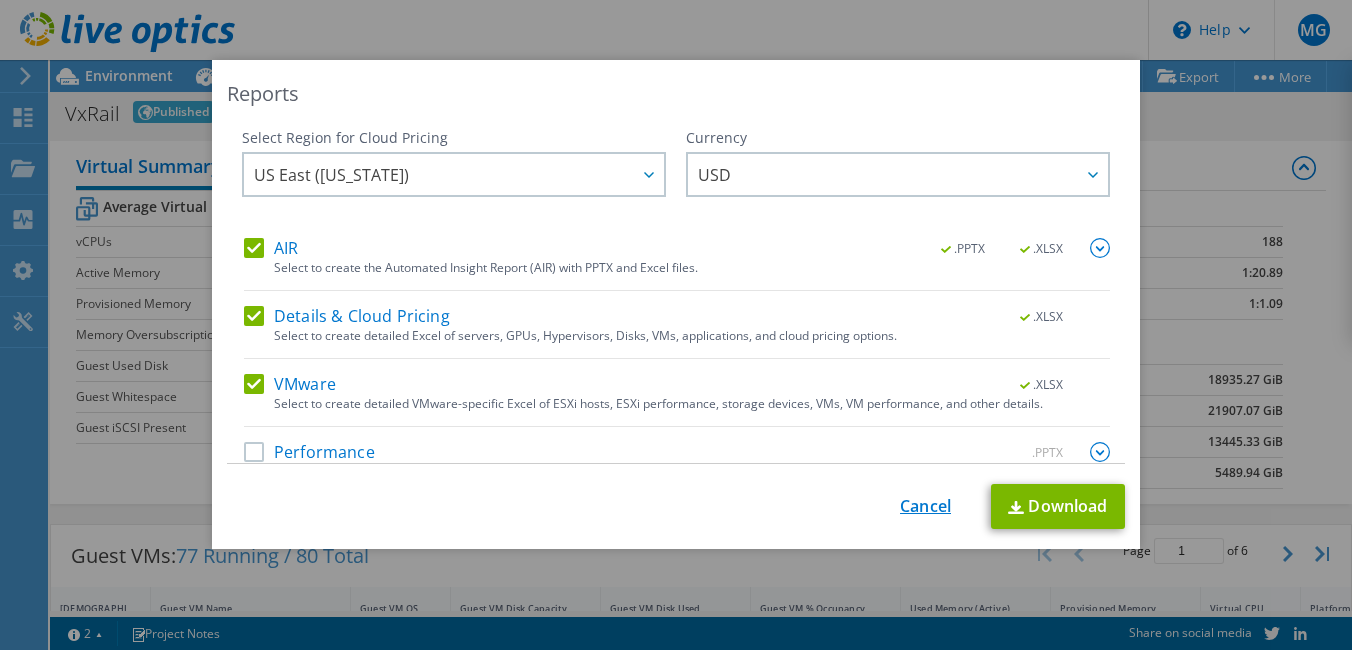 click on "Cancel" at bounding box center (925, 506) 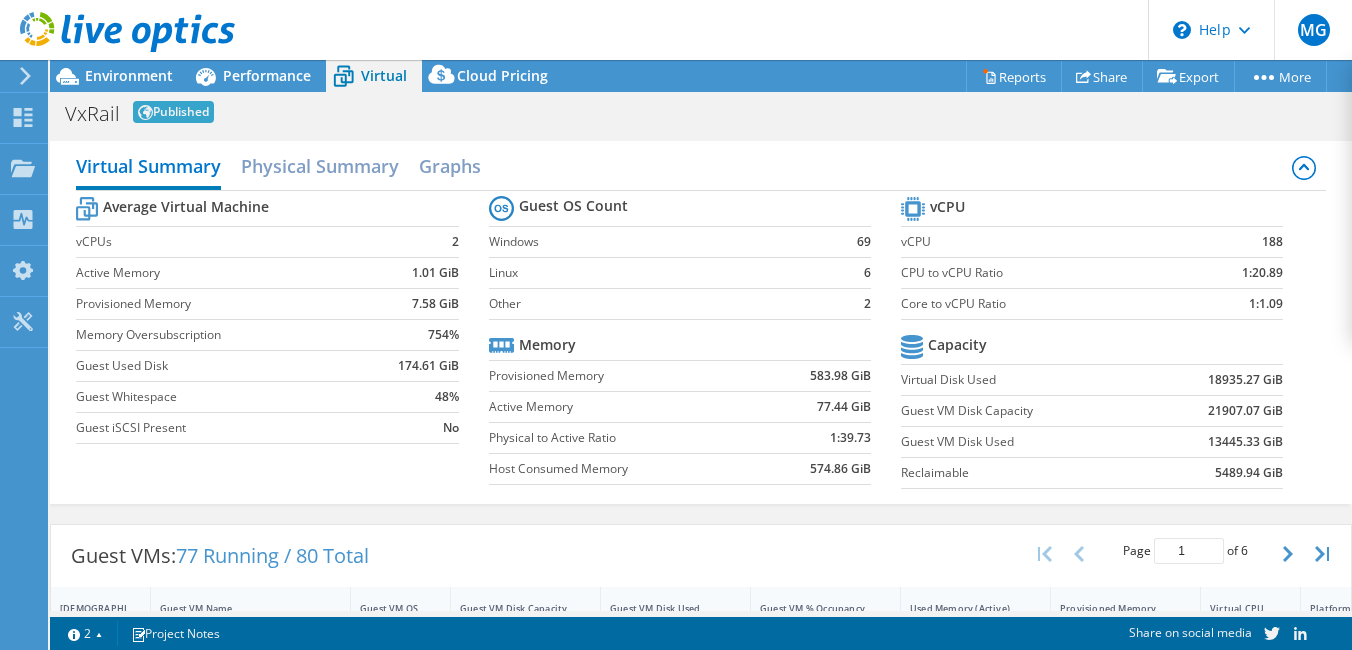 click on "VxRail" at bounding box center [92, 114] 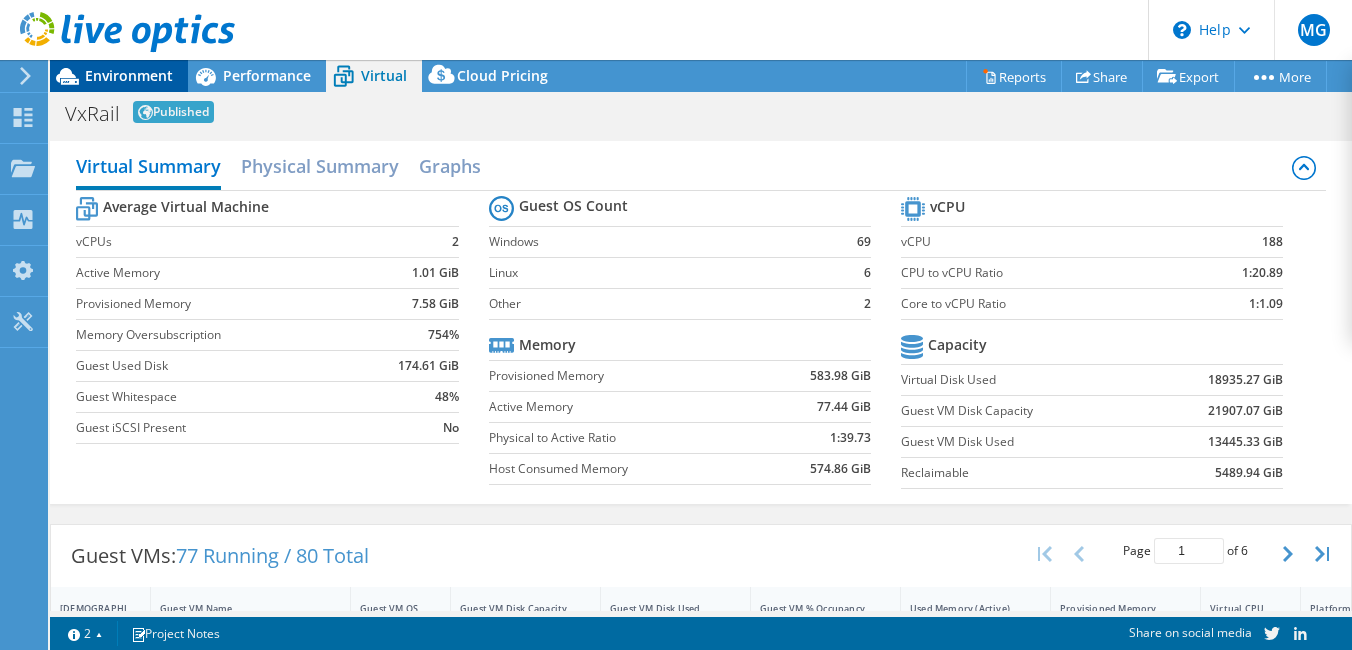 click on "Environment" at bounding box center [129, 75] 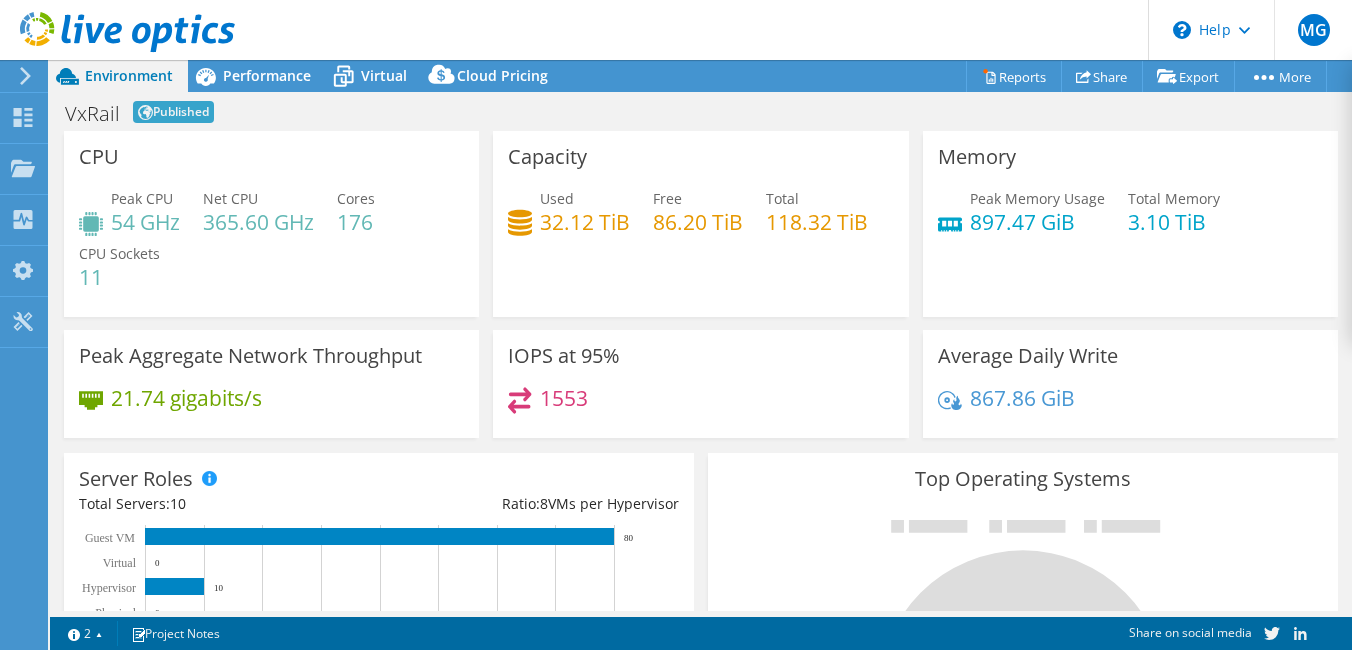 click 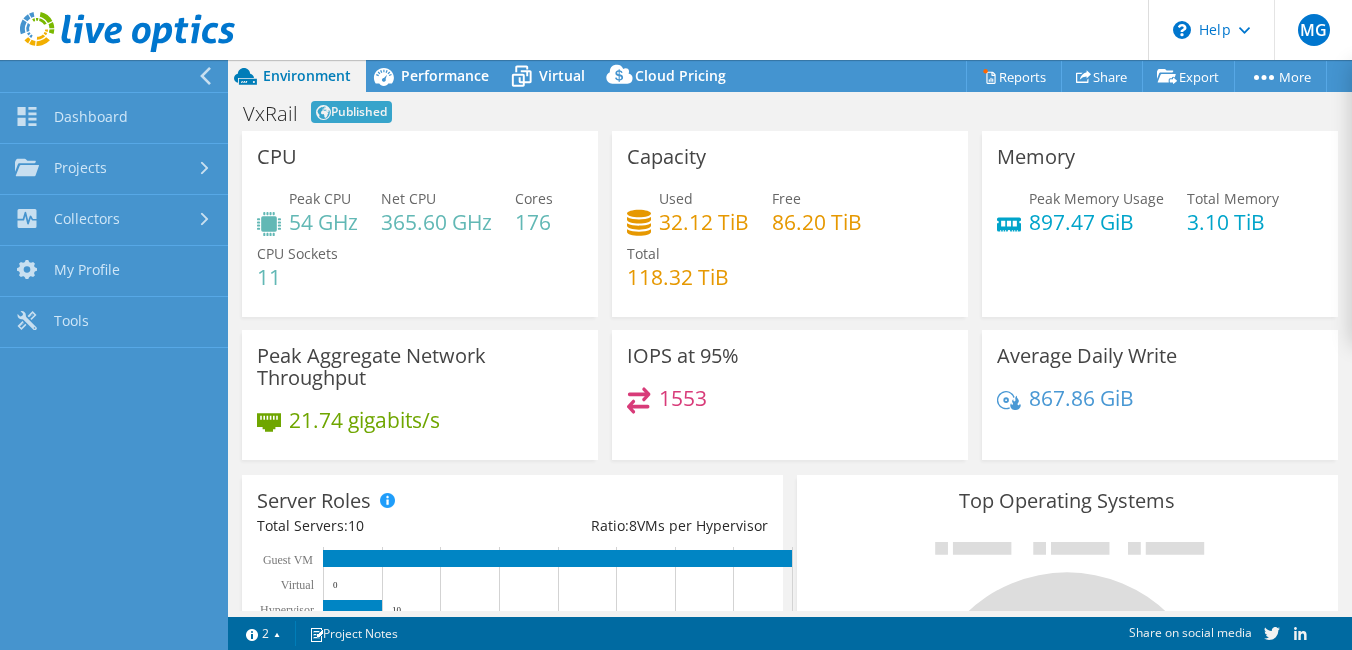 scroll, scrollTop: 698, scrollLeft: 0, axis: vertical 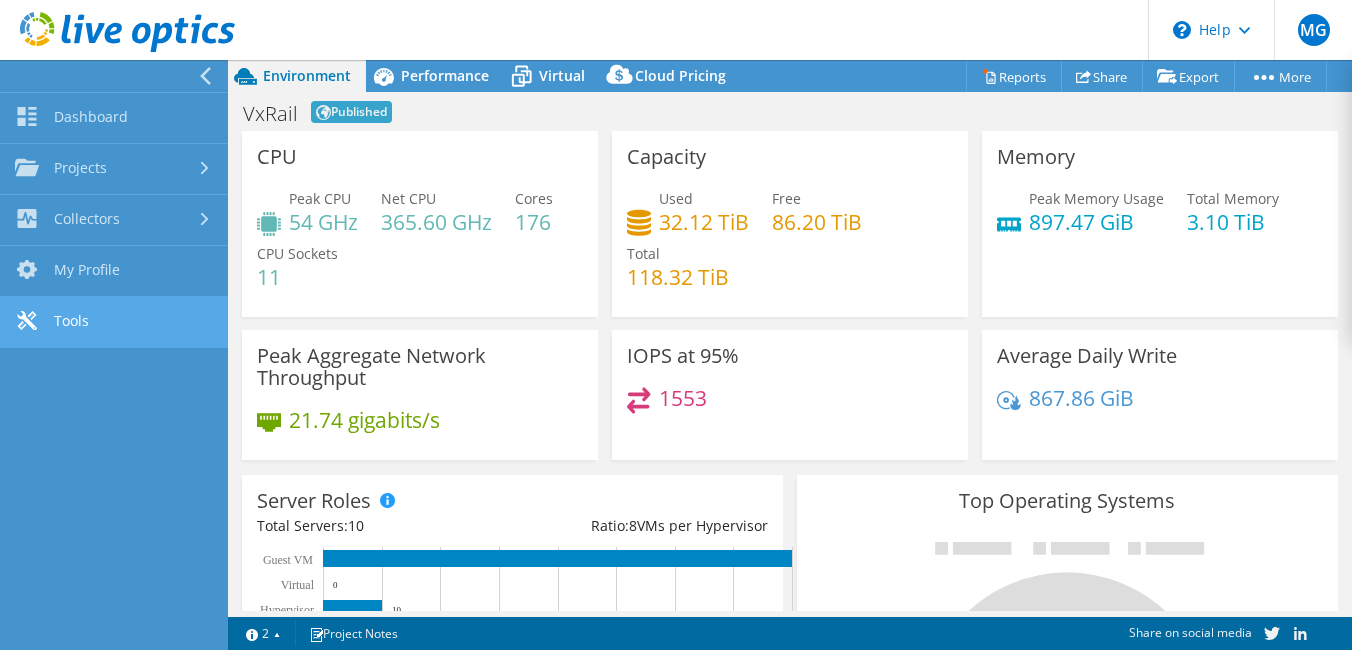 click on "Tools" at bounding box center (114, 322) 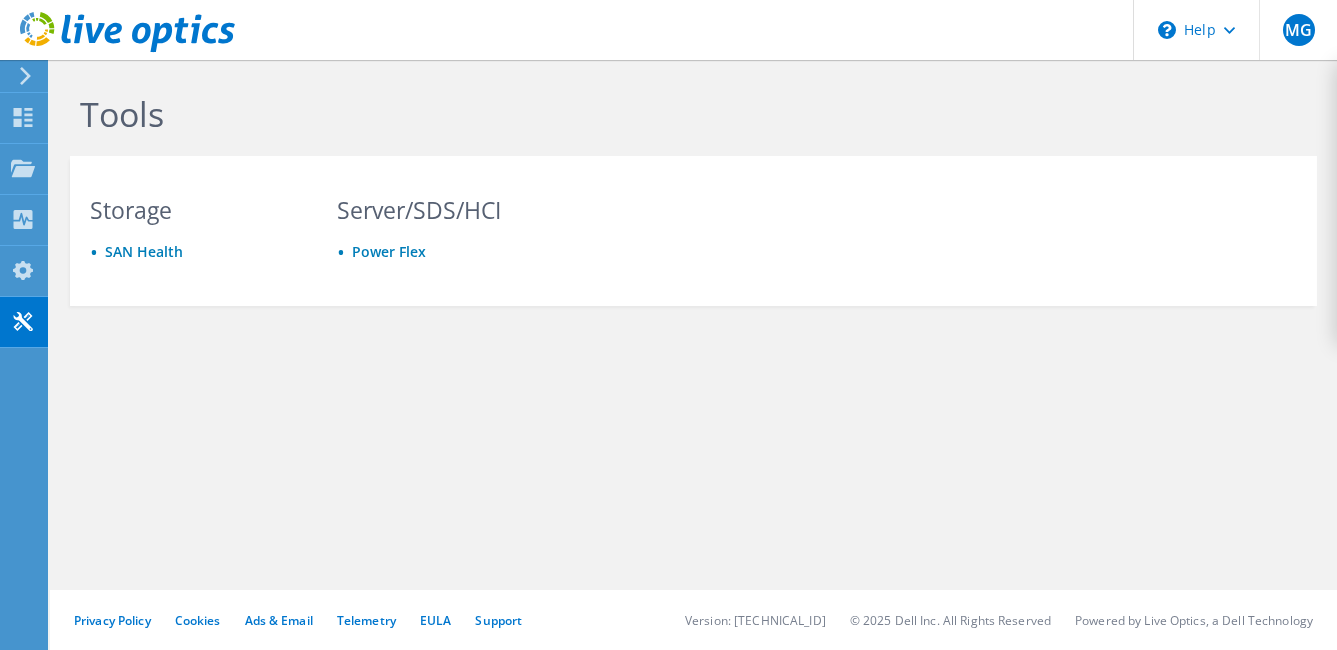 scroll, scrollTop: 0, scrollLeft: 0, axis: both 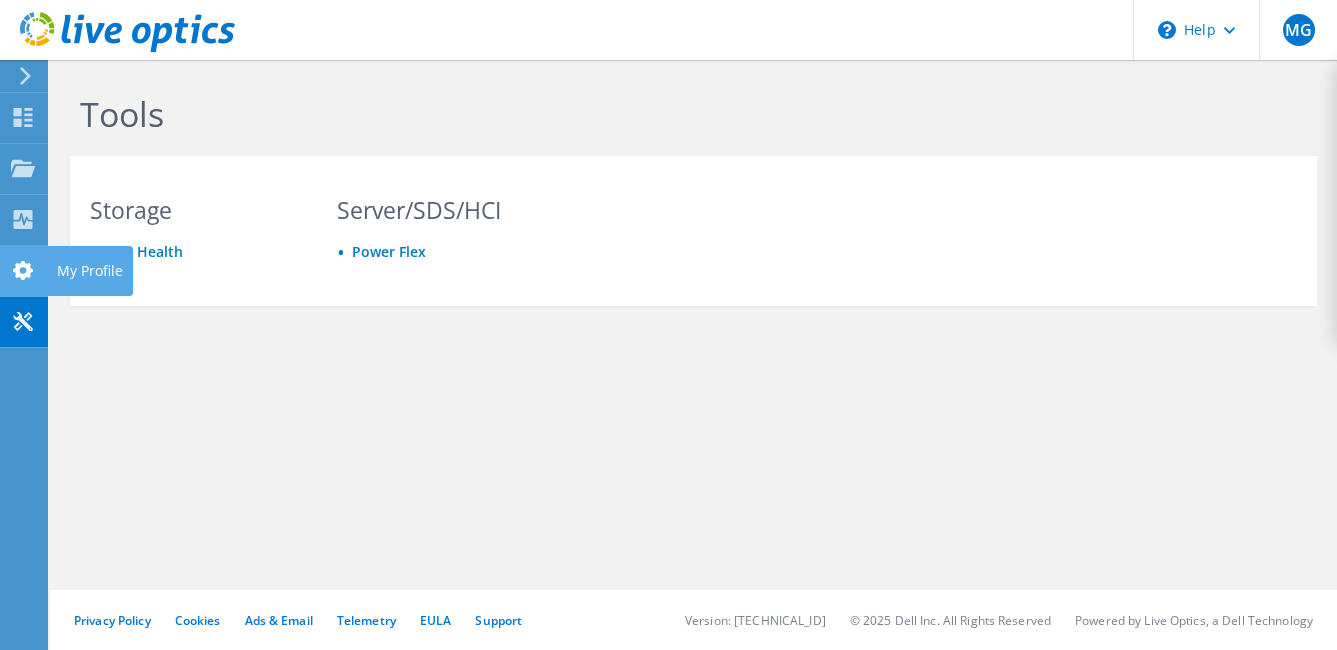 click 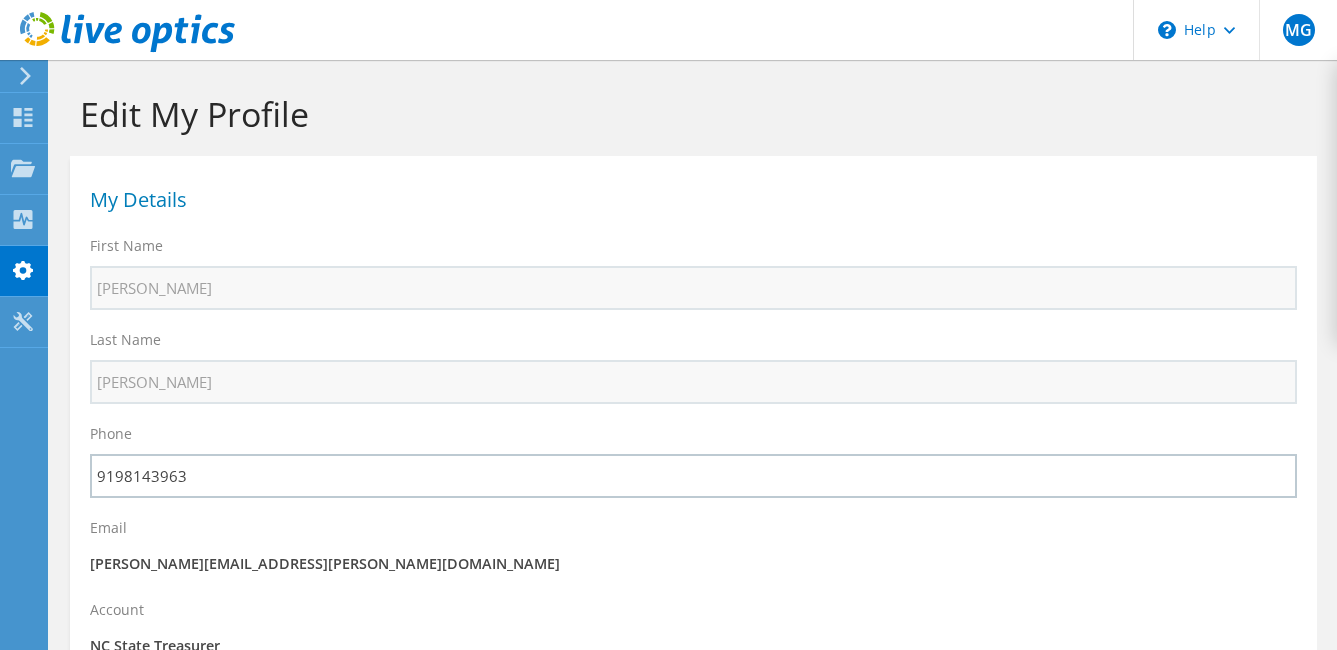 select on "224" 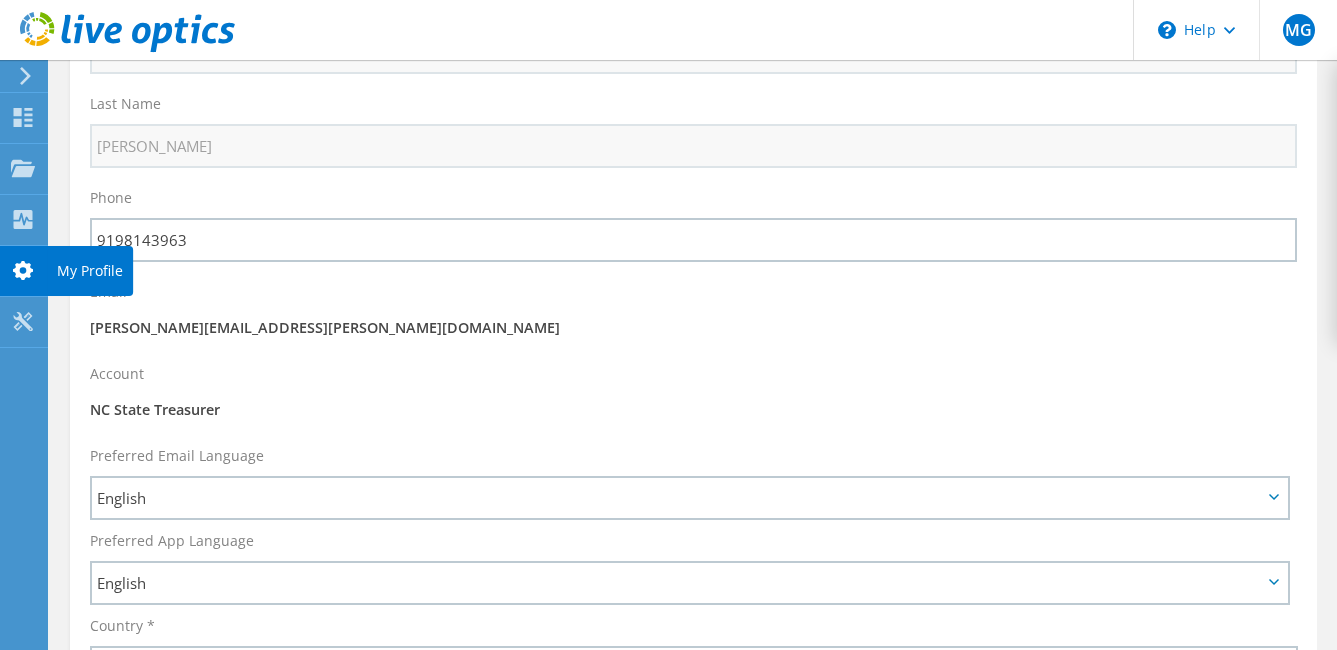 scroll, scrollTop: 136, scrollLeft: 0, axis: vertical 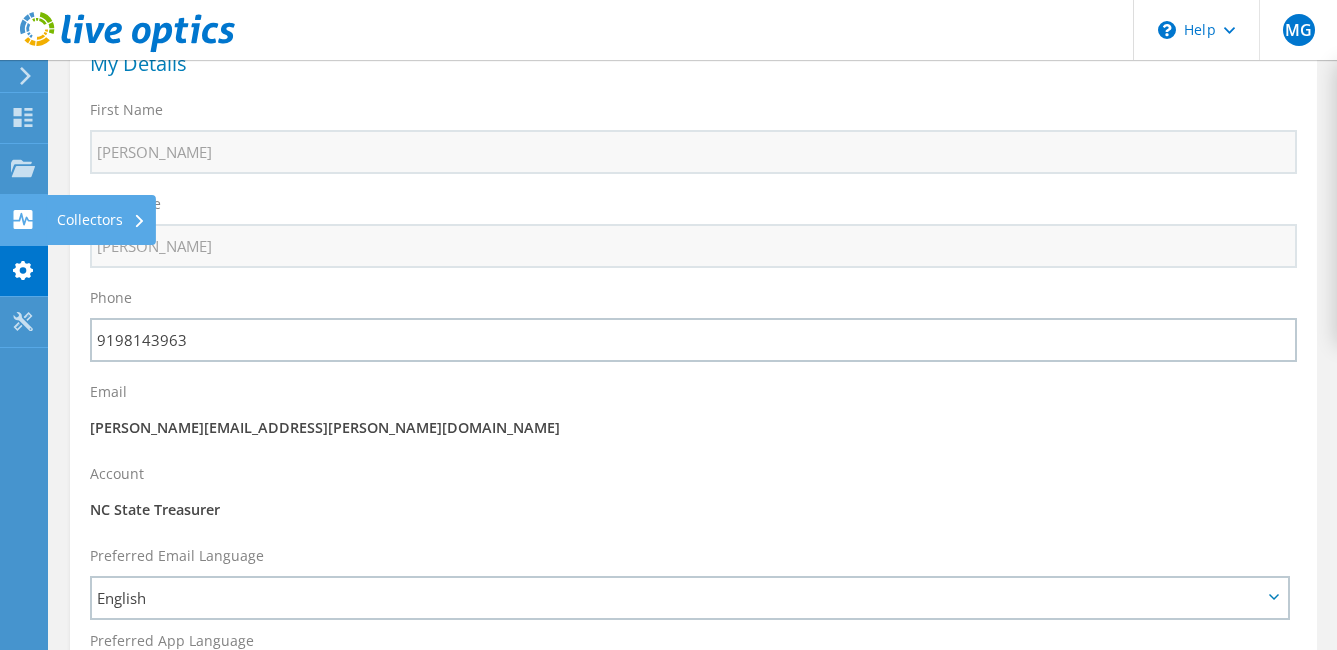 click on "Collectors" at bounding box center [-66, 220] 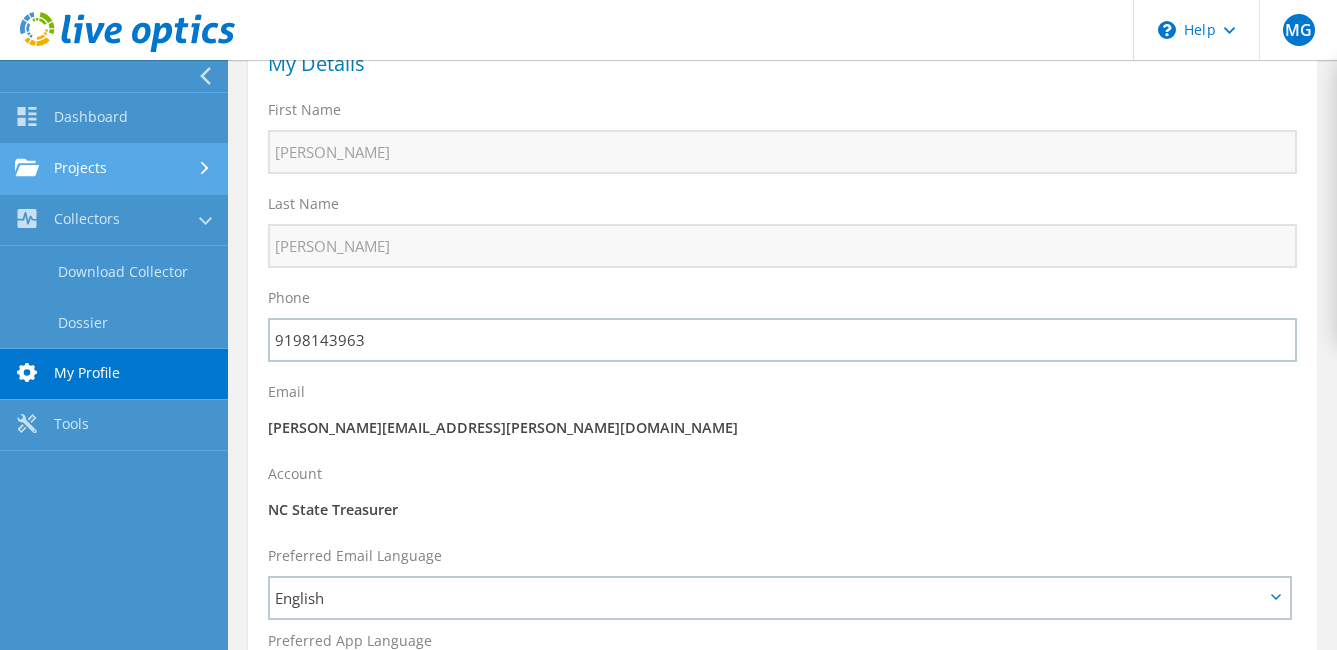 click on "Projects" at bounding box center (114, 169) 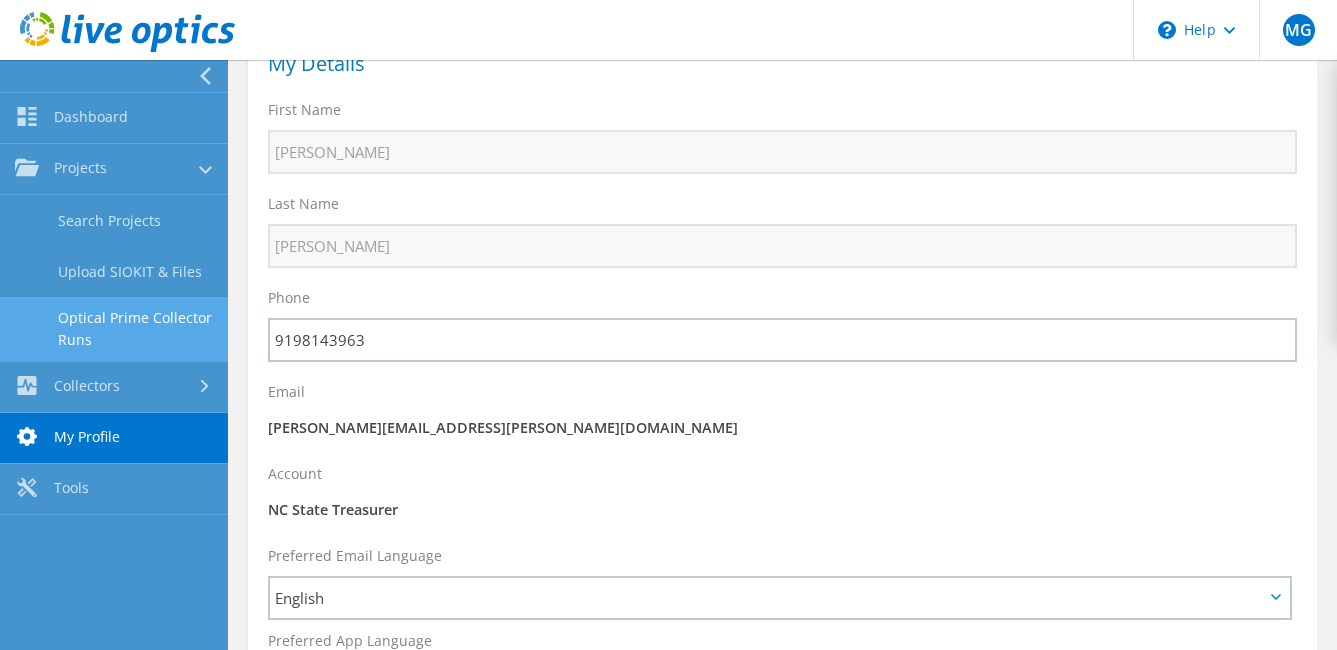 click on "Optical Prime Collector Runs" at bounding box center [114, 329] 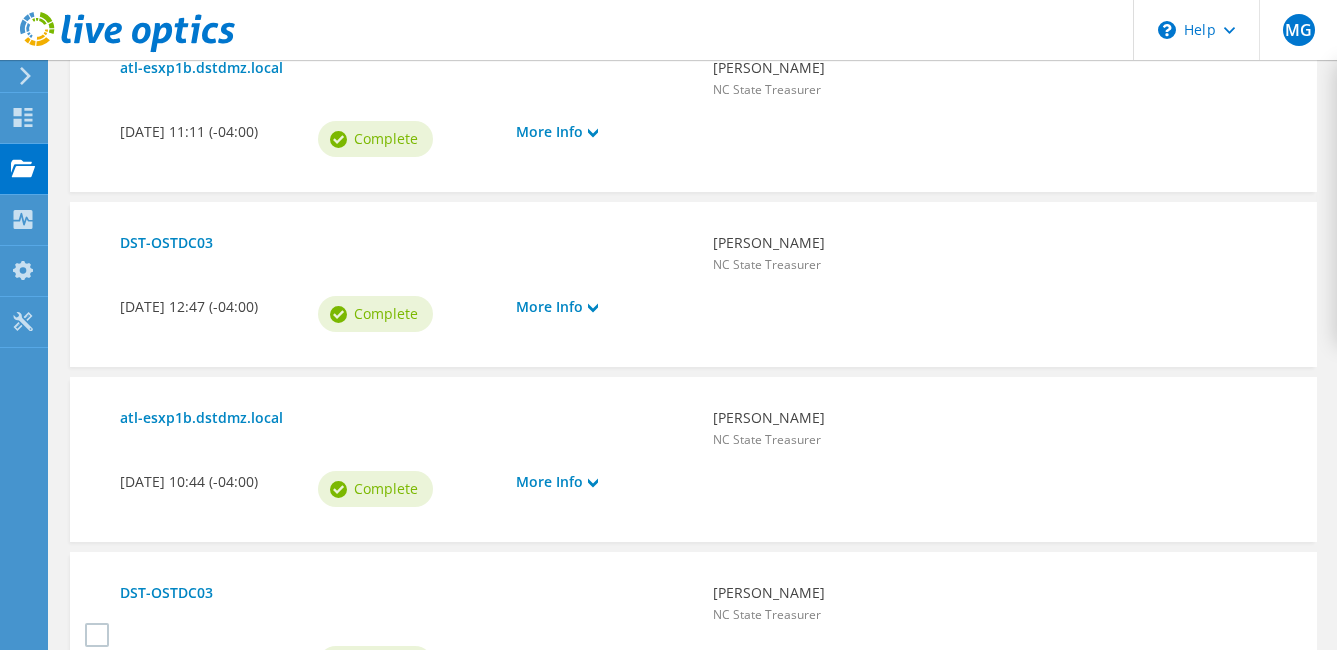 scroll, scrollTop: 1554, scrollLeft: 0, axis: vertical 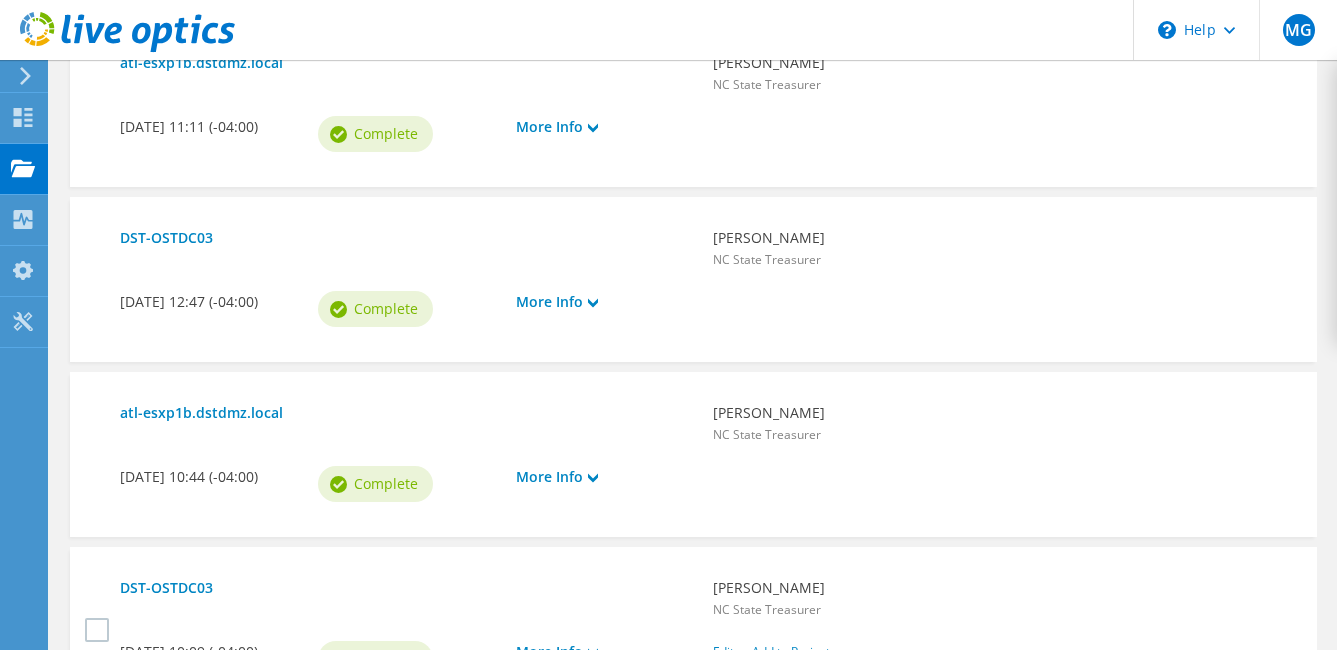 click on "More Info" at bounding box center (605, 827) 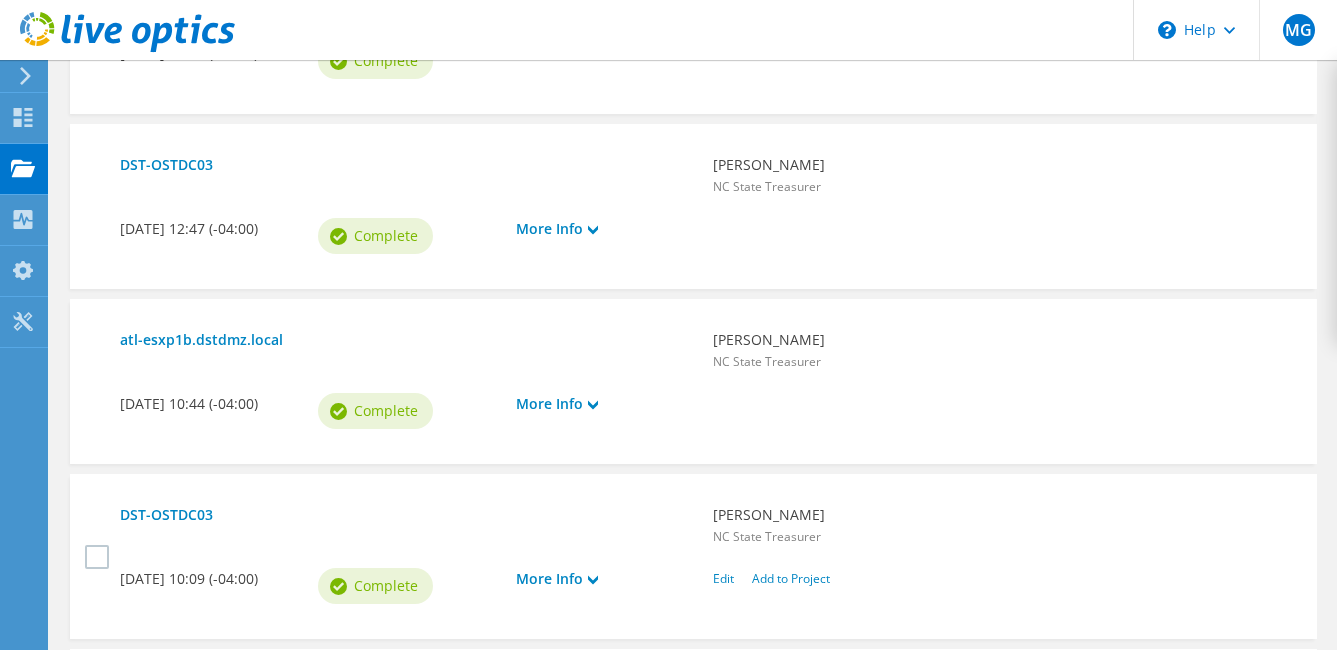 scroll, scrollTop: 1717, scrollLeft: 0, axis: vertical 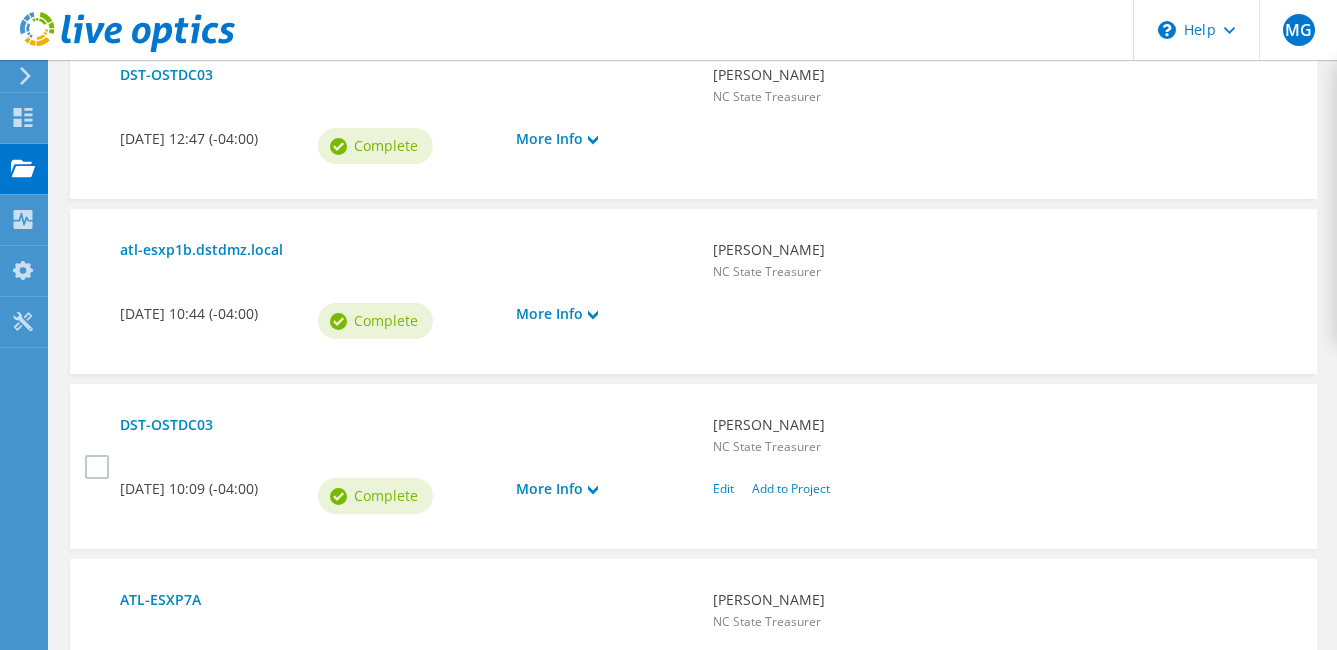 click on "2" at bounding box center (1248, 991) 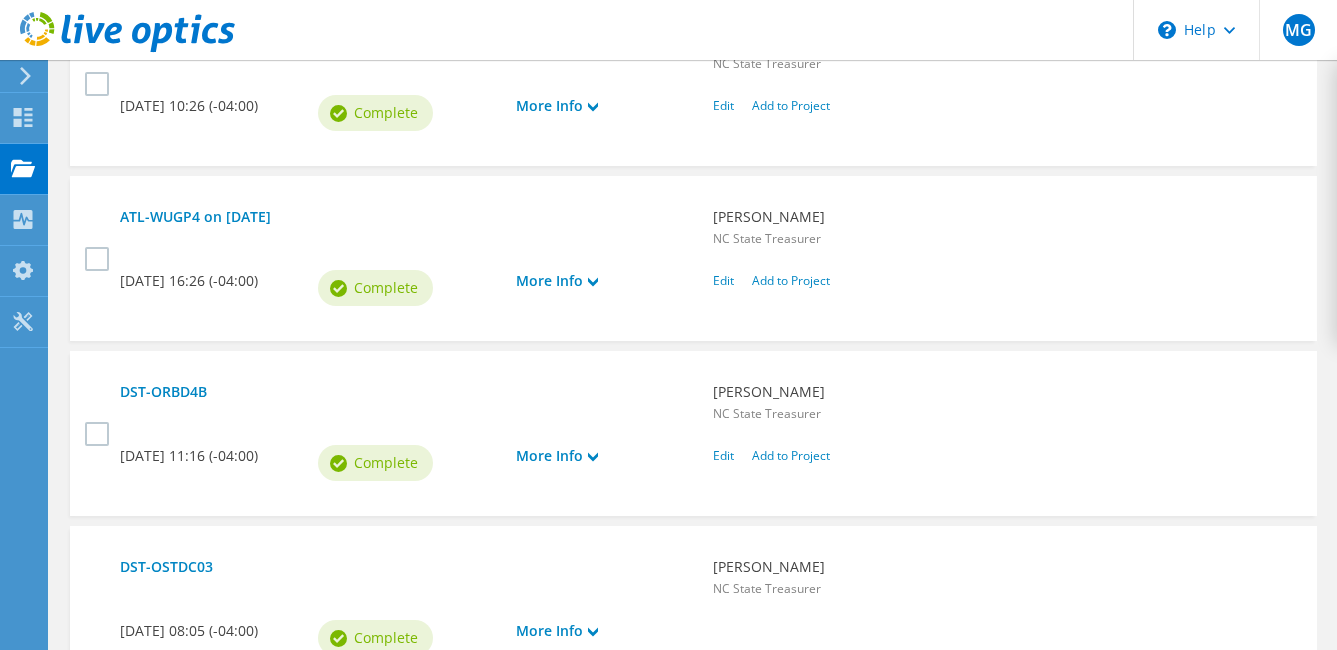 scroll, scrollTop: 1664, scrollLeft: 0, axis: vertical 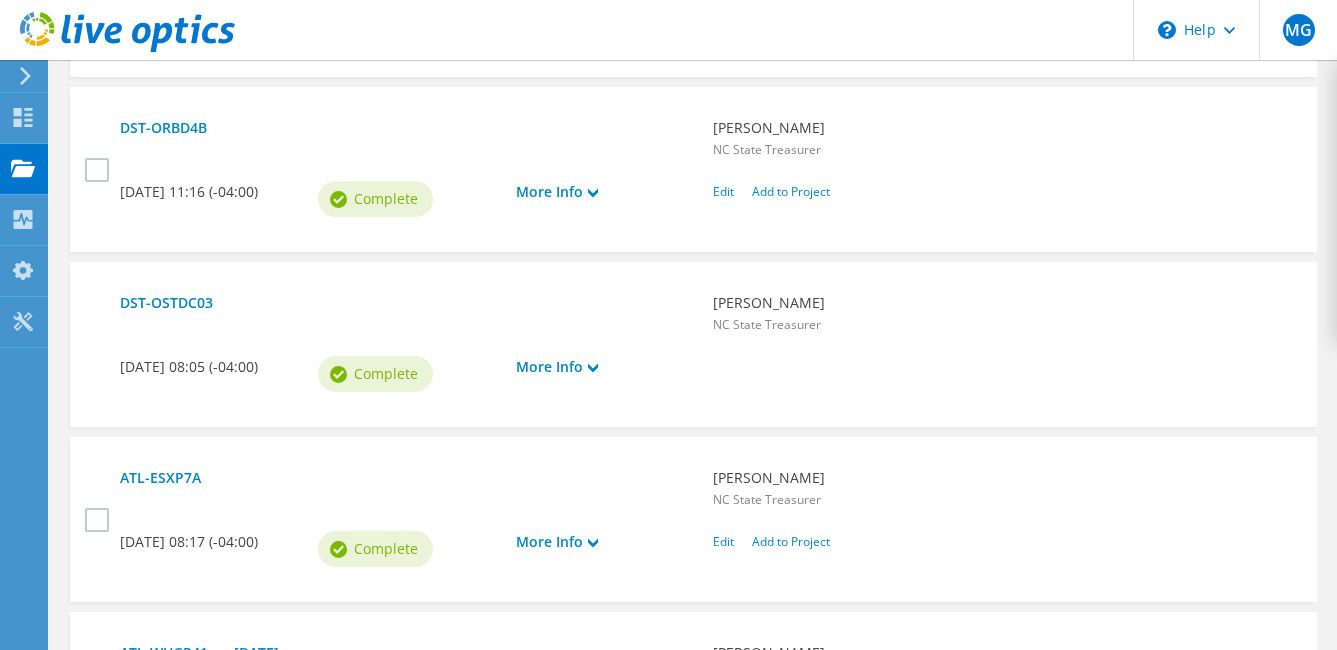 click on "3" at bounding box center [1276, 809] 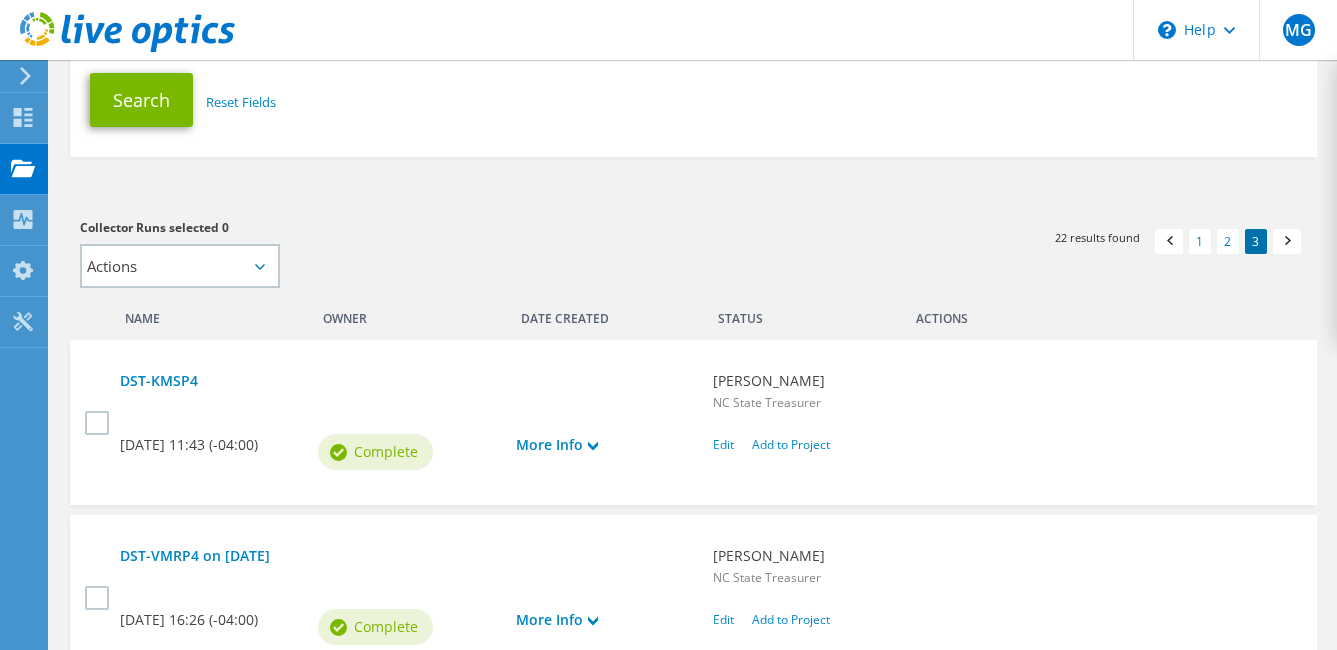 scroll, scrollTop: 400, scrollLeft: 0, axis: vertical 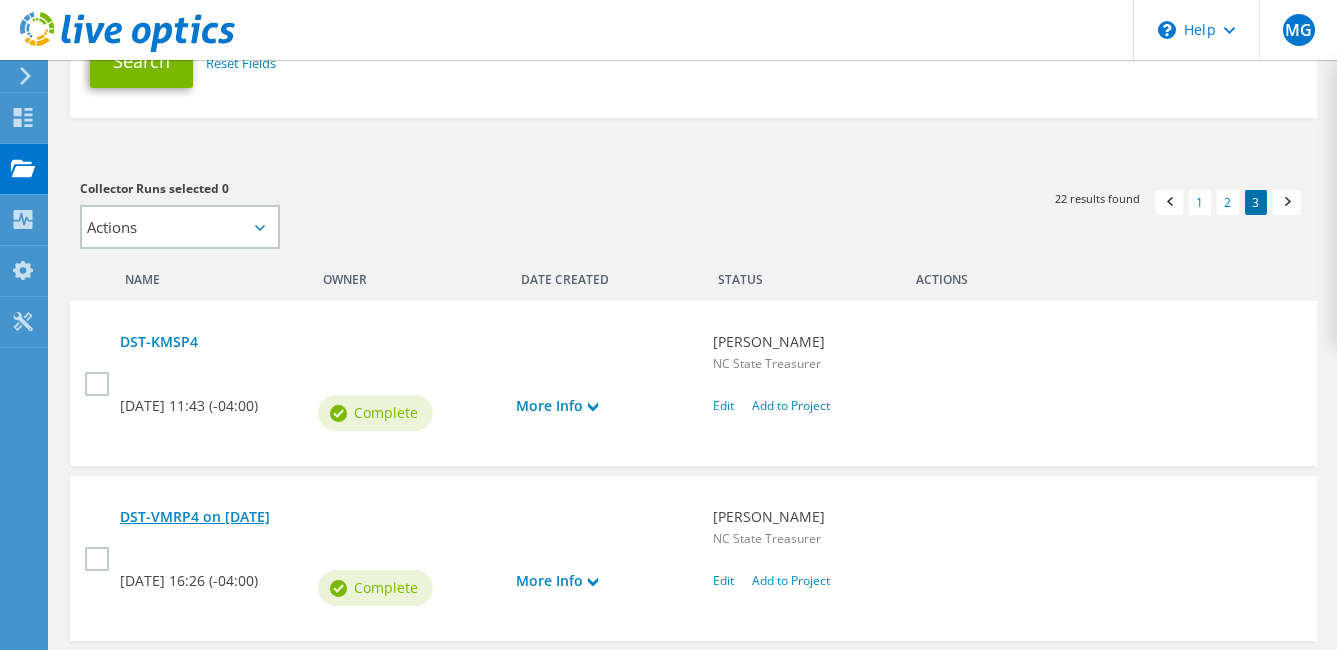 click on "DST-VMRP4 on [DATE]" at bounding box center [406, 517] 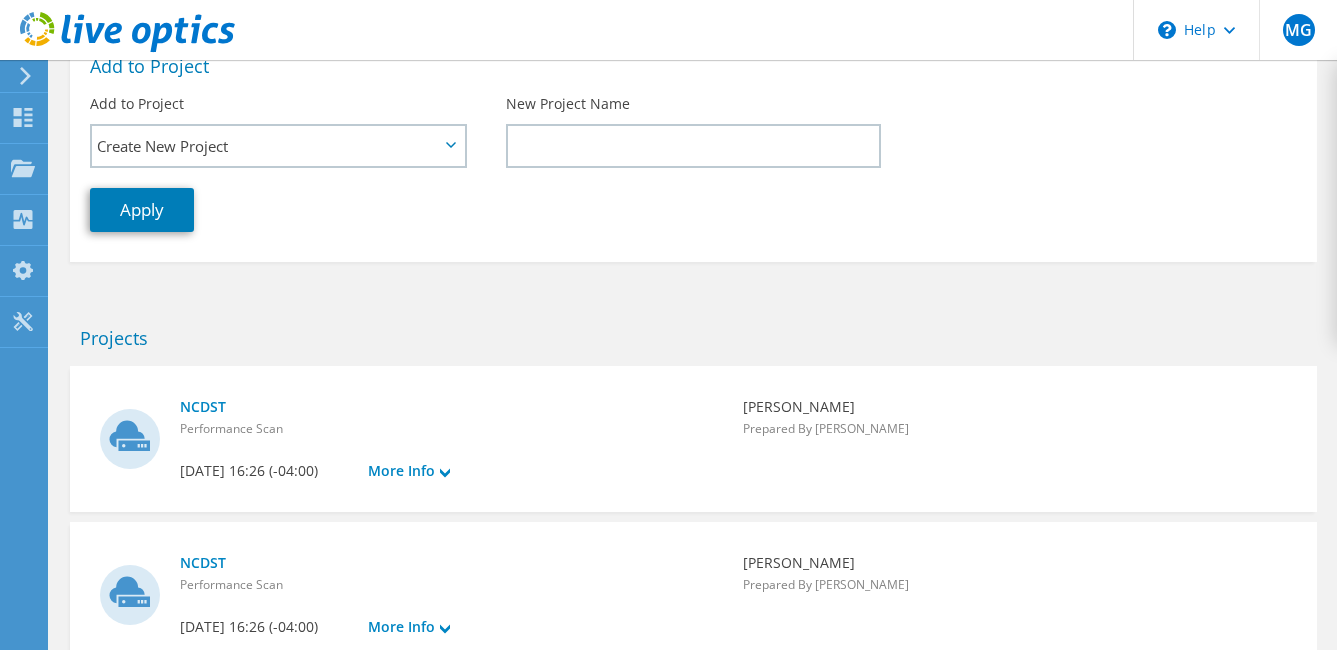 scroll, scrollTop: 513, scrollLeft: 0, axis: vertical 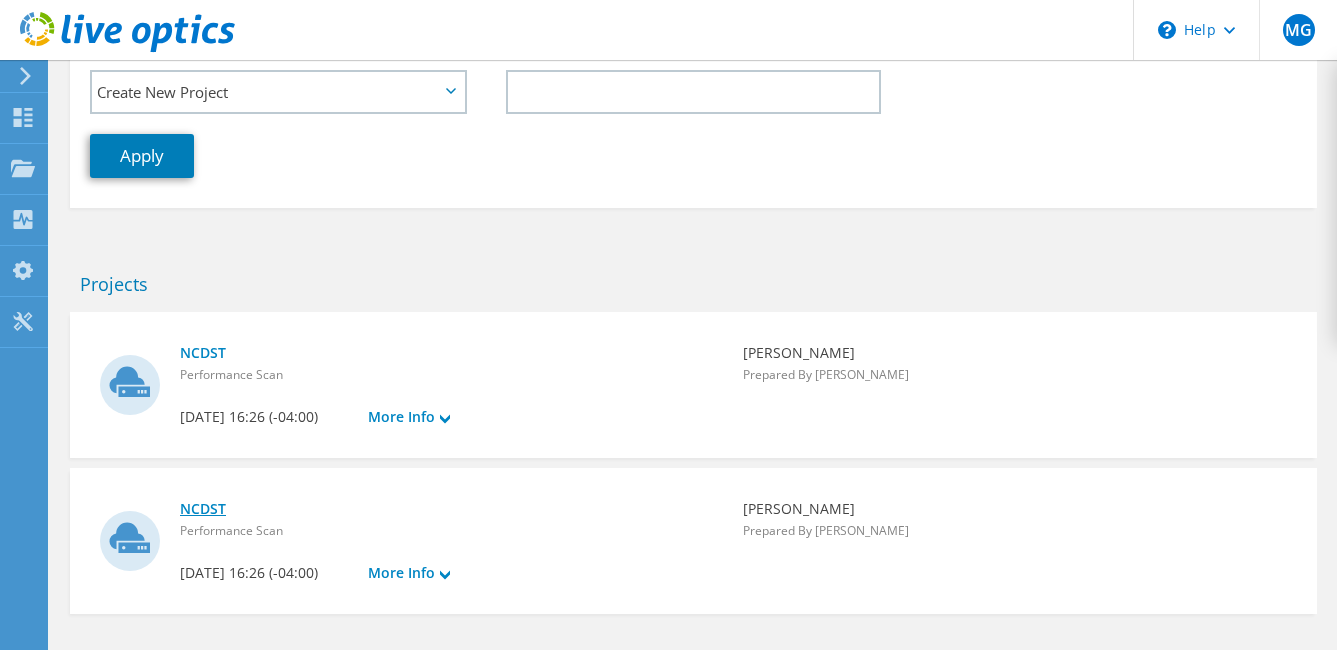click on "NCDST" at bounding box center [451, 509] 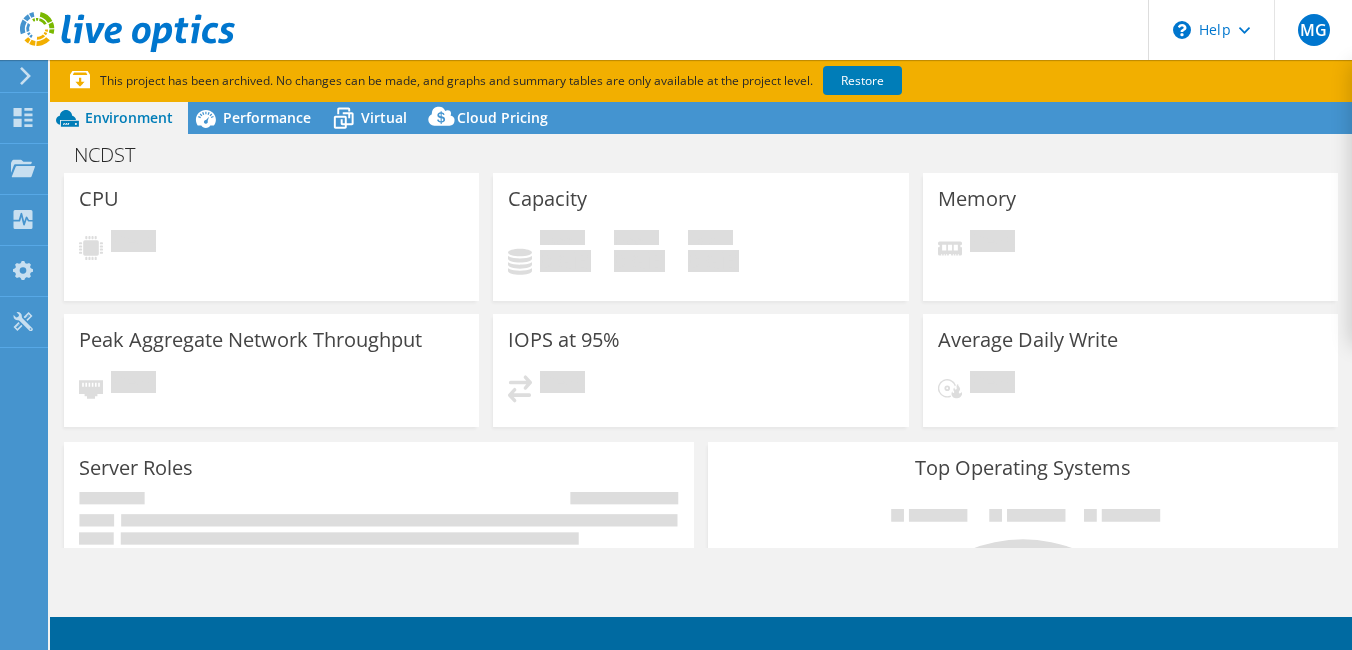 scroll, scrollTop: 0, scrollLeft: 0, axis: both 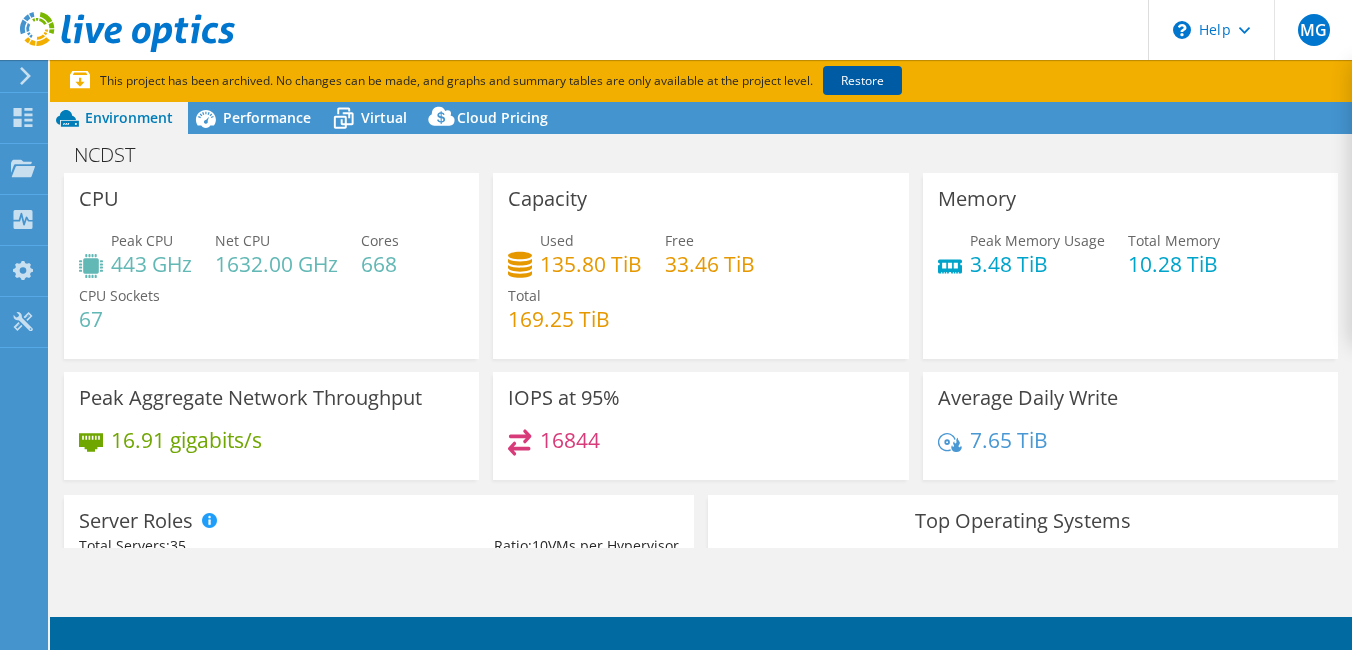 click on "Restore" at bounding box center (862, 80) 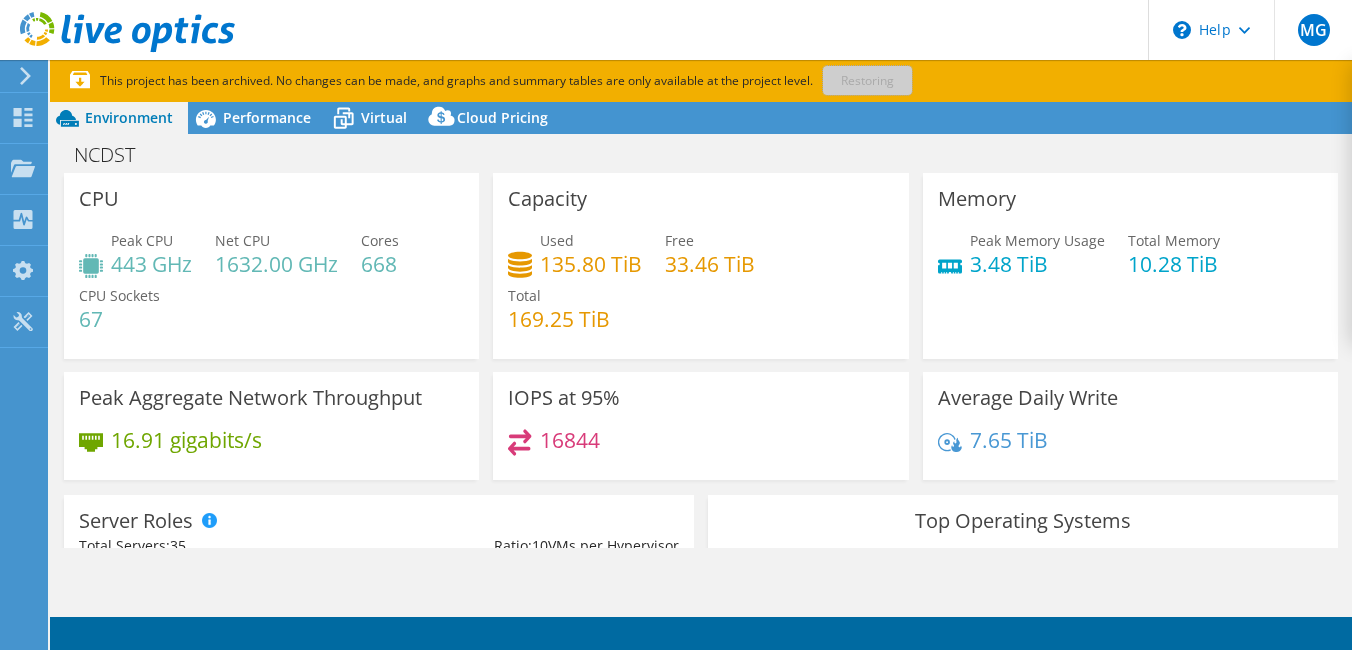 scroll, scrollTop: 100, scrollLeft: 0, axis: vertical 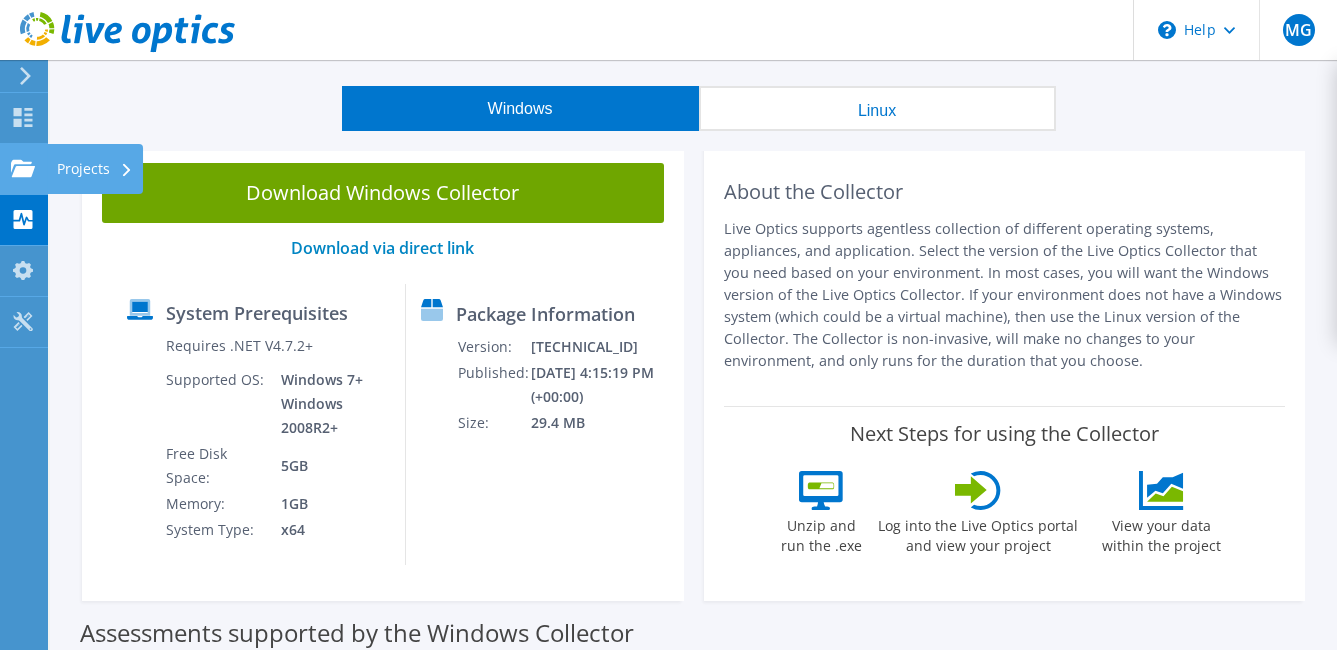 click on "Projects" at bounding box center [95, 169] 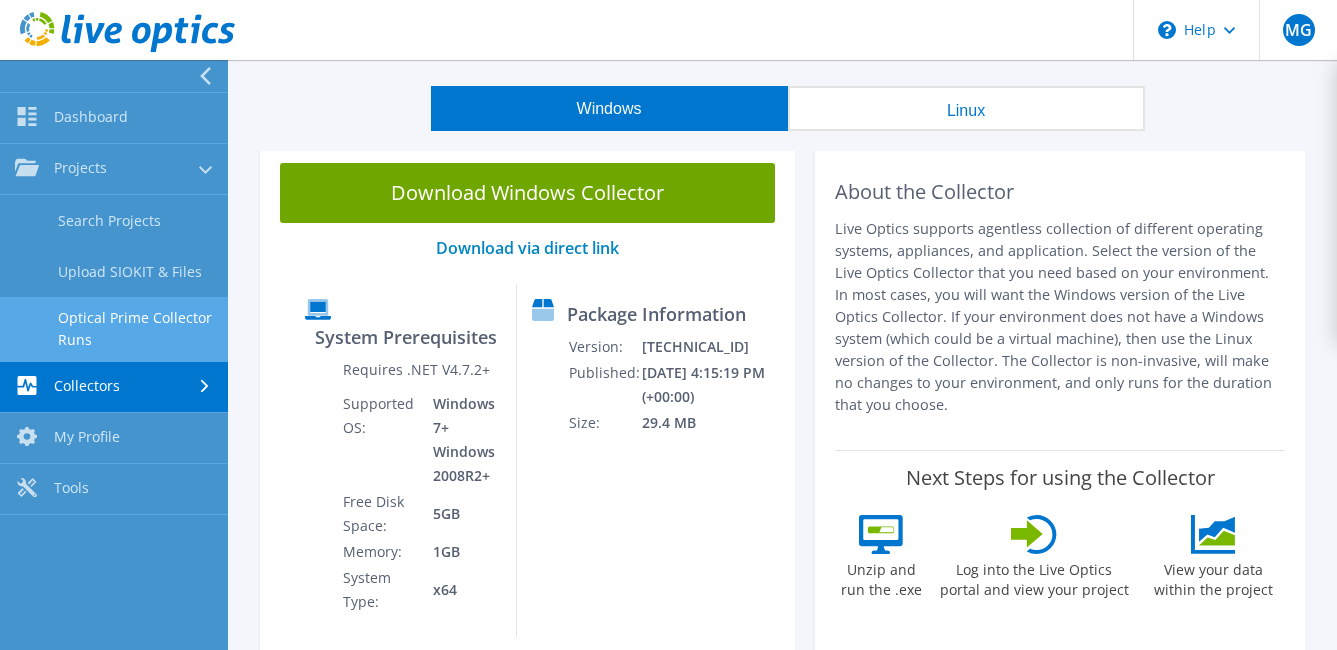 click on "Optical Prime Collector Runs" at bounding box center (114, 329) 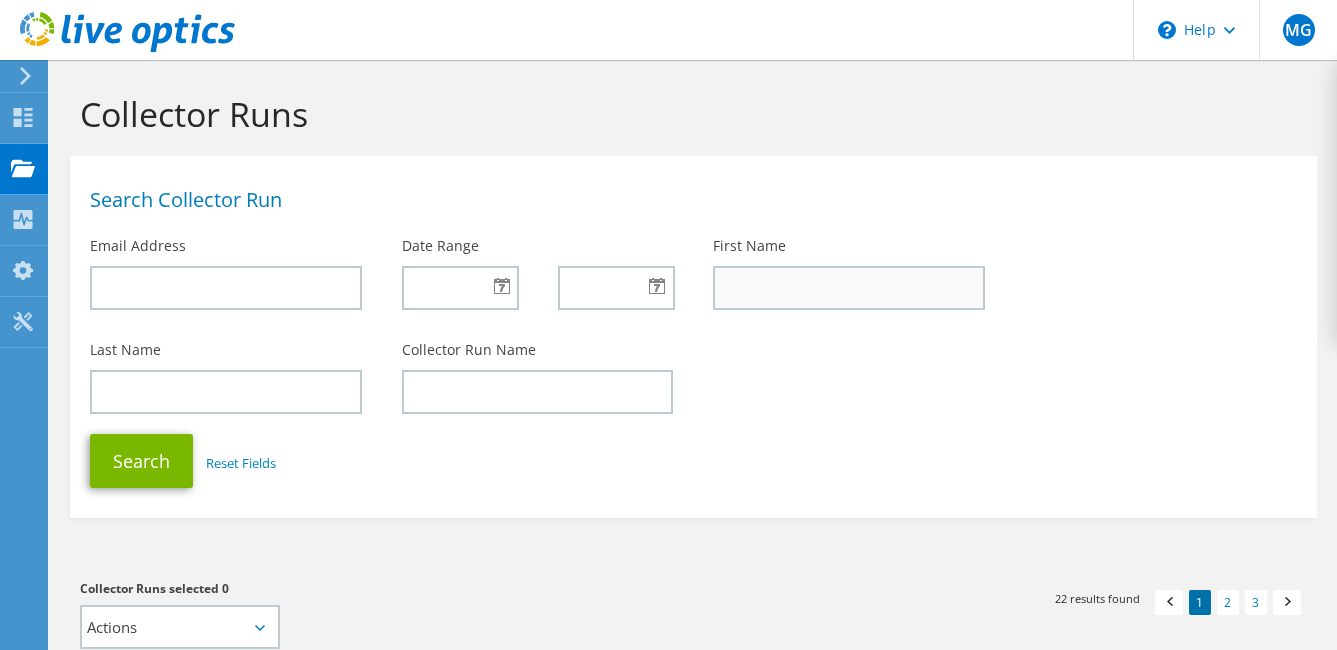 scroll, scrollTop: 0, scrollLeft: 0, axis: both 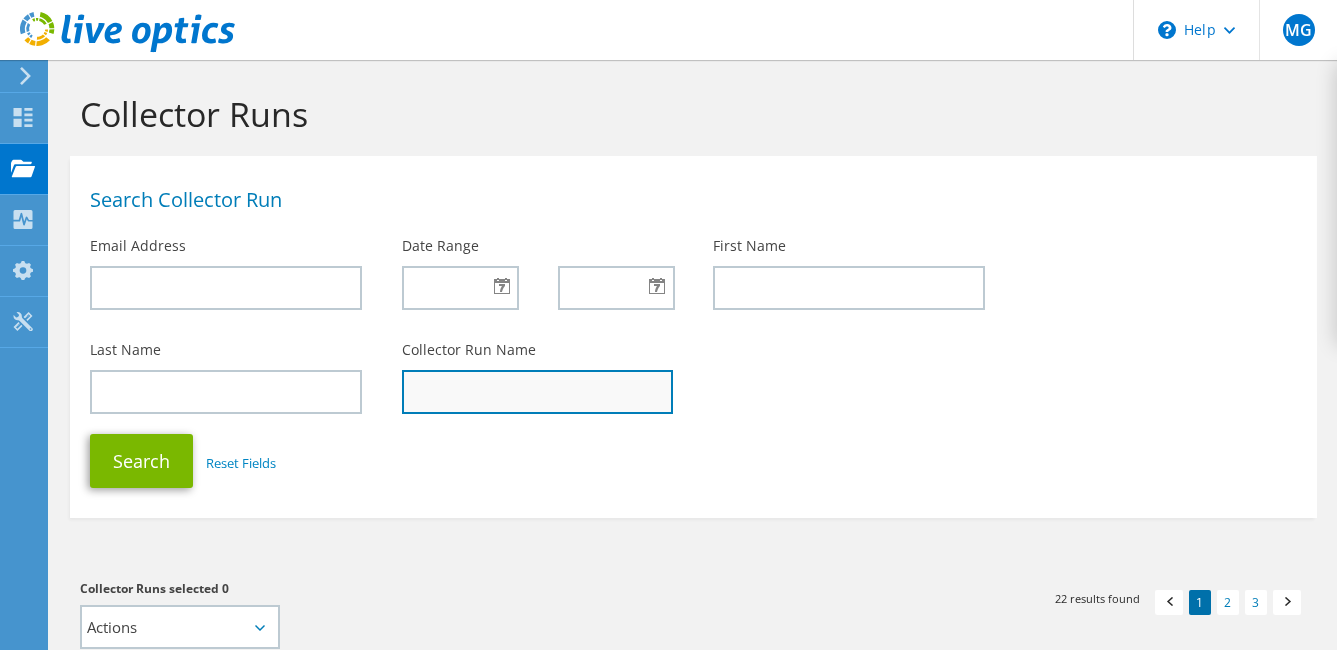 click at bounding box center [538, 392] 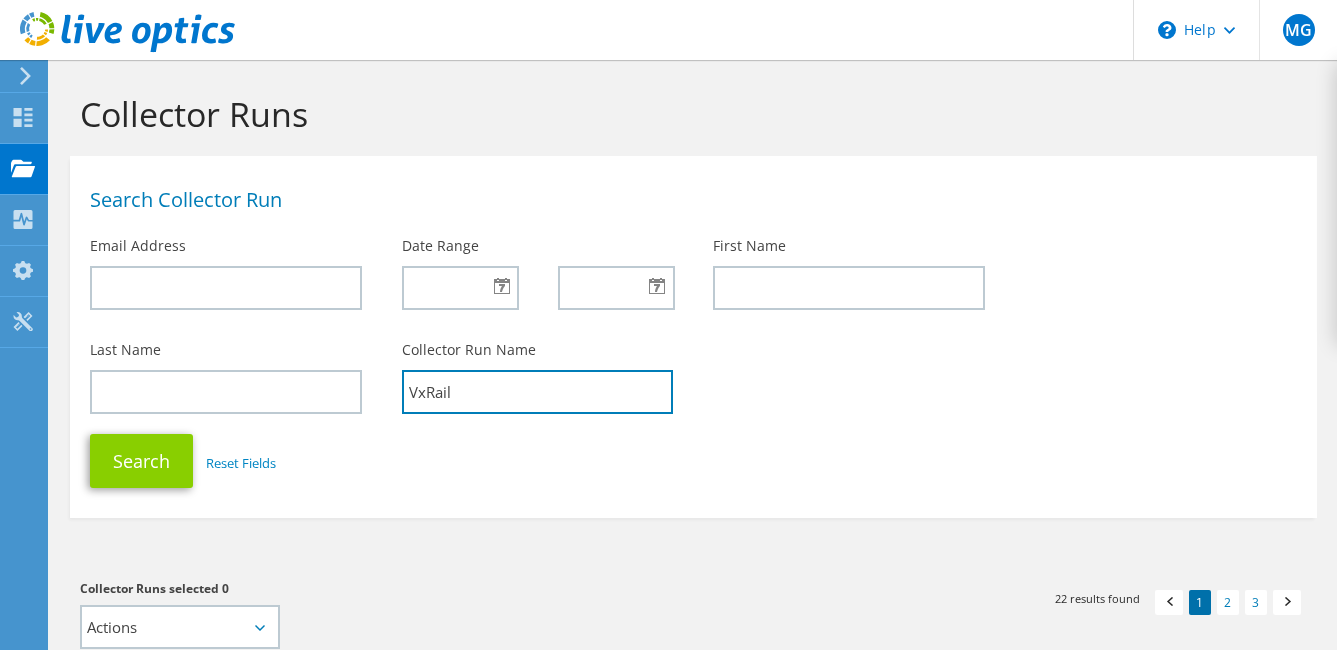 type on "VxRail" 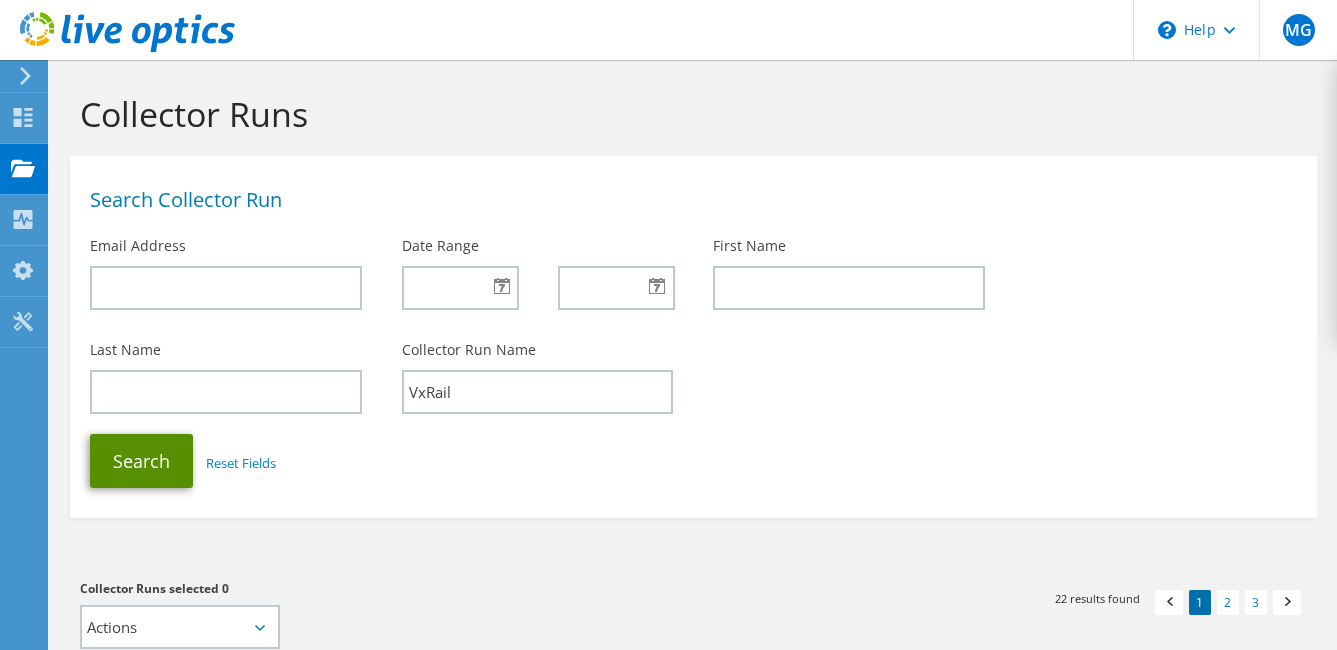 click on "Search" at bounding box center [141, 461] 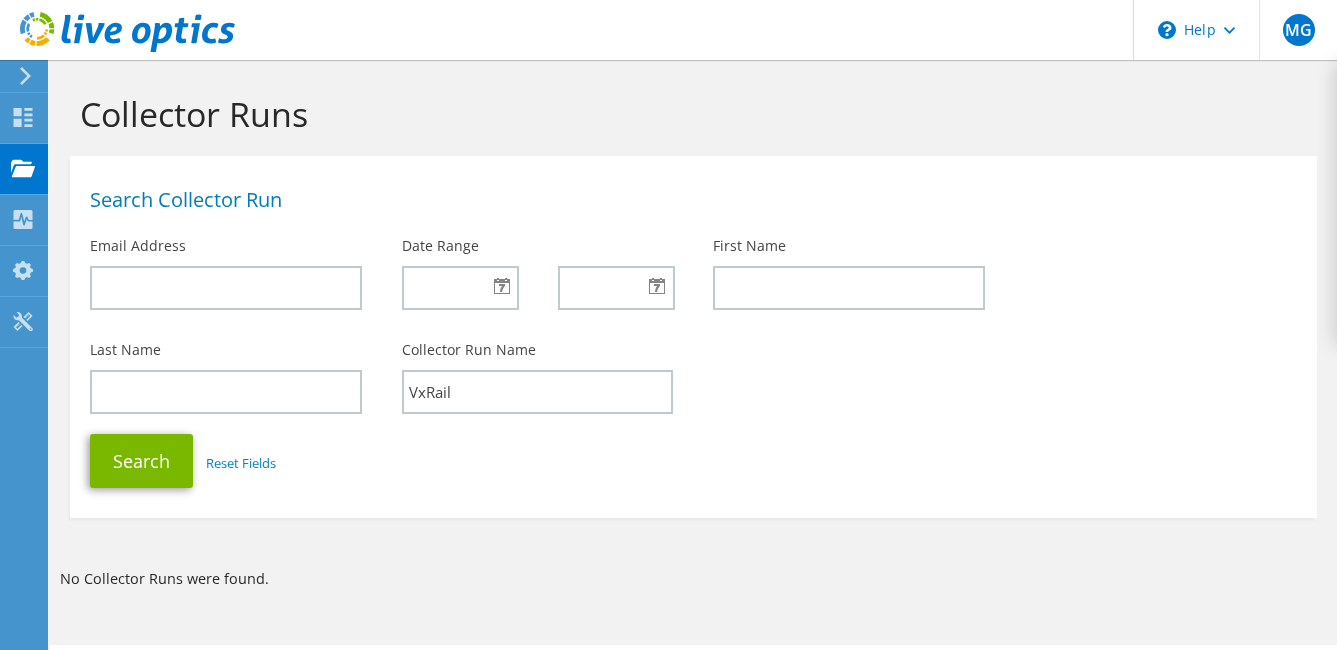 scroll, scrollTop: 0, scrollLeft: 0, axis: both 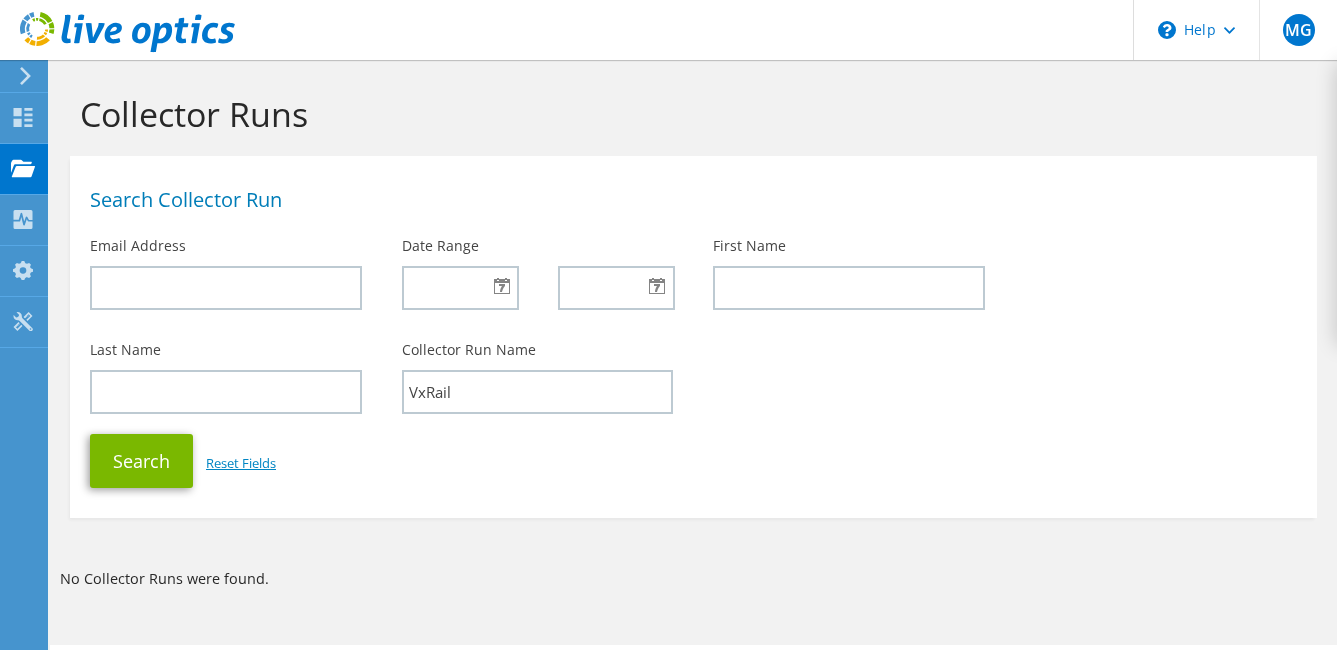 click on "Reset Fields" at bounding box center [241, 463] 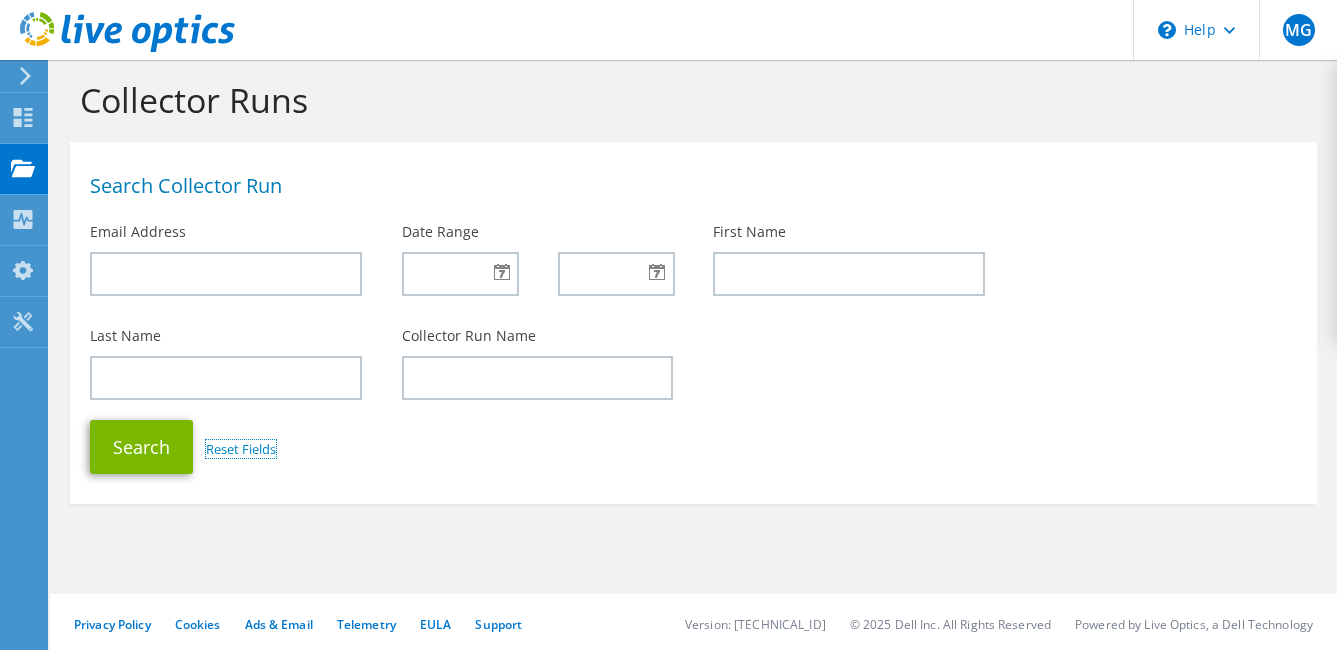 scroll, scrollTop: 18, scrollLeft: 0, axis: vertical 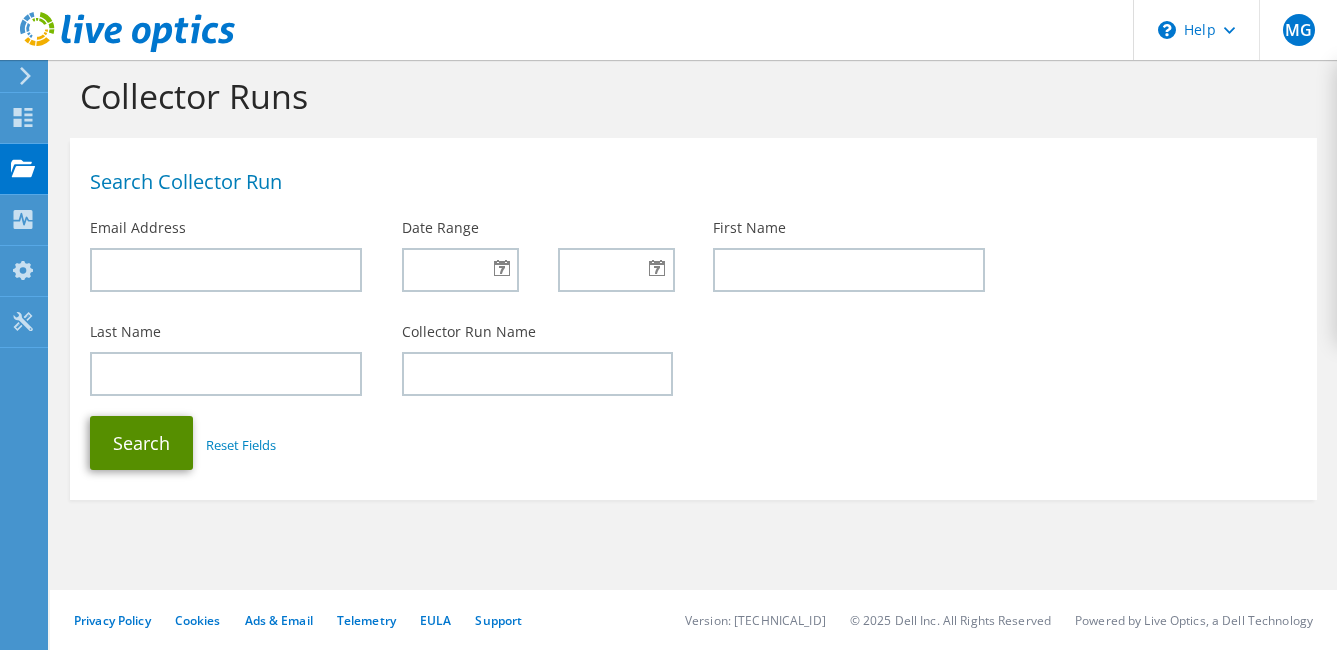 click on "Search" at bounding box center [141, 443] 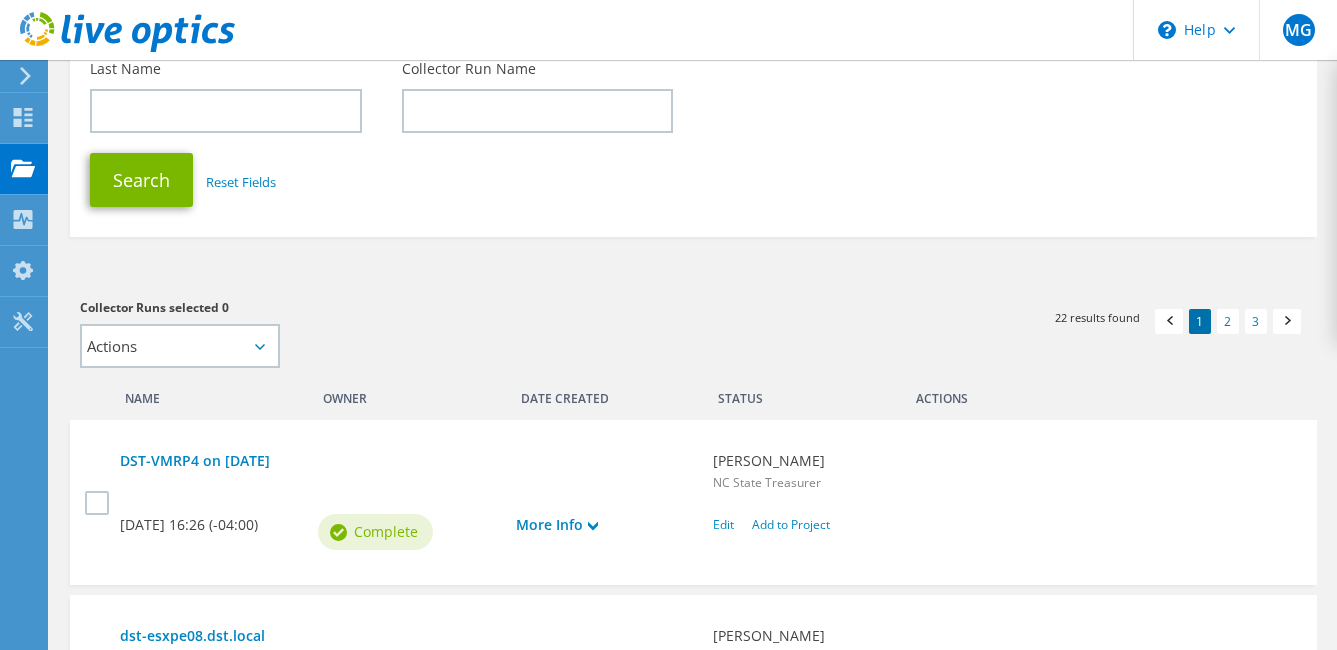 scroll, scrollTop: 500, scrollLeft: 0, axis: vertical 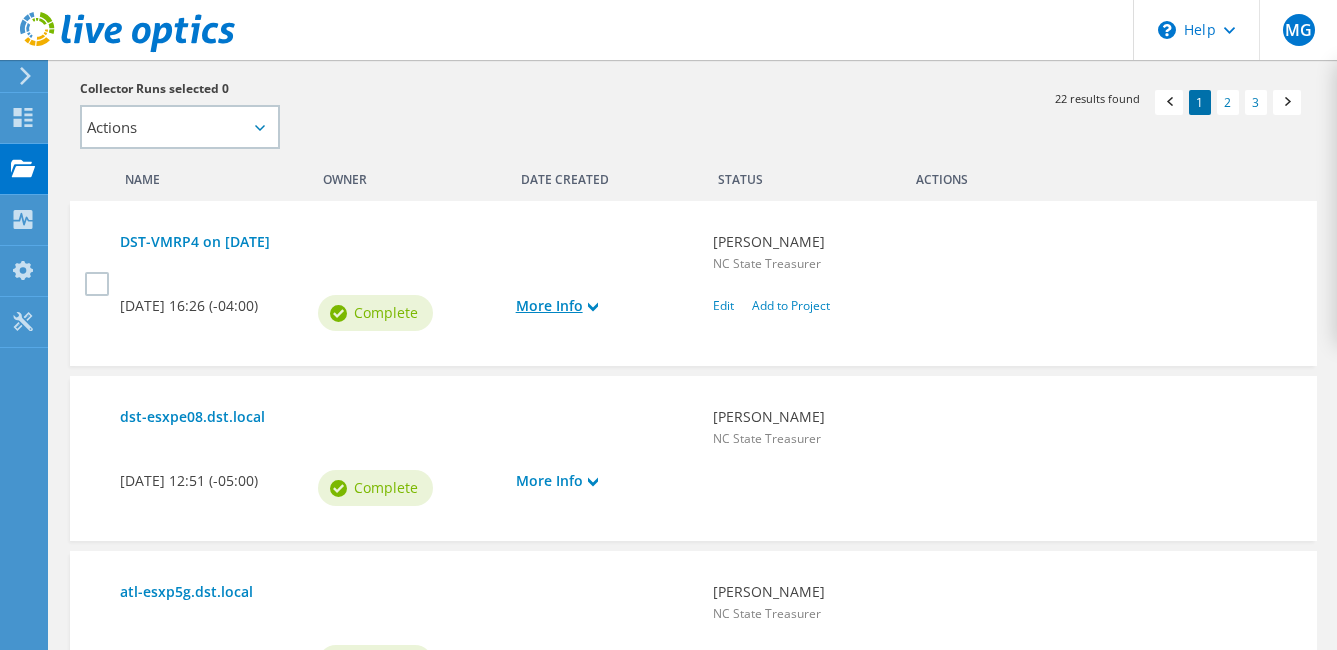 click 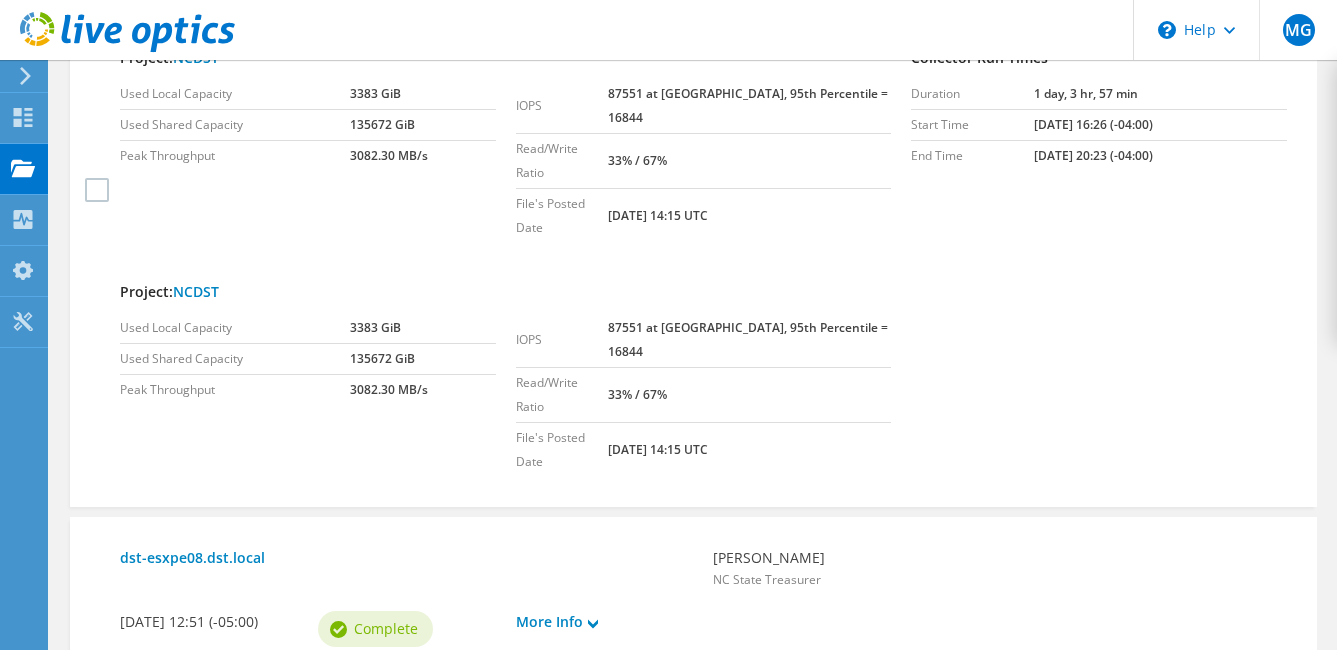 scroll, scrollTop: 500, scrollLeft: 0, axis: vertical 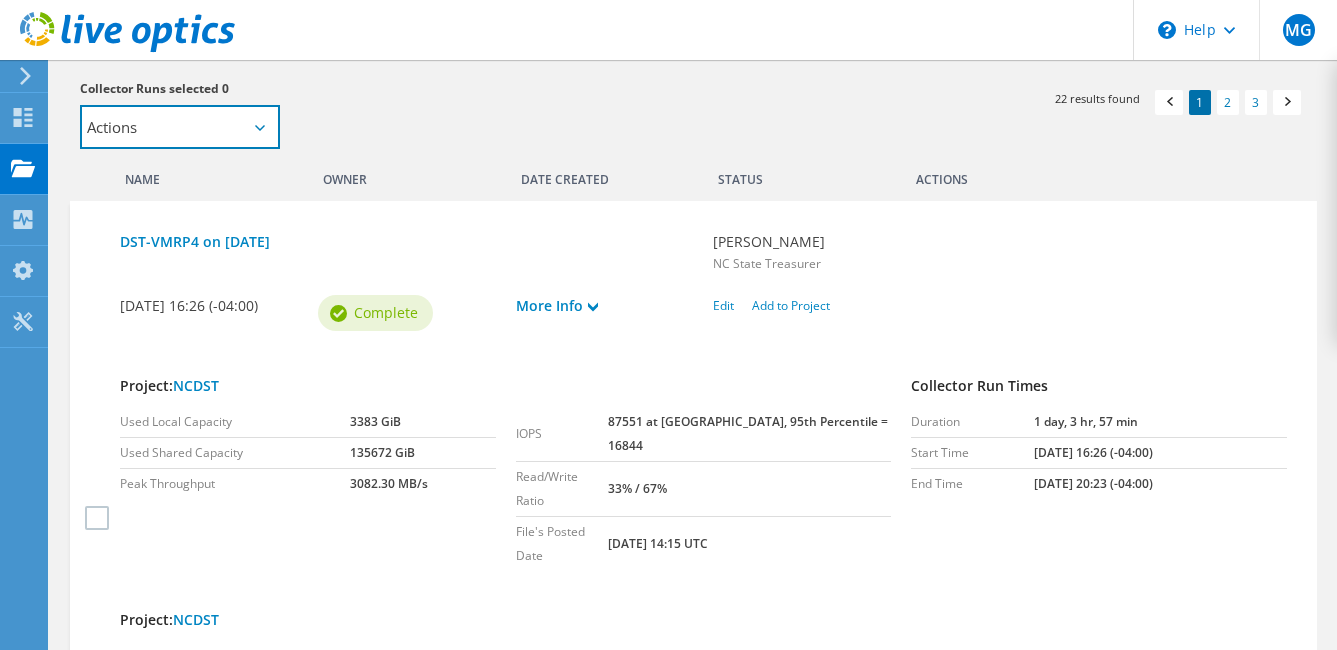 click on "Actions
Add to new project
Add to existing project" at bounding box center (180, 127) 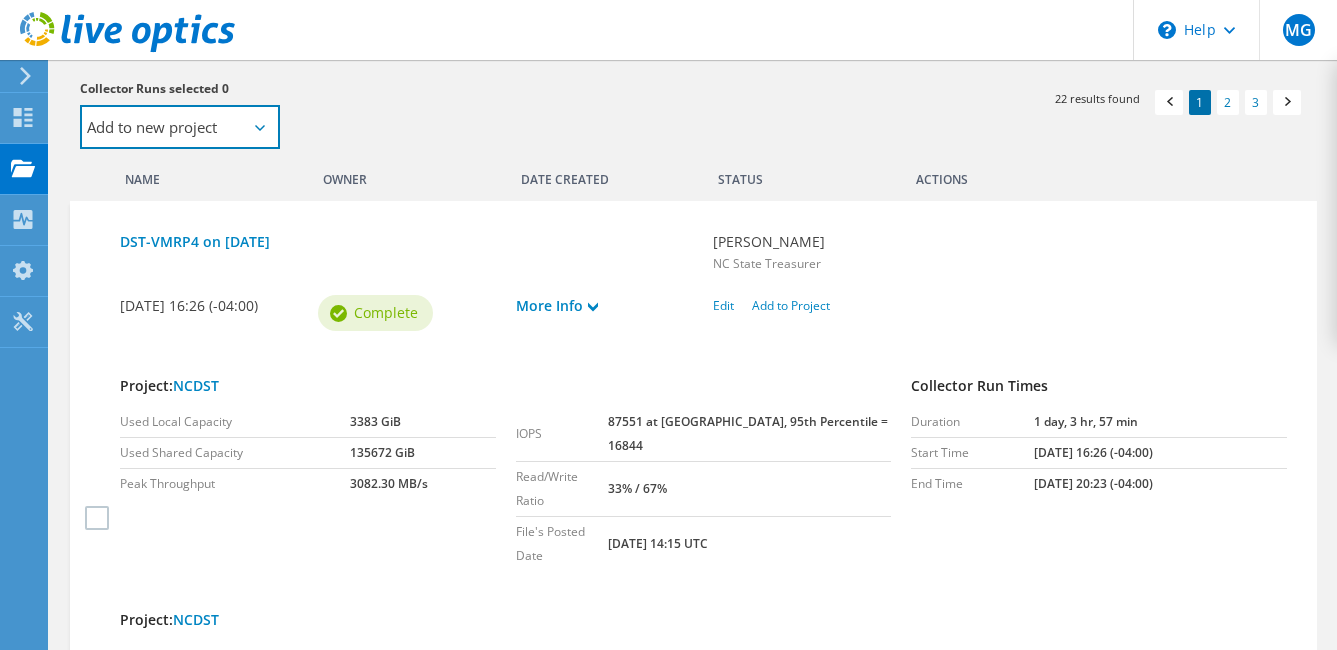 click on "Actions
Add to new project
Add to existing project" at bounding box center (180, 127) 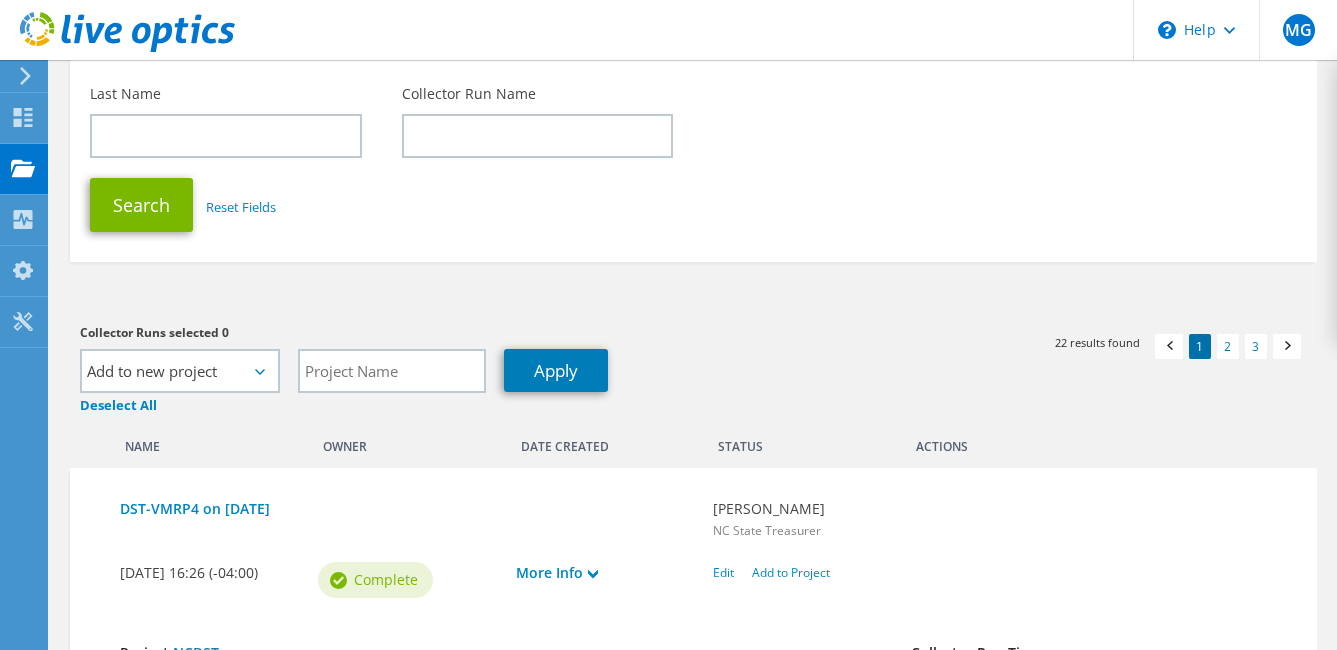 scroll, scrollTop: 300, scrollLeft: 0, axis: vertical 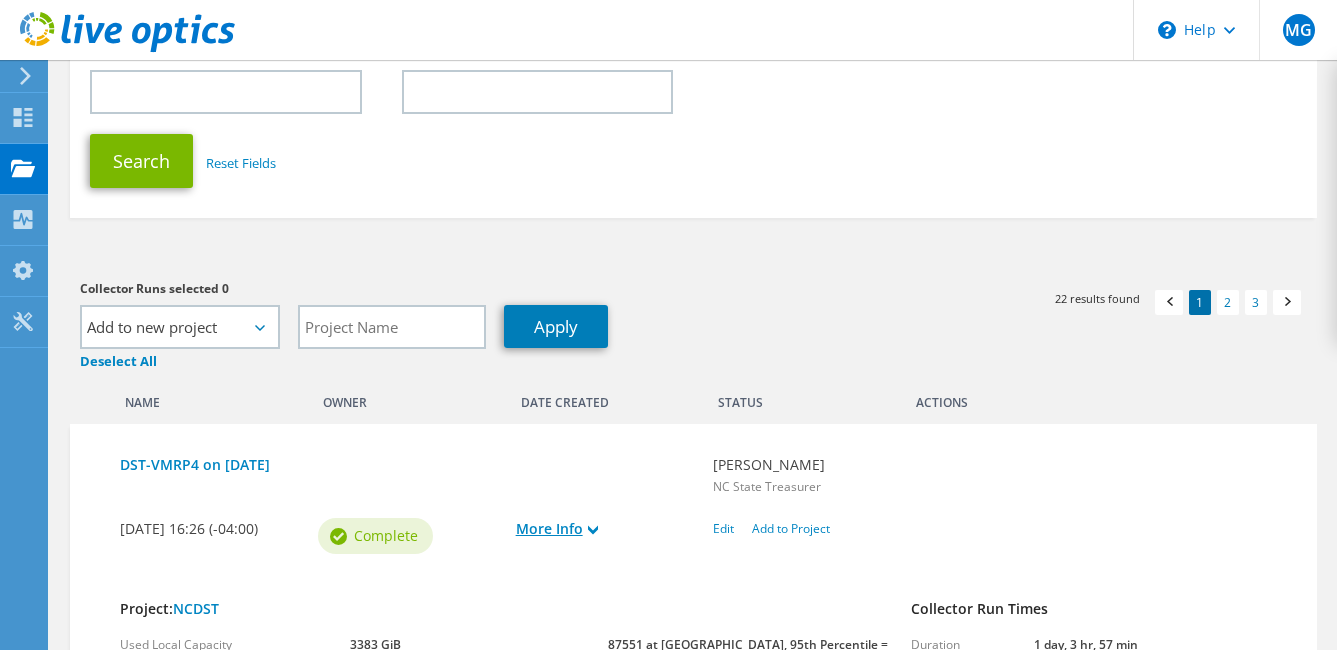 click 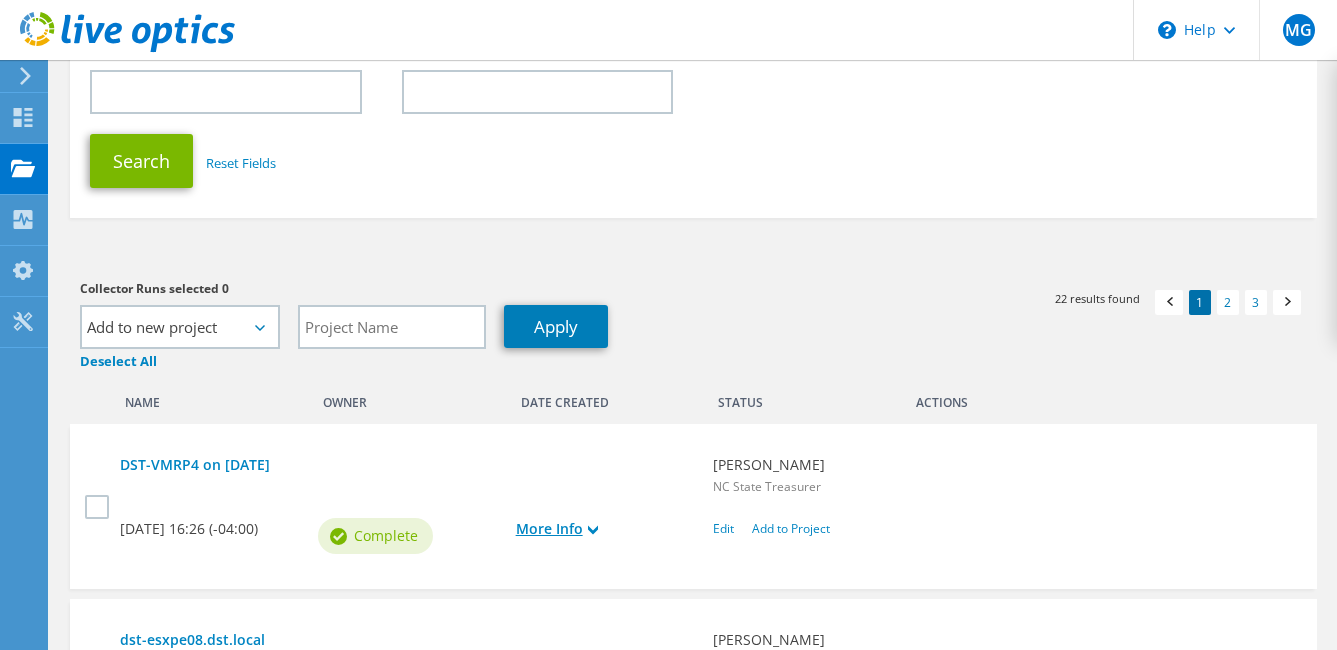 click 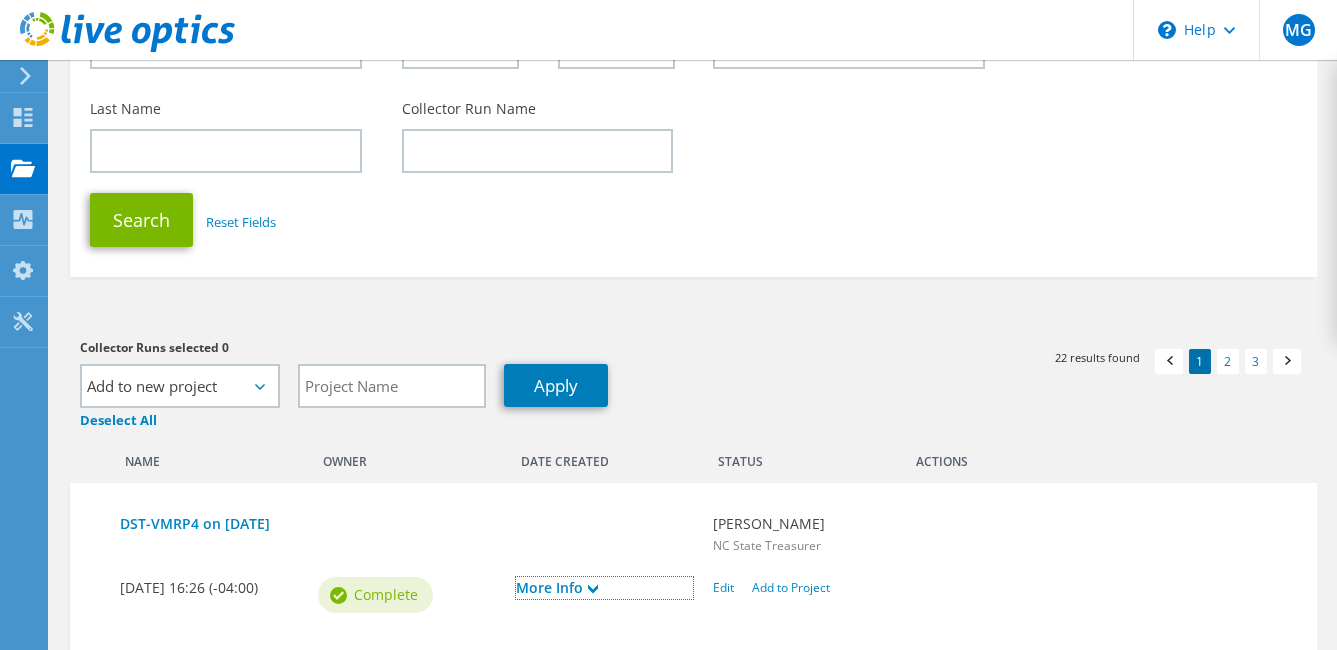 scroll, scrollTop: 600, scrollLeft: 0, axis: vertical 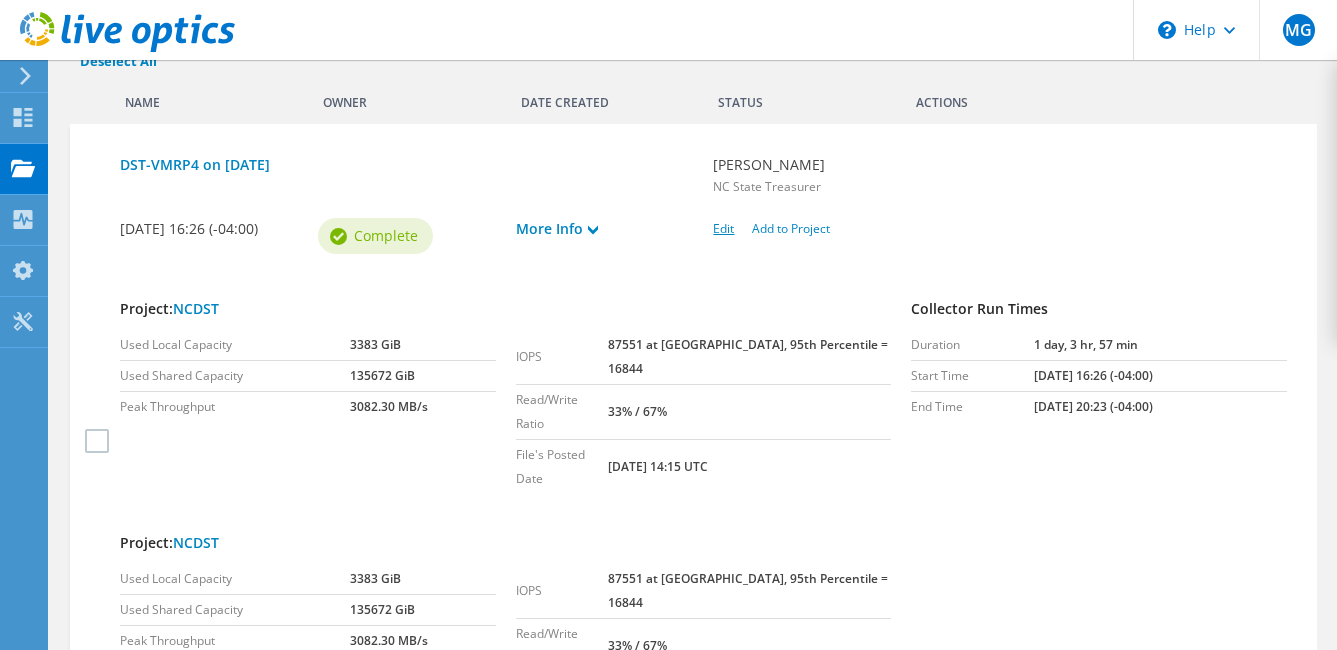 click on "Edit" at bounding box center [723, 228] 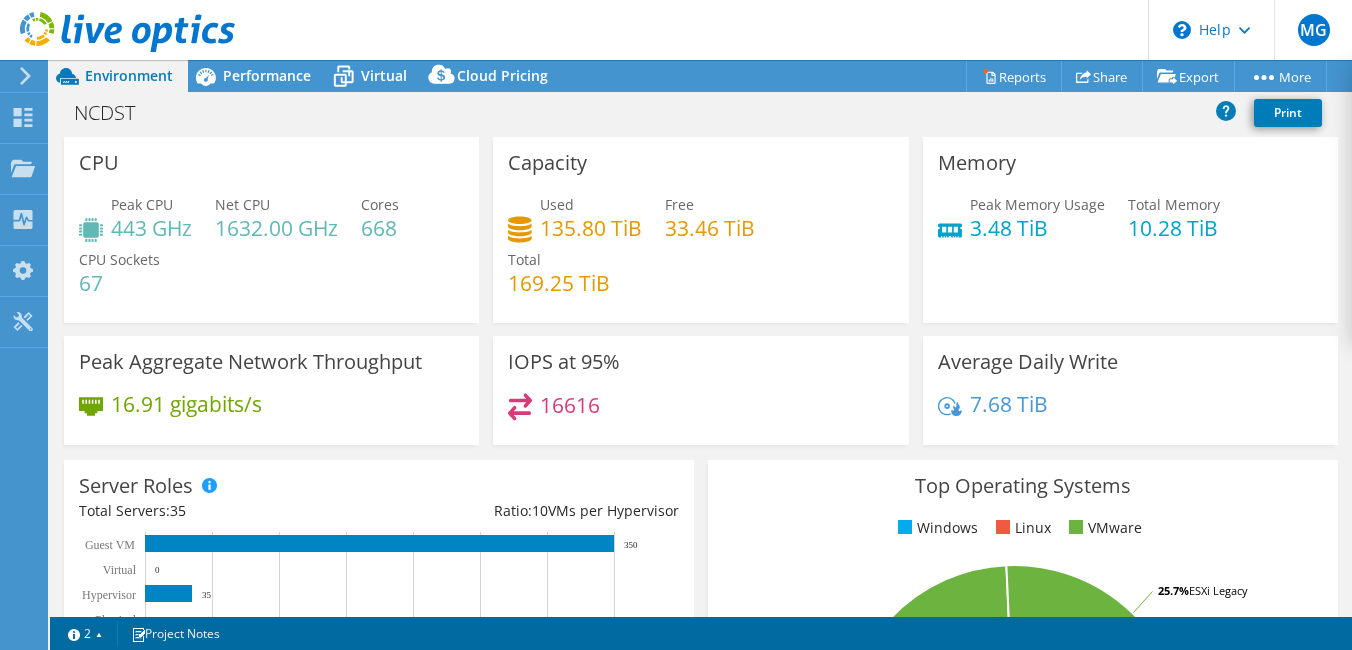 select on "USD" 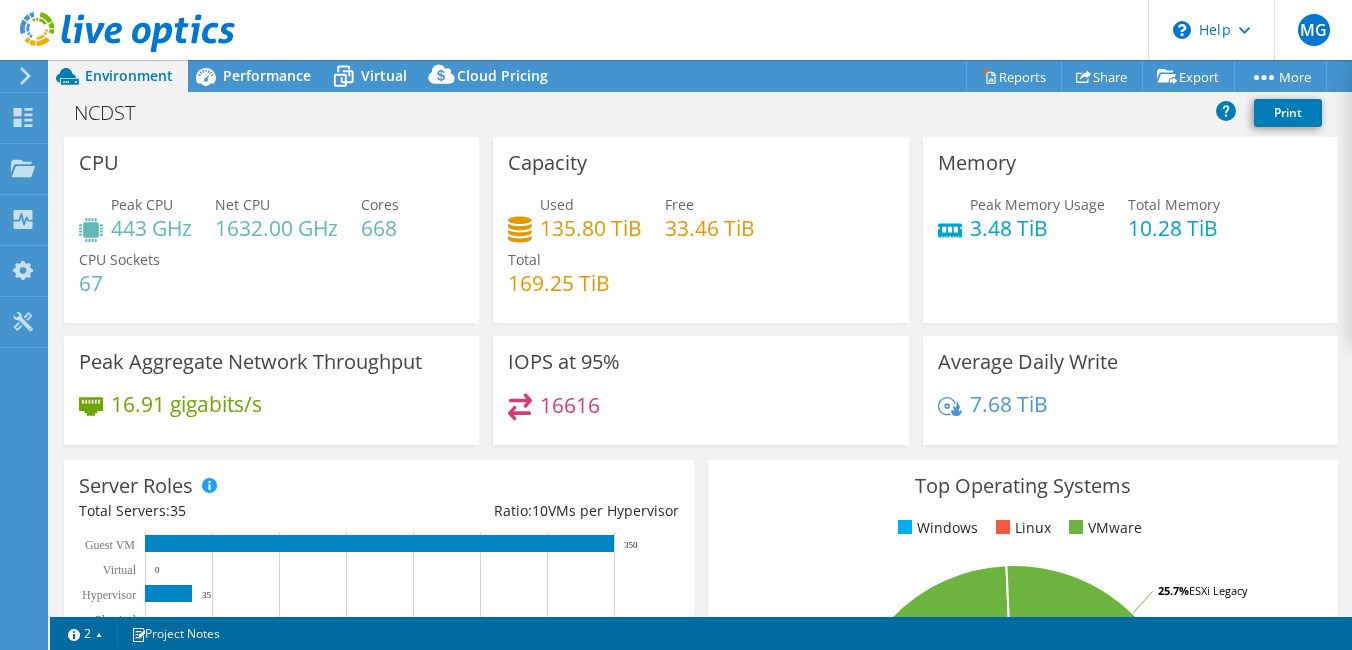scroll, scrollTop: 0, scrollLeft: 0, axis: both 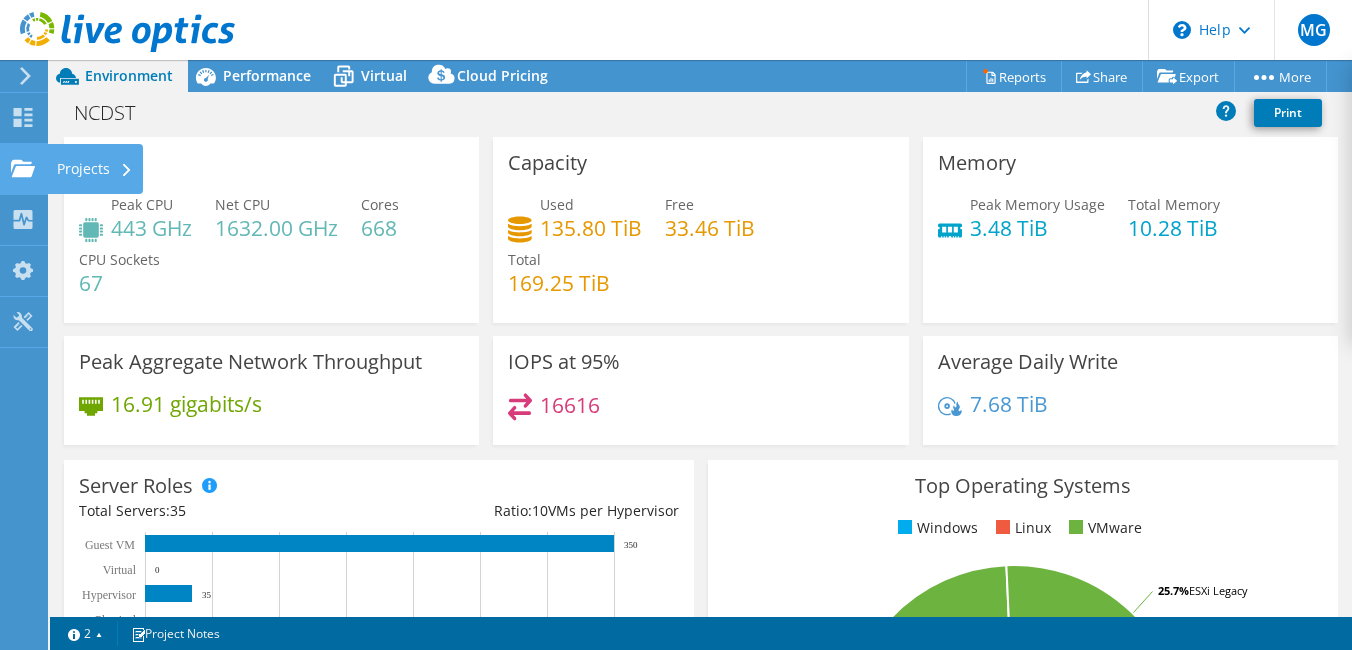 click on "Projects" at bounding box center (95, 169) 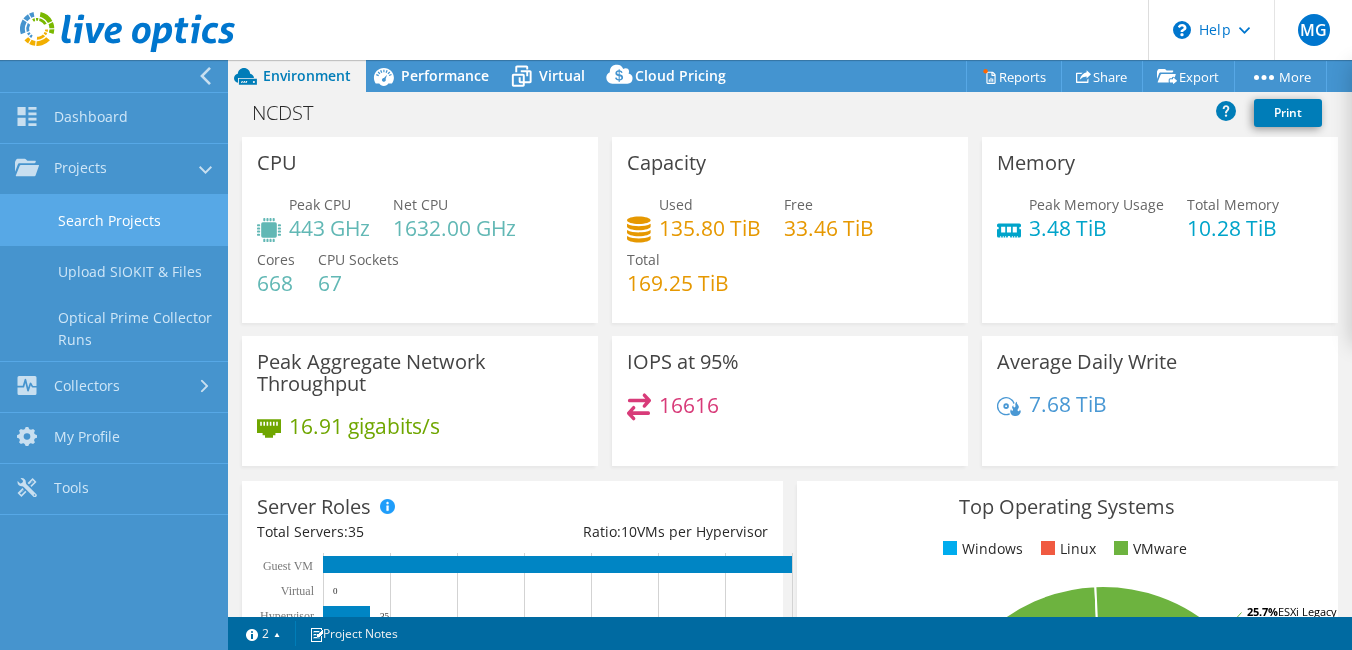 click on "Search Projects" at bounding box center (114, 220) 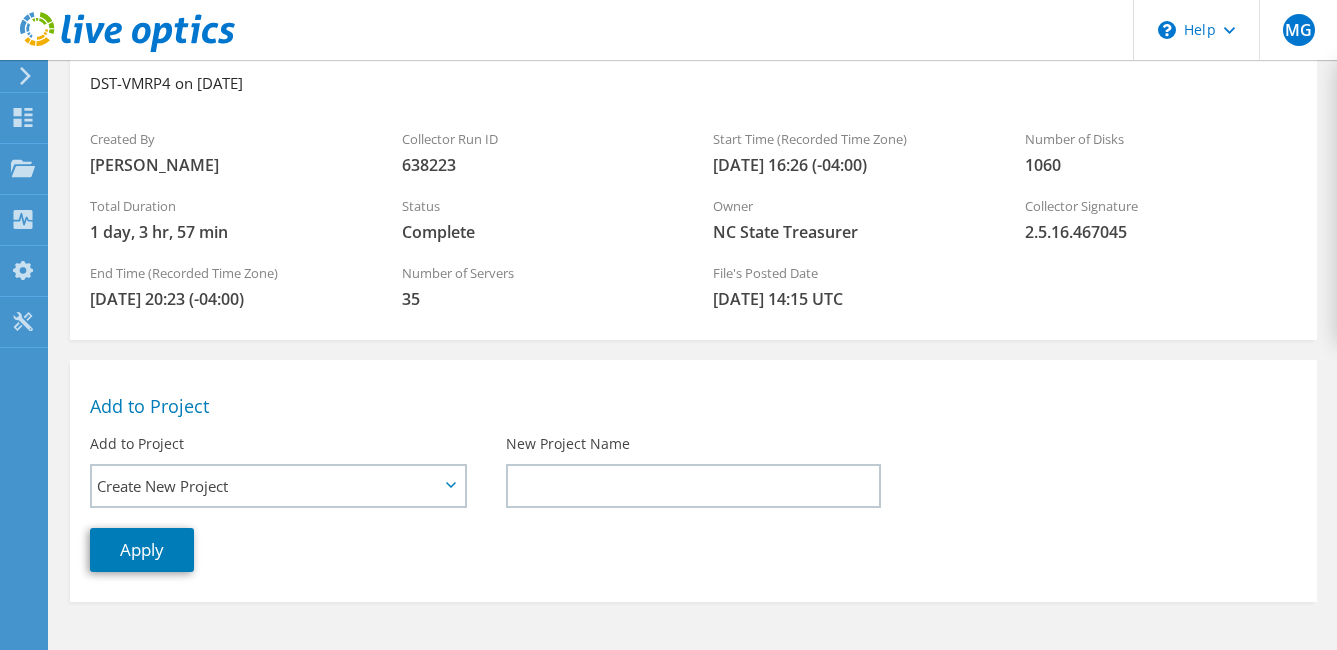 scroll, scrollTop: 400, scrollLeft: 0, axis: vertical 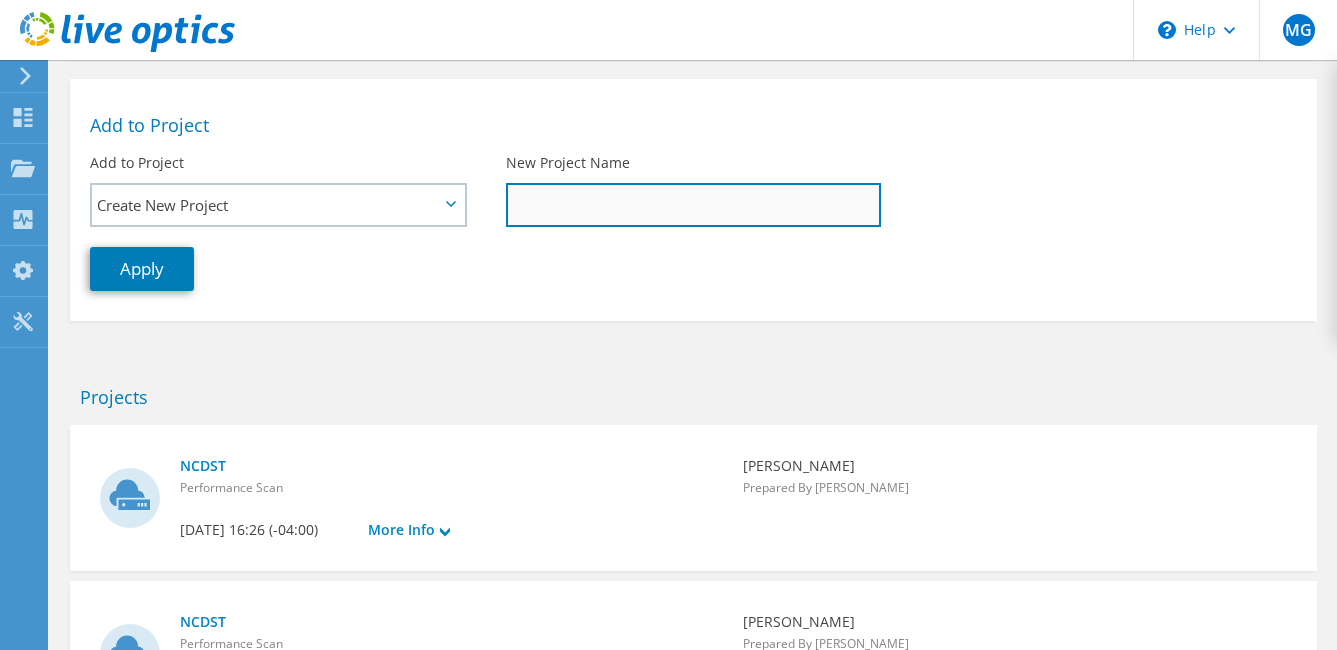 click on "New Project Name" at bounding box center (694, 205) 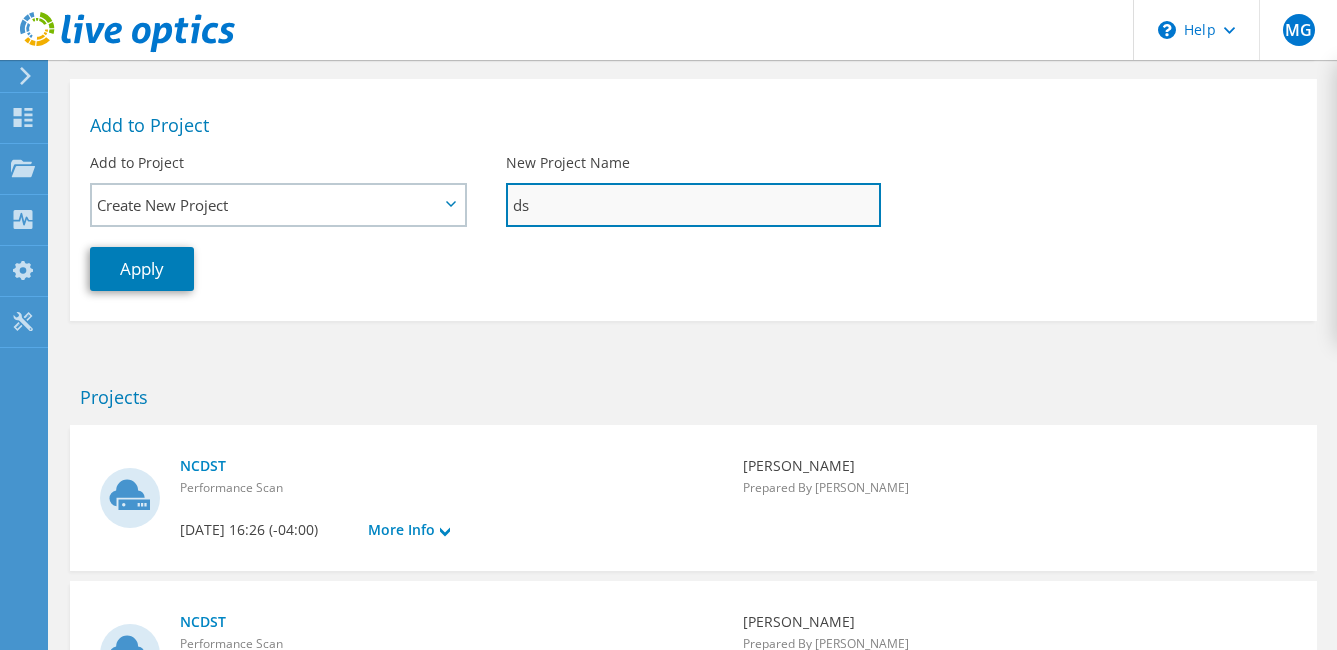 type on "d" 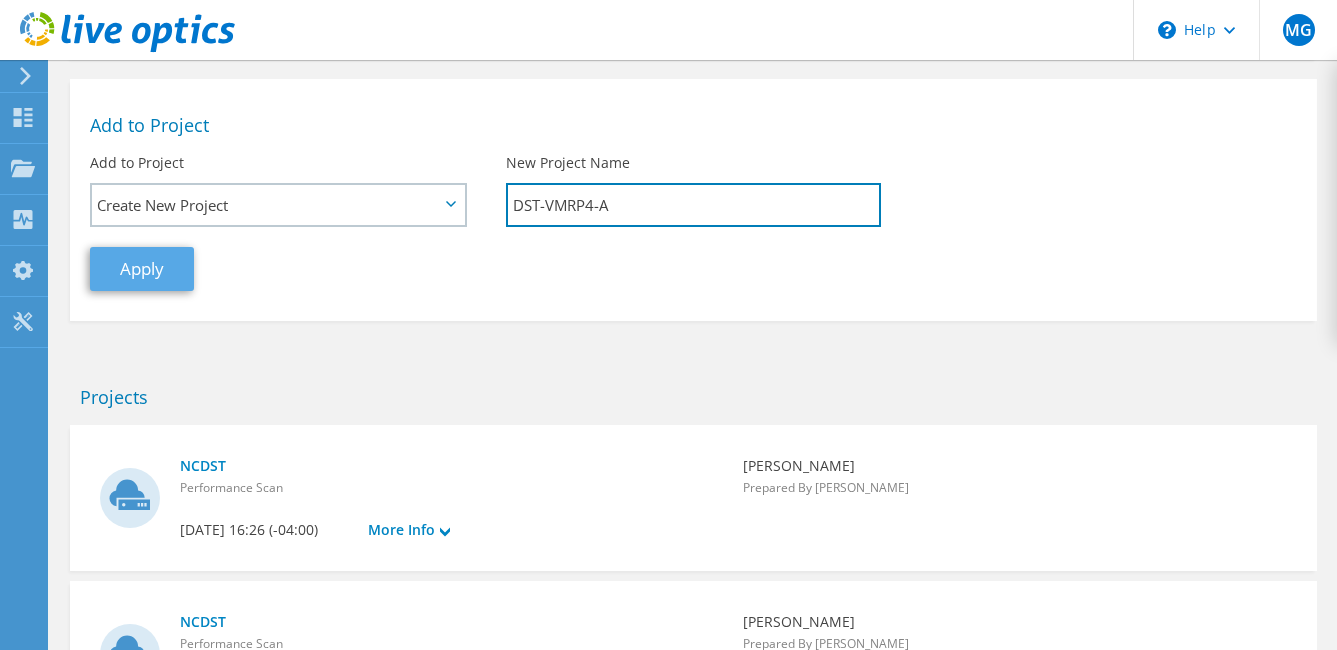 type on "DST-VMRP4-A" 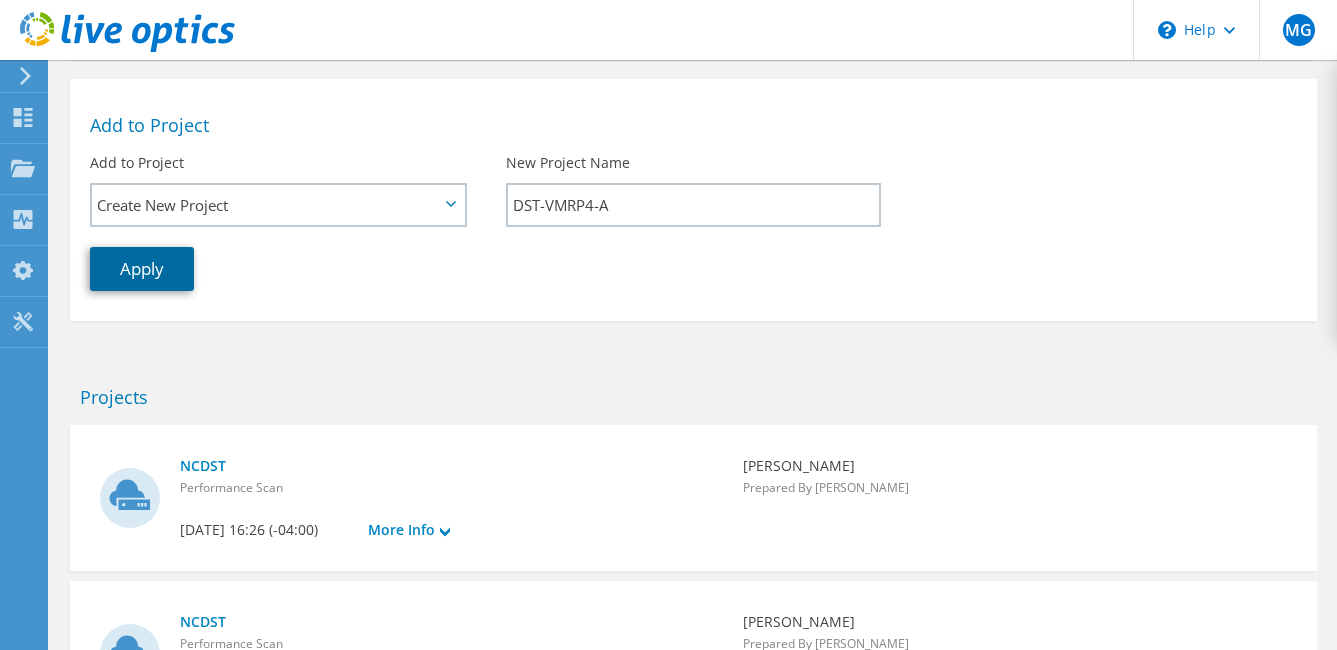 click on "Apply" at bounding box center (142, 269) 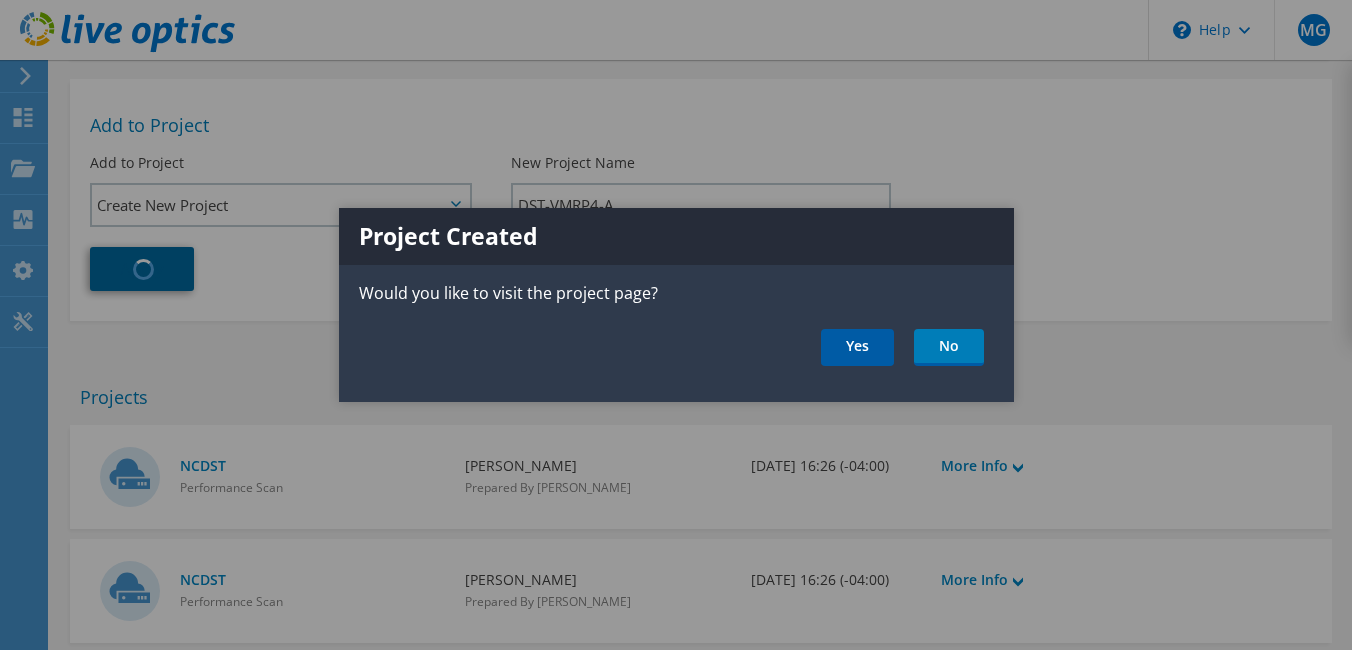 click on "Yes" at bounding box center (857, 347) 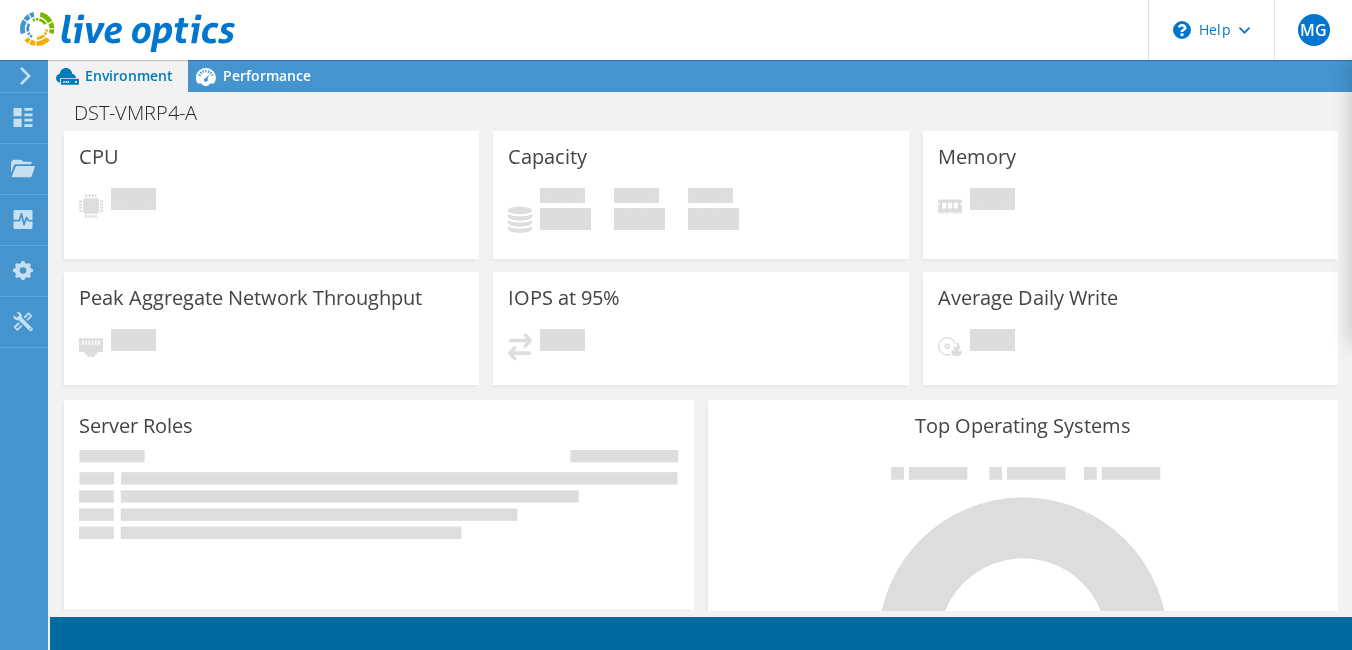 scroll, scrollTop: 0, scrollLeft: 0, axis: both 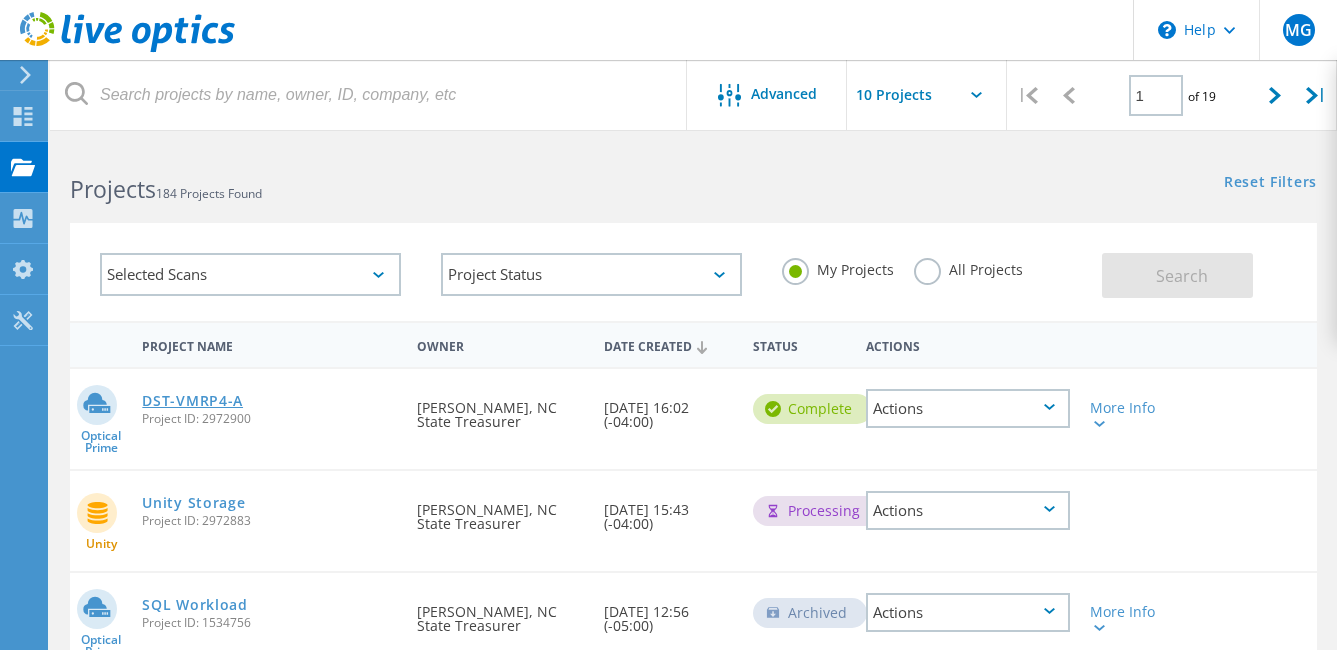 click on "DST-VMRP4-A" 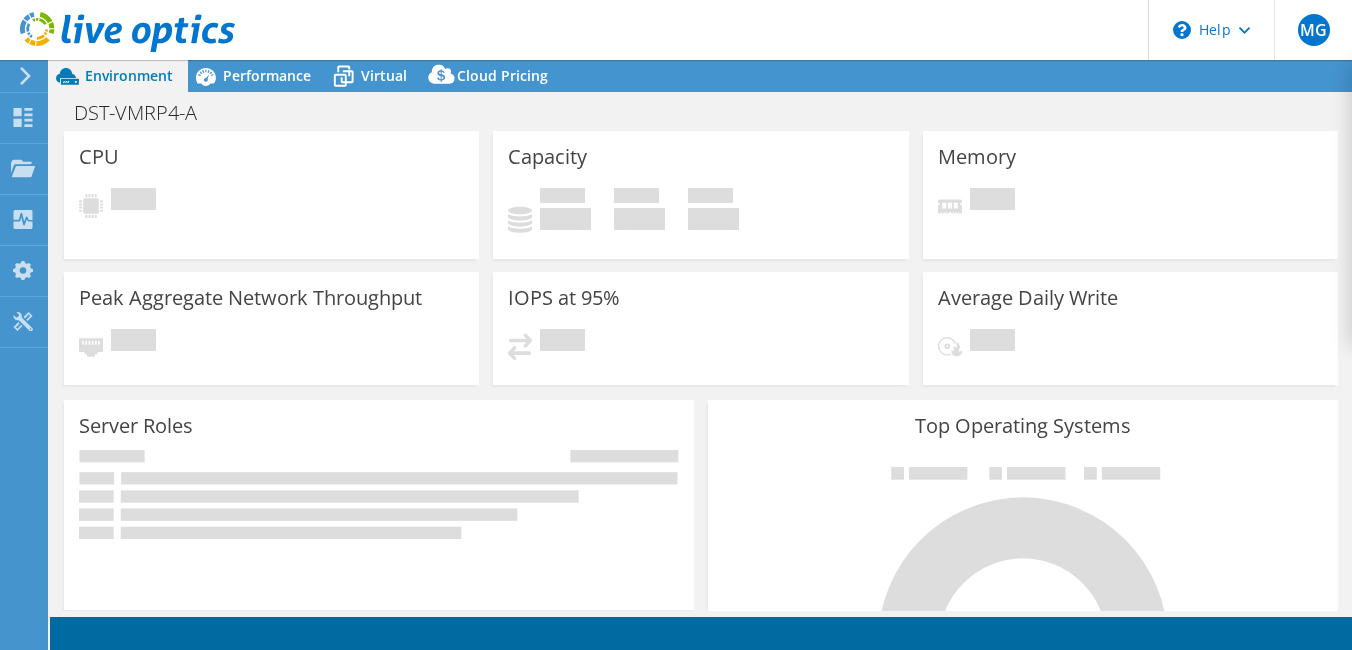 scroll, scrollTop: 0, scrollLeft: 0, axis: both 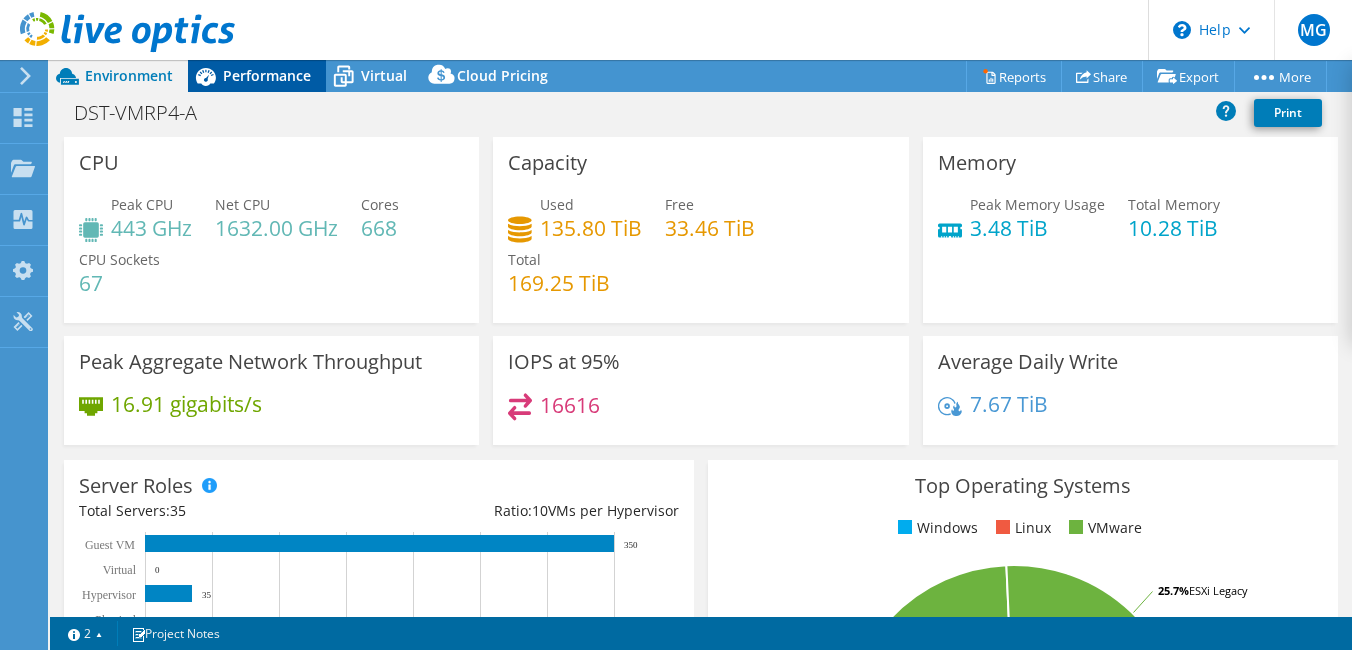 click on "Performance" at bounding box center (267, 75) 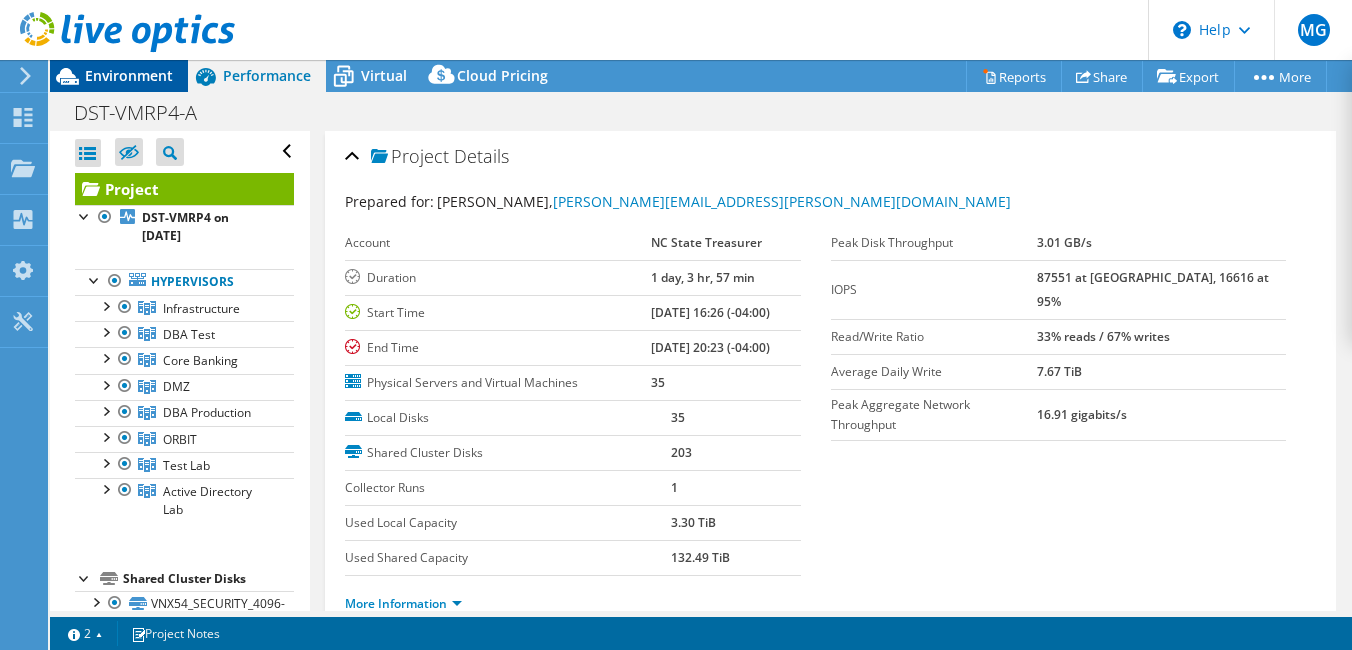 click on "Environment" at bounding box center (129, 75) 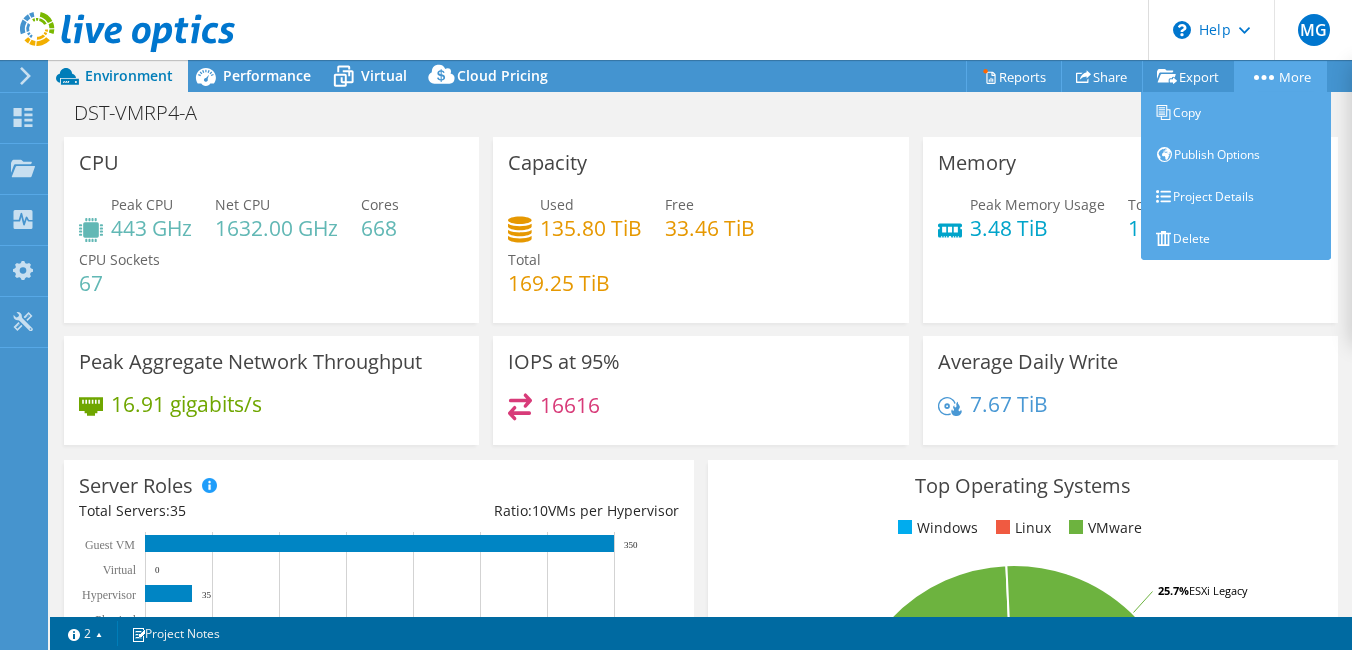 click on "More" at bounding box center (1280, 76) 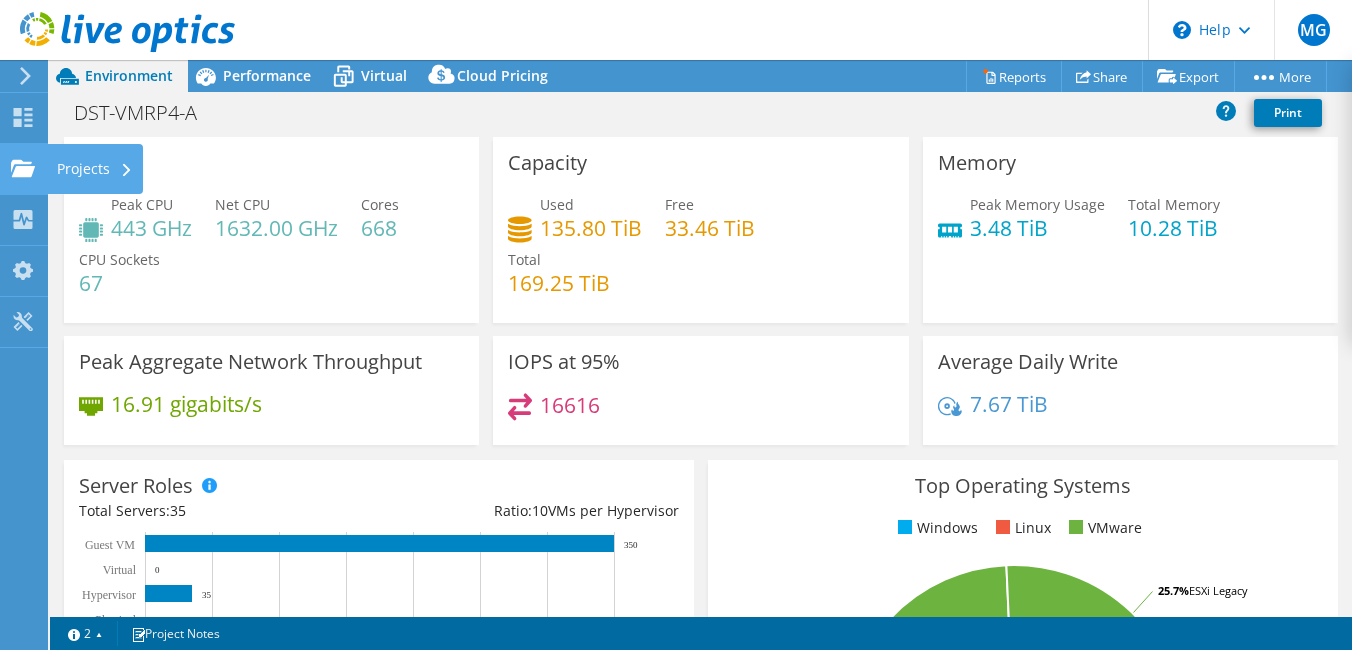 click on "Projects" at bounding box center (95, 169) 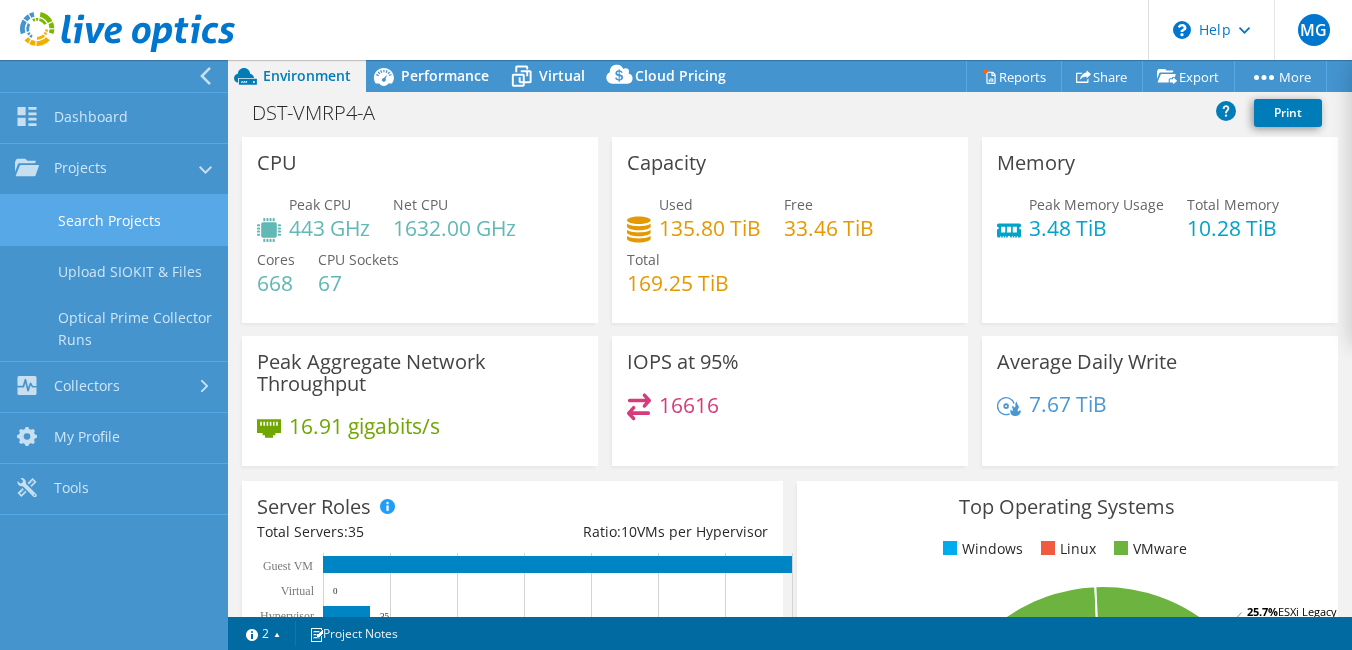 click on "Search Projects" at bounding box center (114, 220) 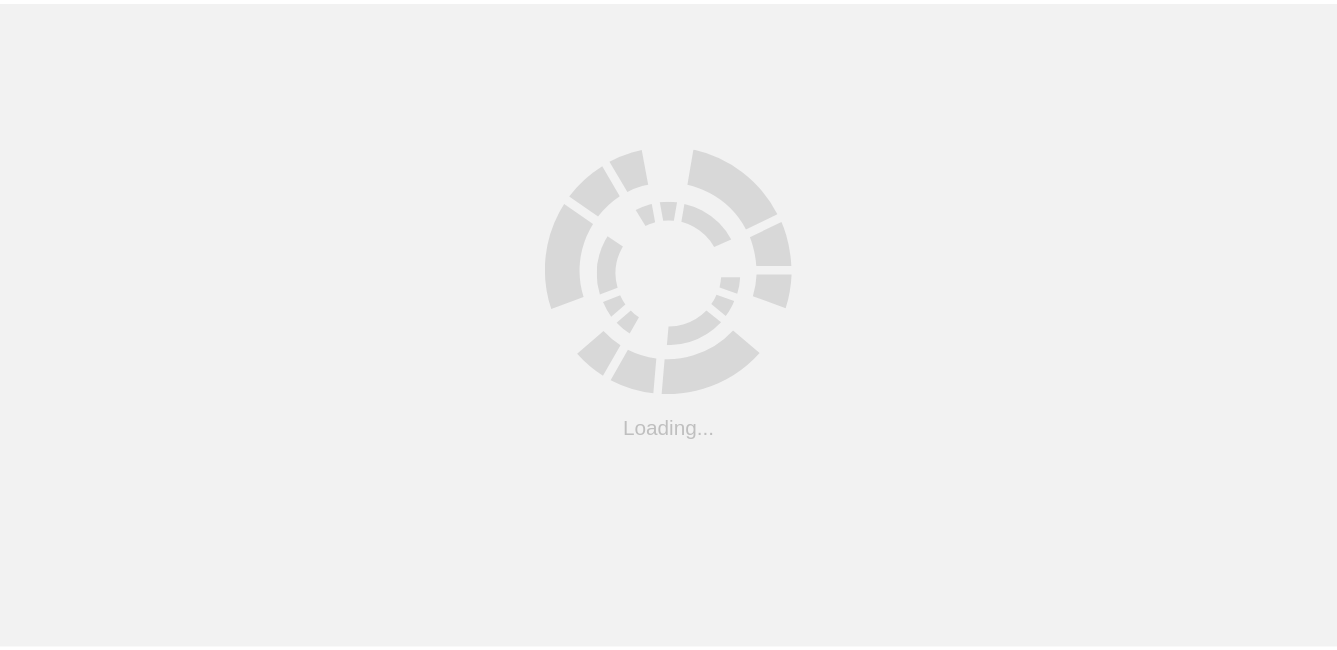 scroll, scrollTop: 0, scrollLeft: 0, axis: both 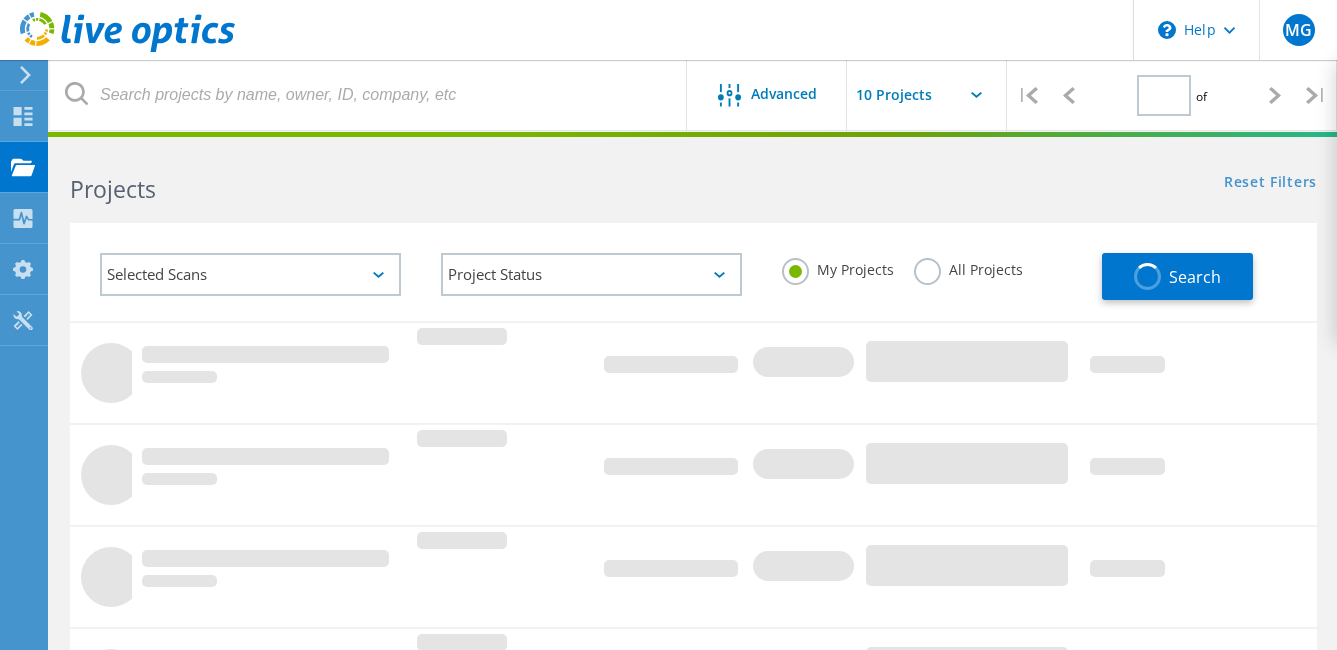 type on "1" 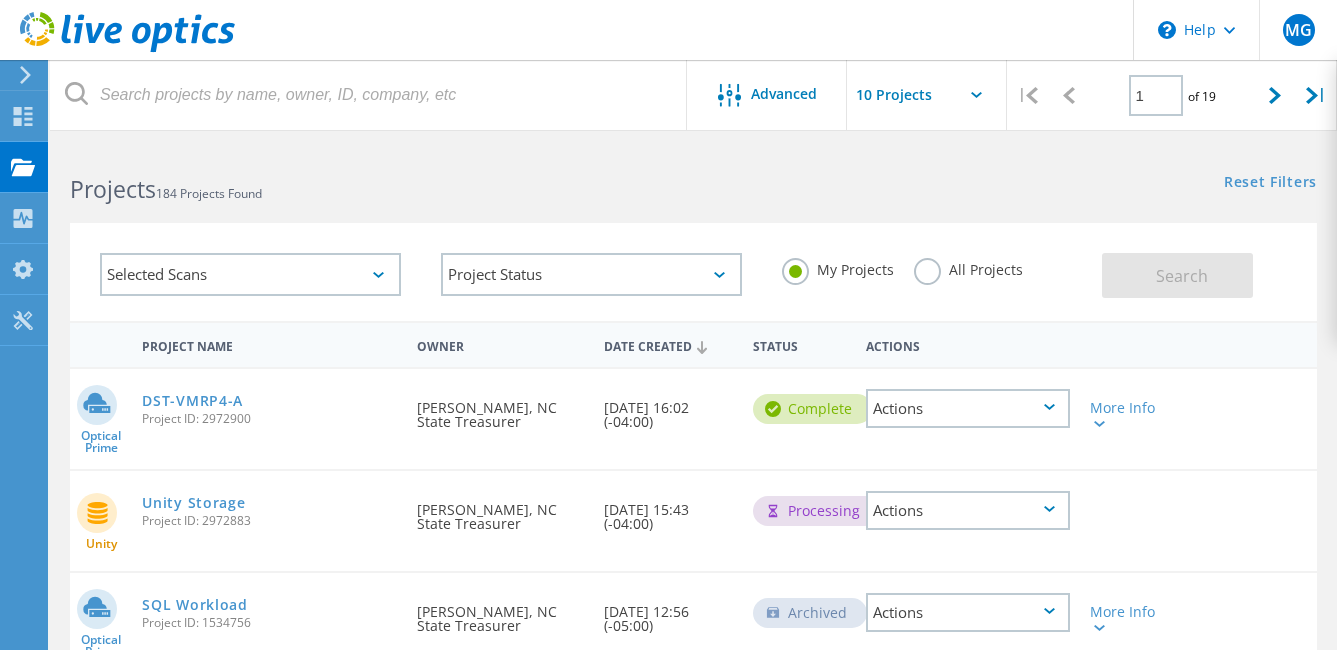 click on "Actions" 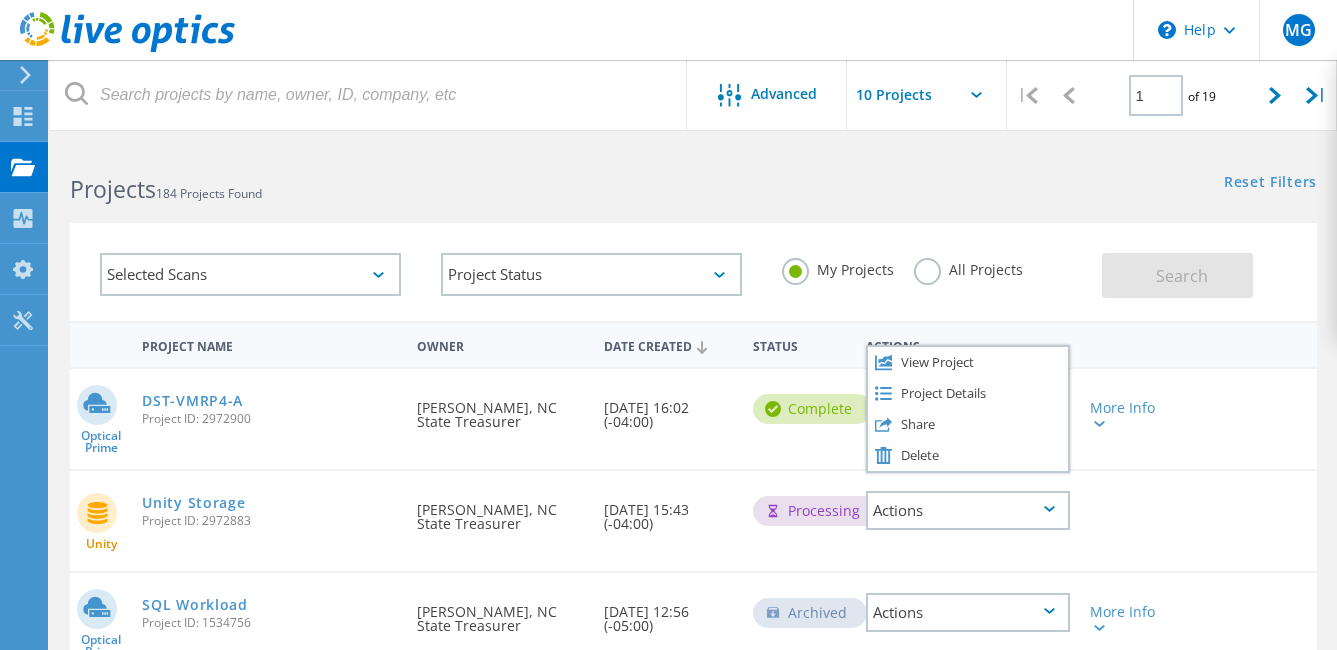 click on "Requested By  [PERSON_NAME], NC State Treasurer" 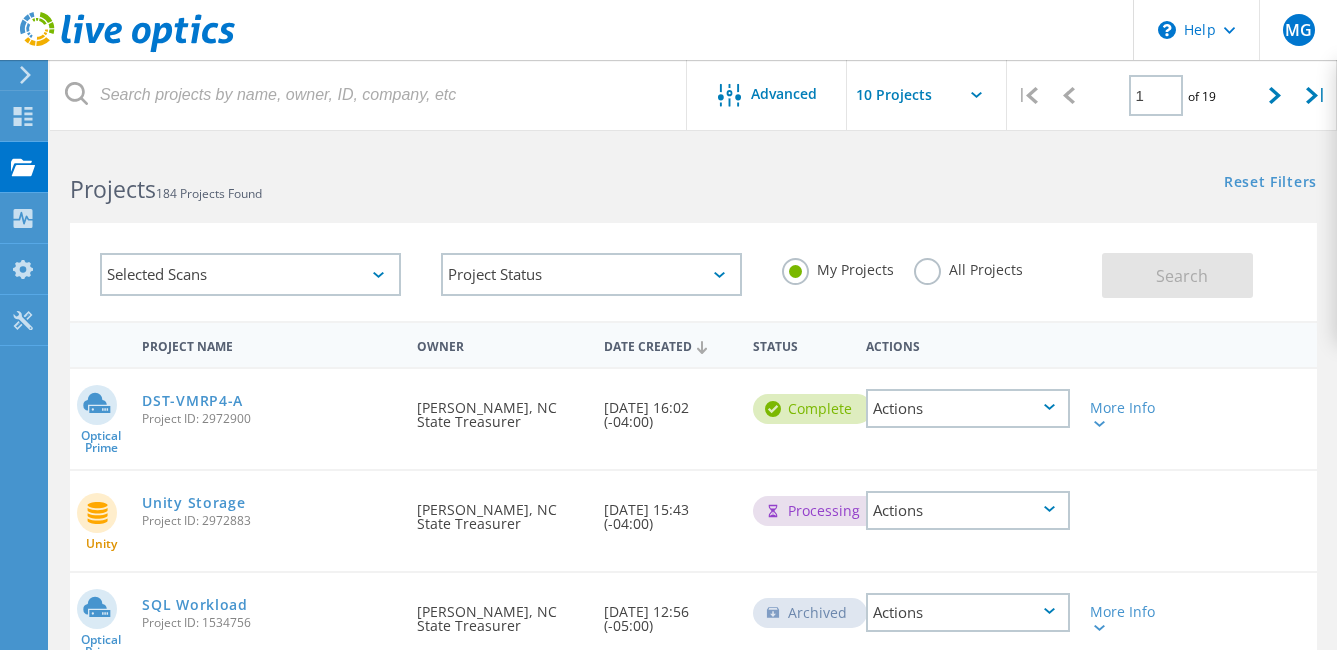 click on "Date Created  [DATE] 16:02 (-04:00)" 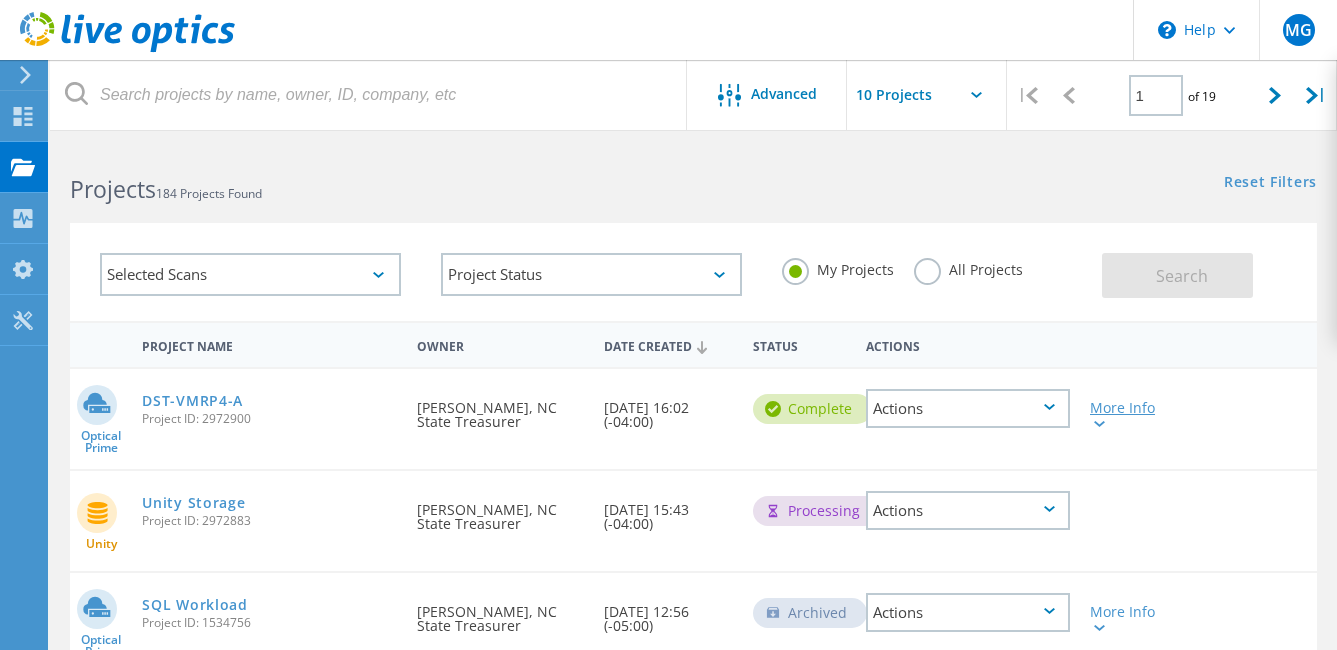 click 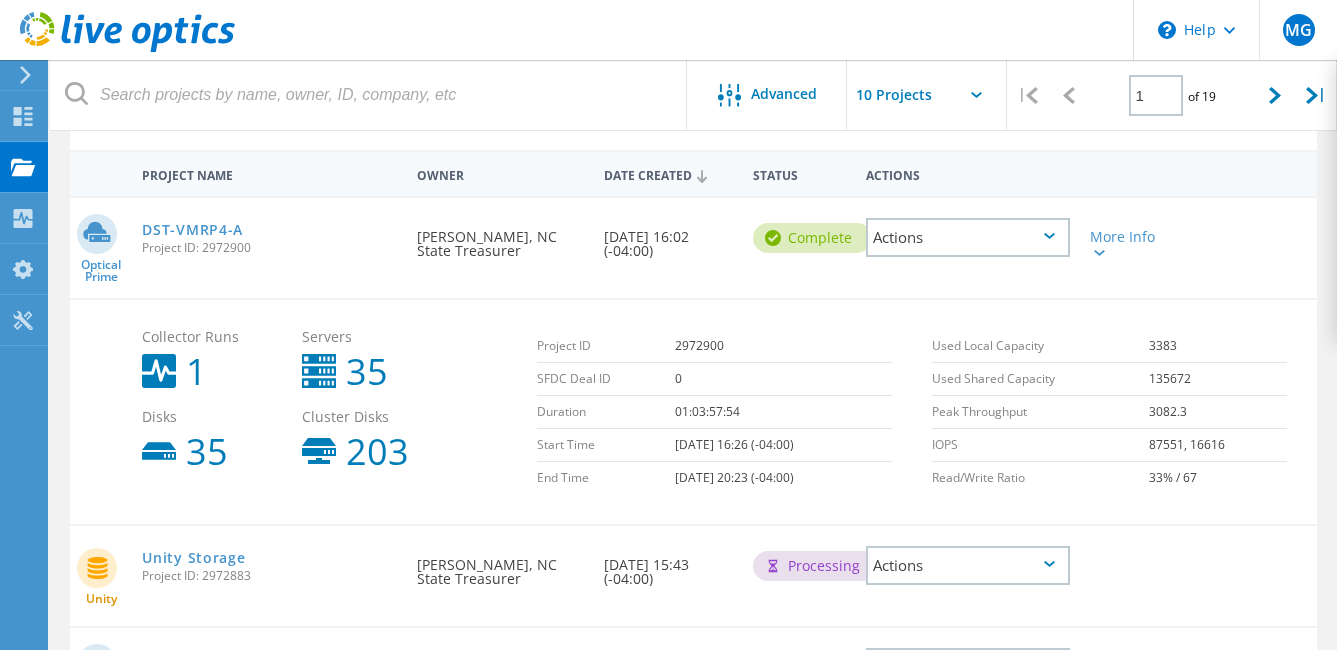 scroll, scrollTop: 0, scrollLeft: 0, axis: both 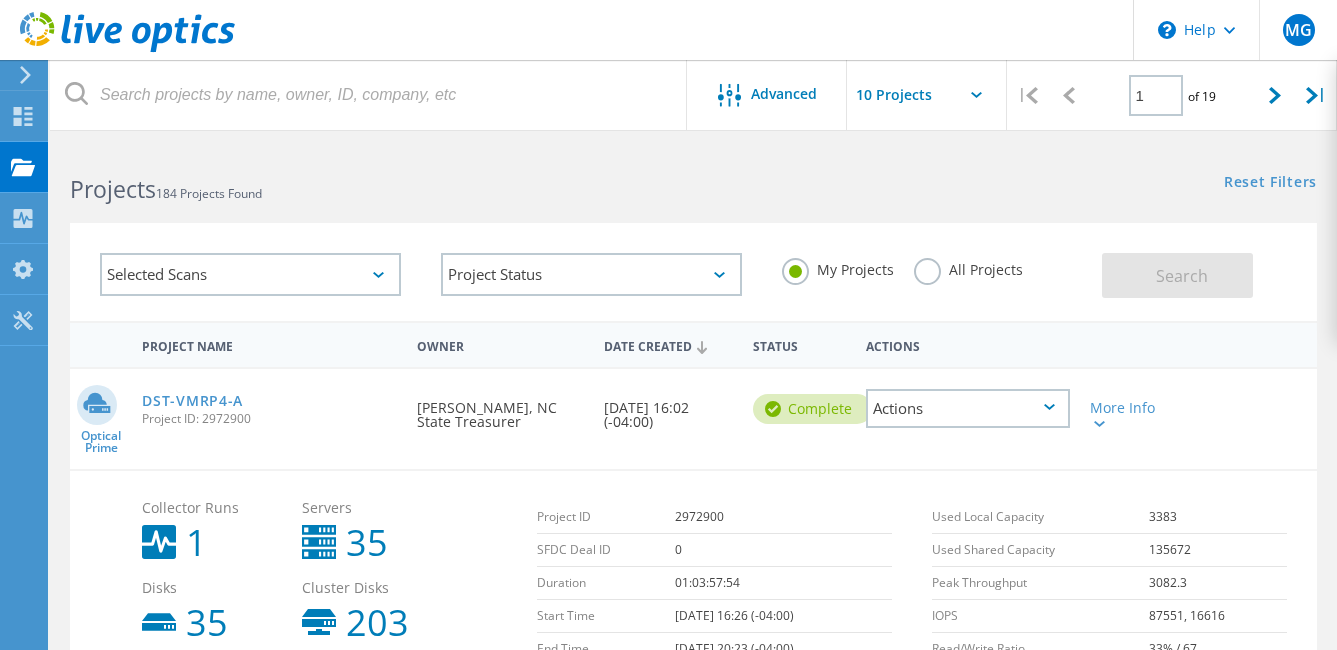click on "Actions" 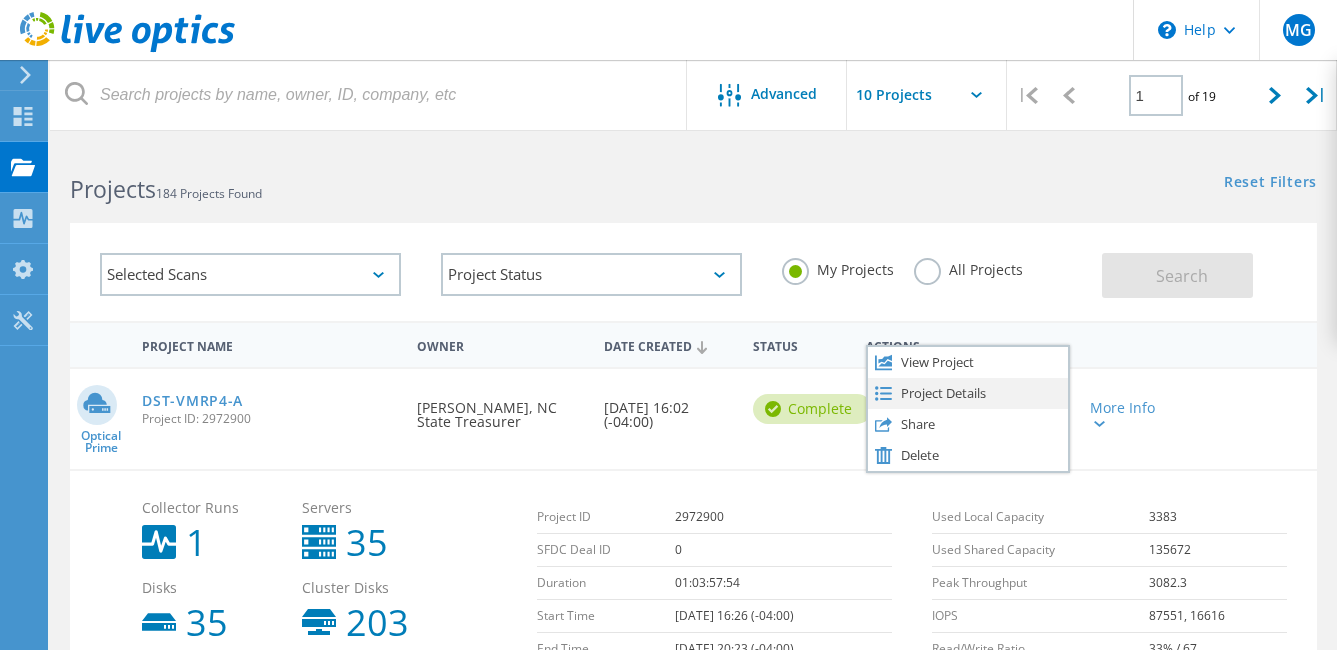 click on "Project Details" 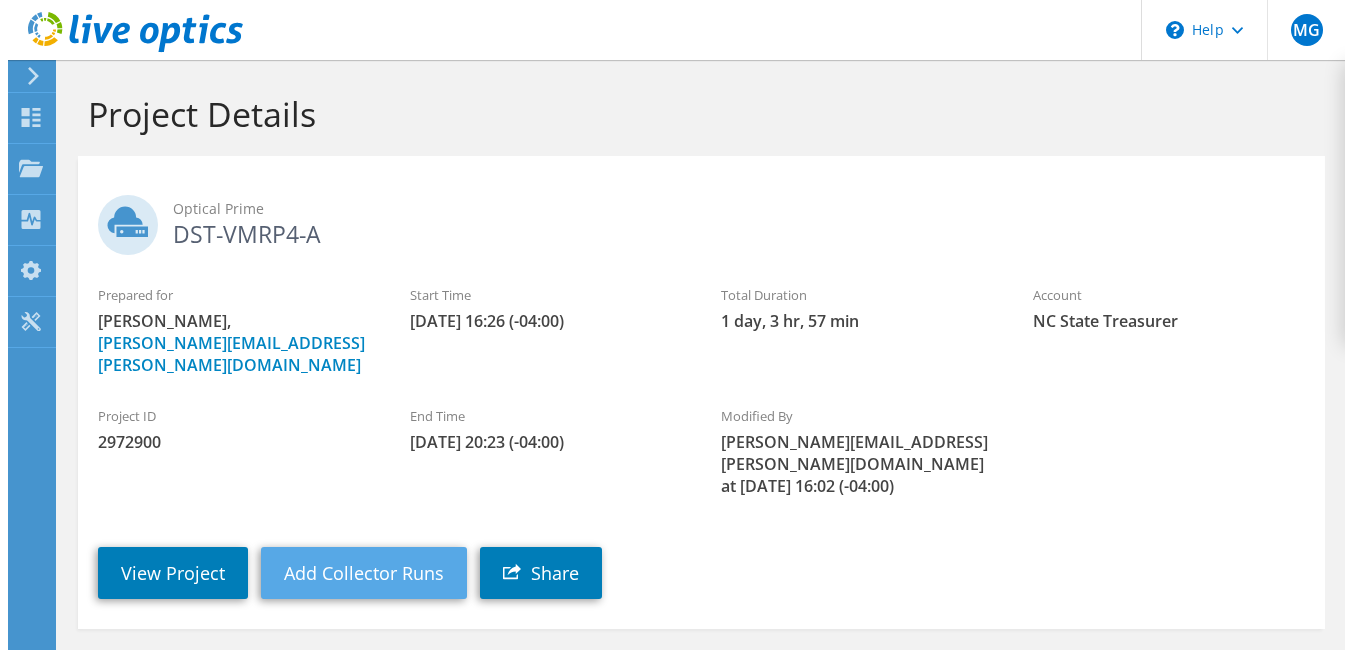 scroll, scrollTop: 200, scrollLeft: 0, axis: vertical 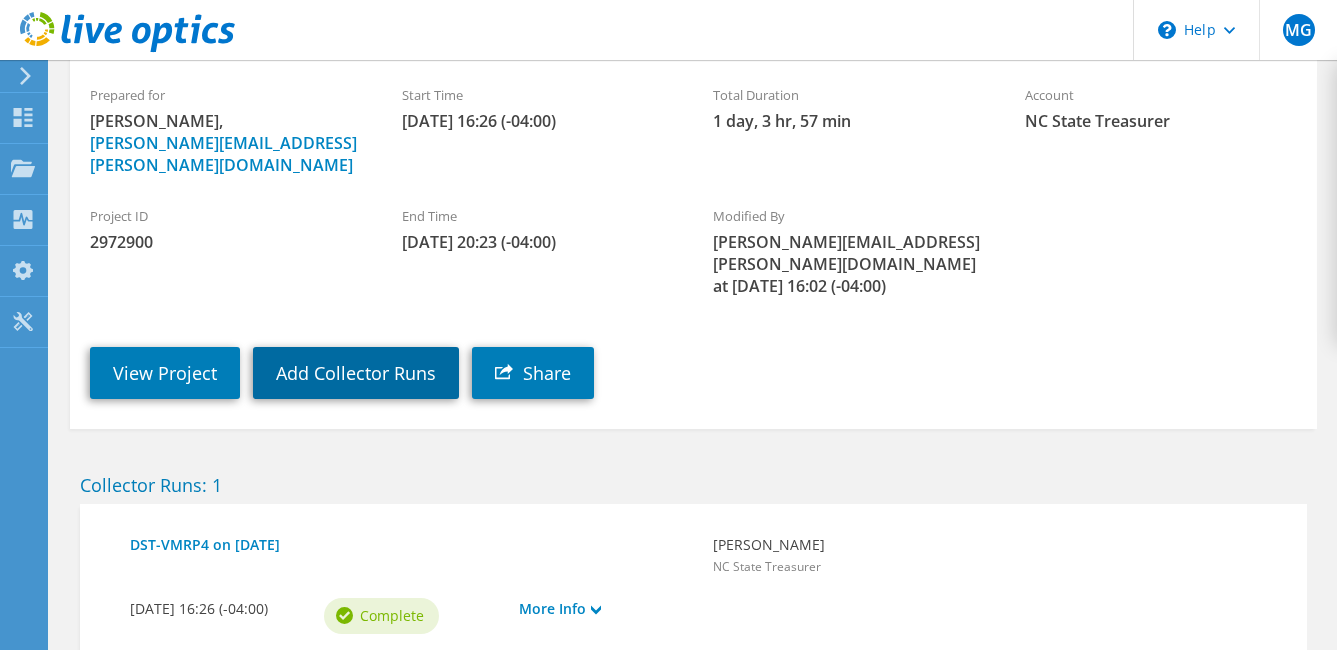 click on "Add Collector Runs" at bounding box center (356, 373) 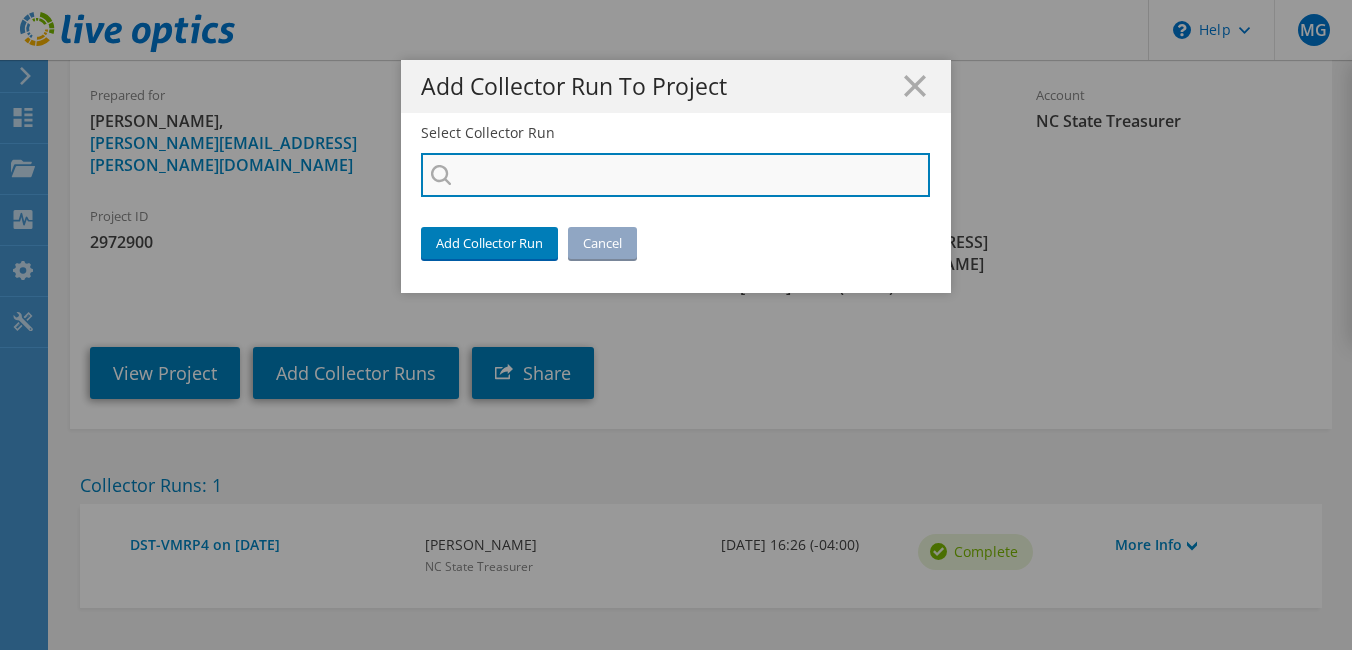 click on "Select Collector Run" at bounding box center (675, 175) 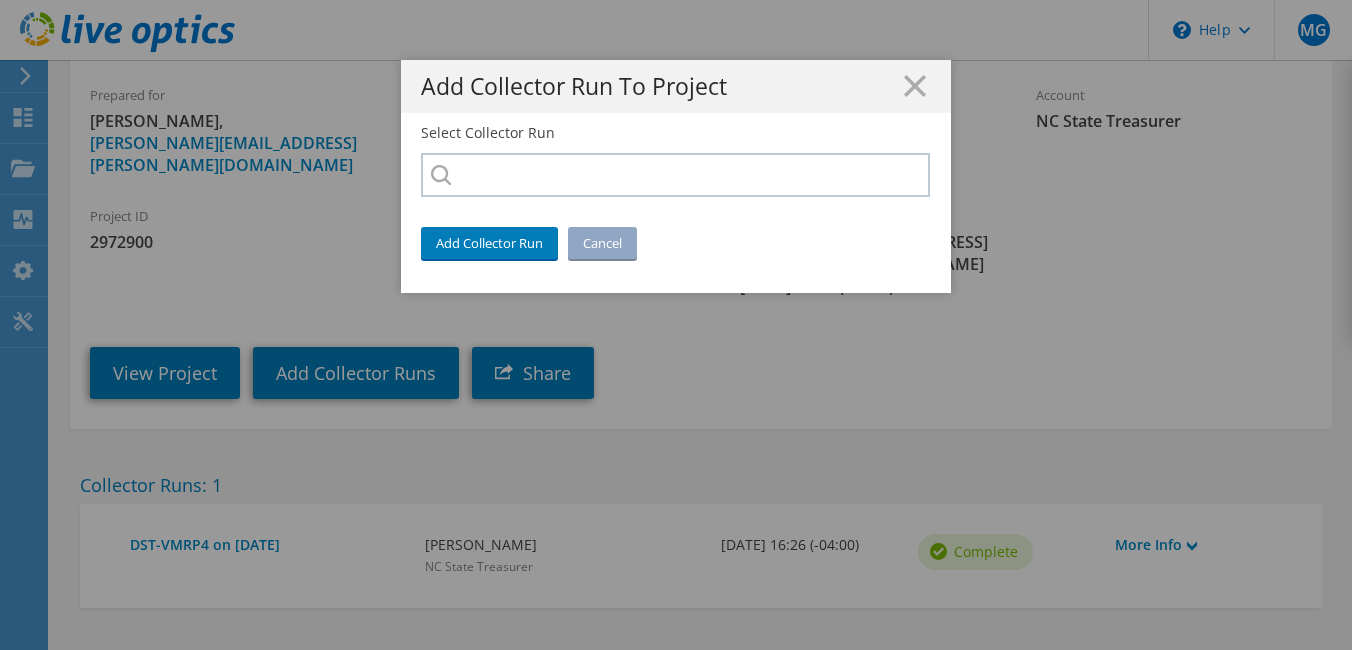 click at bounding box center (676, 175) 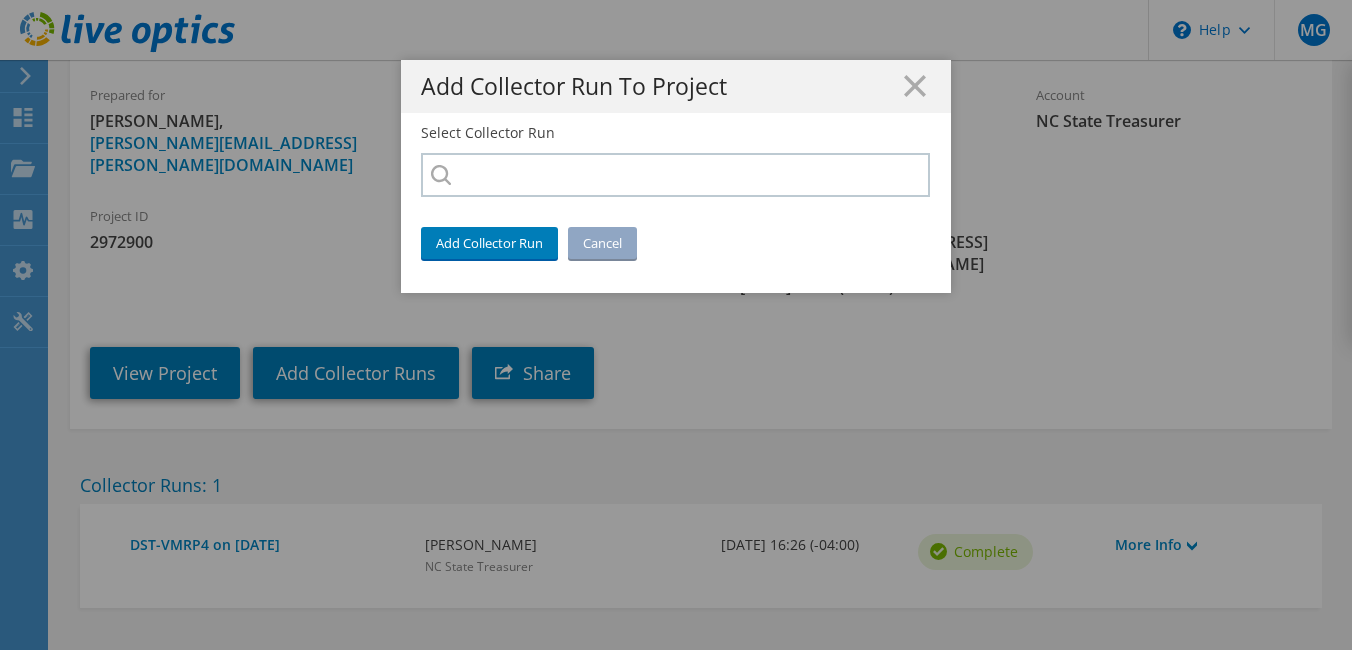 click on "Select Collector Run
Add Collector Run
Cancel" at bounding box center [676, 208] 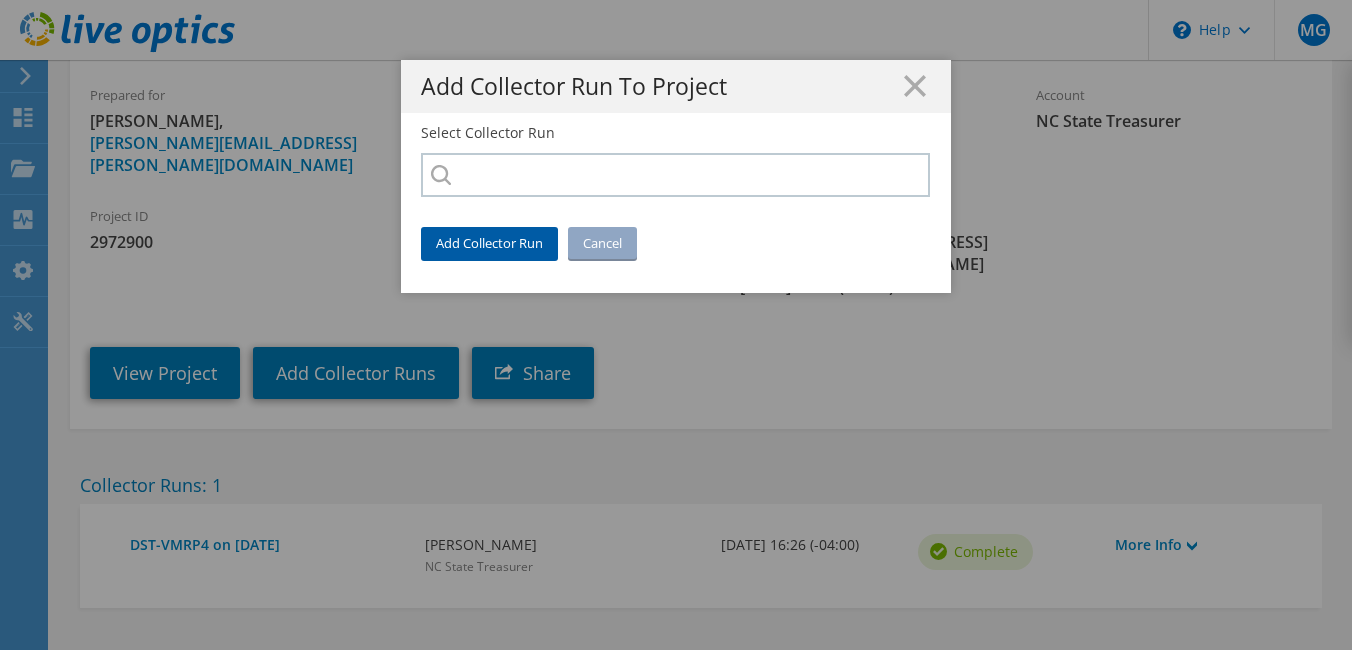 click on "Add Collector Run" at bounding box center (489, 243) 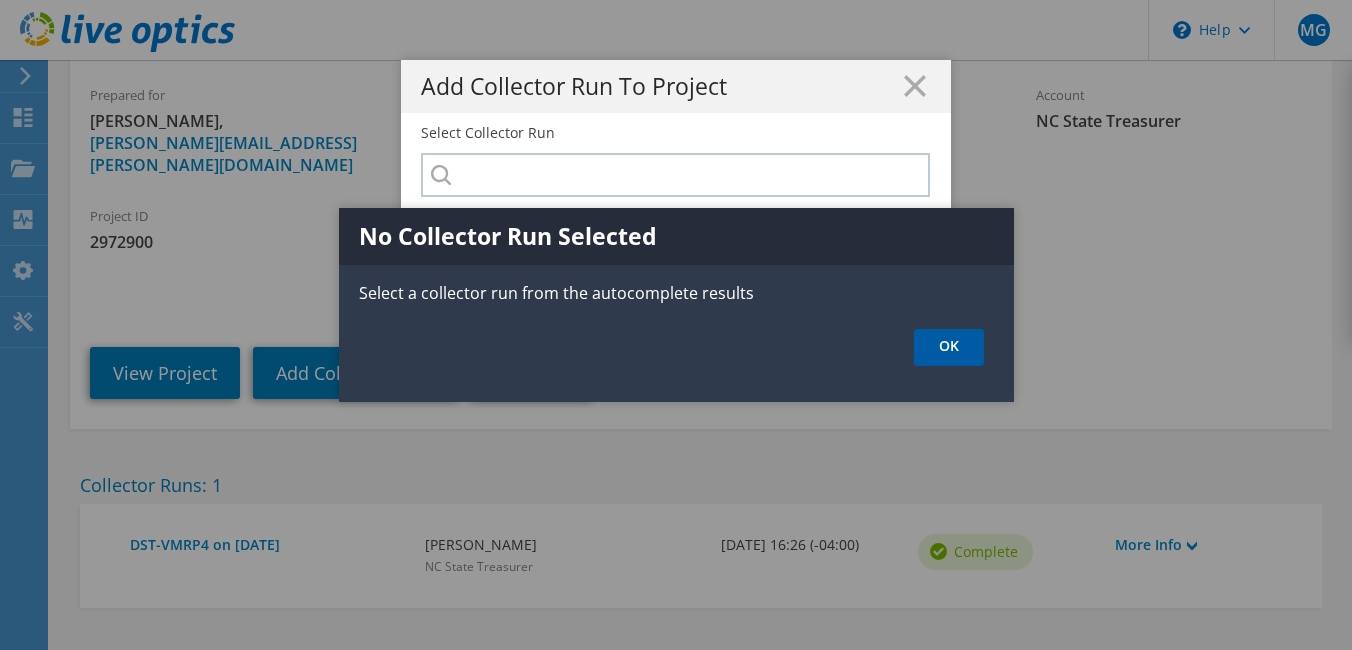 click on "OK" at bounding box center (949, 347) 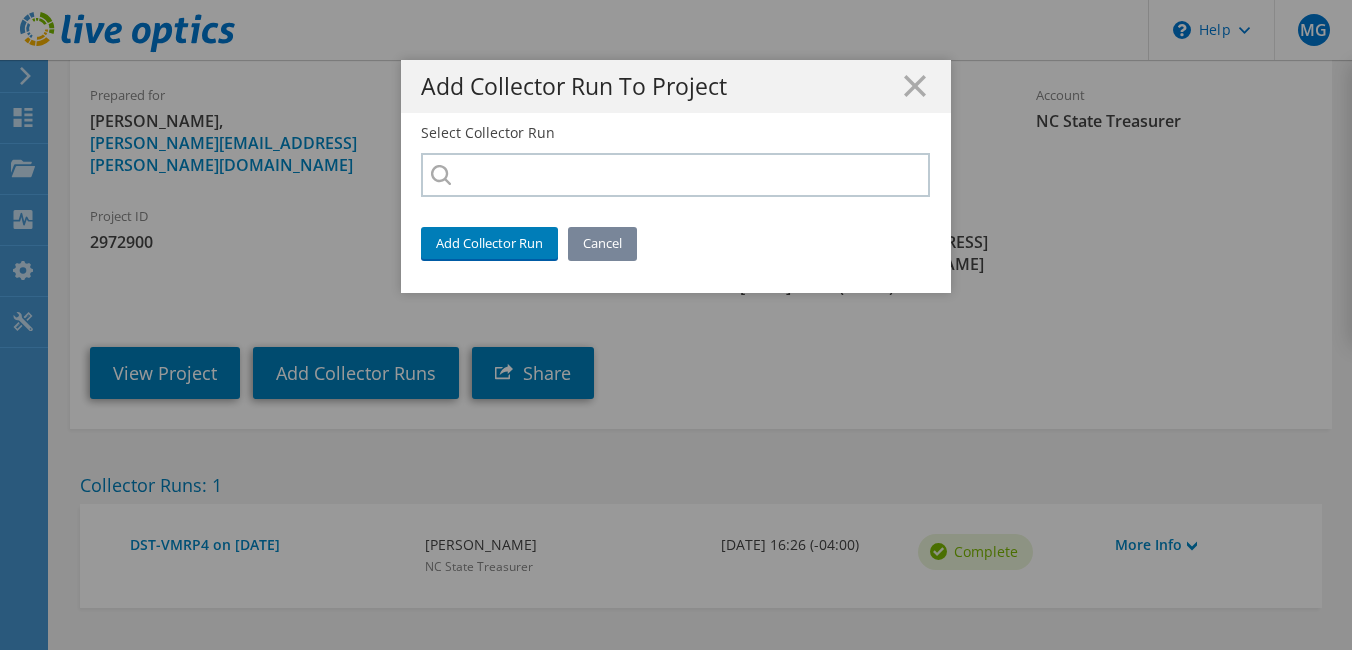 click on "Cancel" at bounding box center (602, 243) 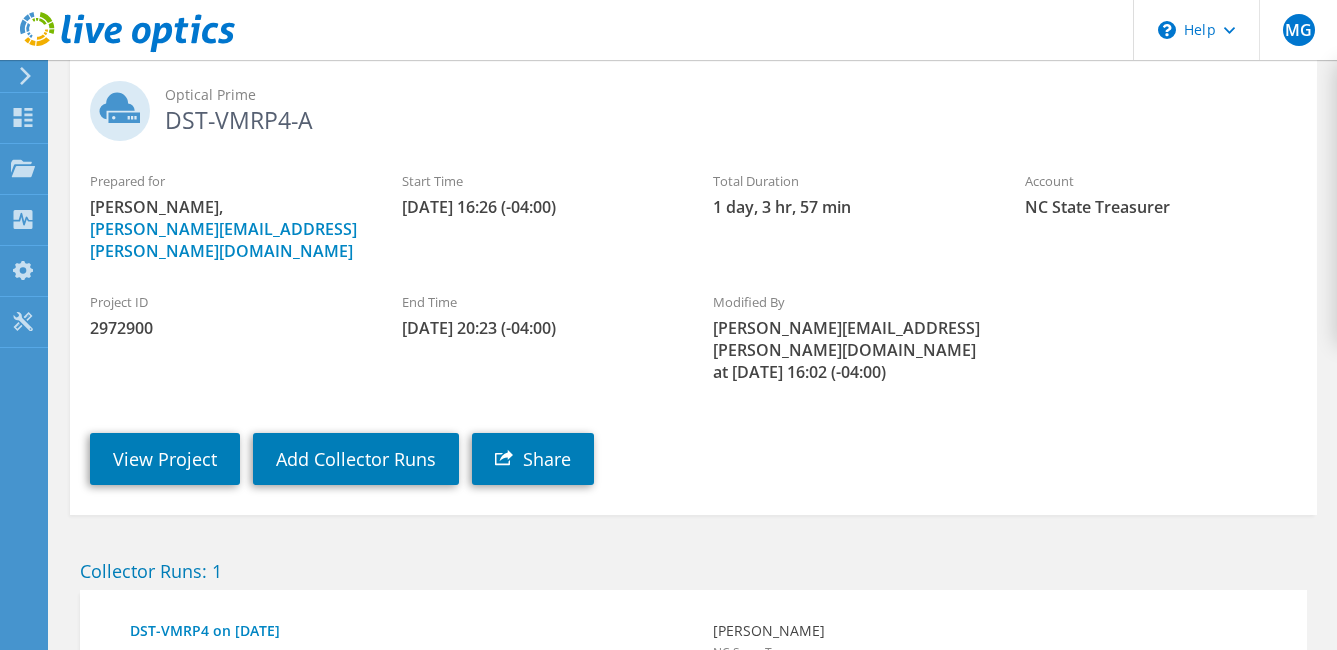 scroll, scrollTop: 0, scrollLeft: 0, axis: both 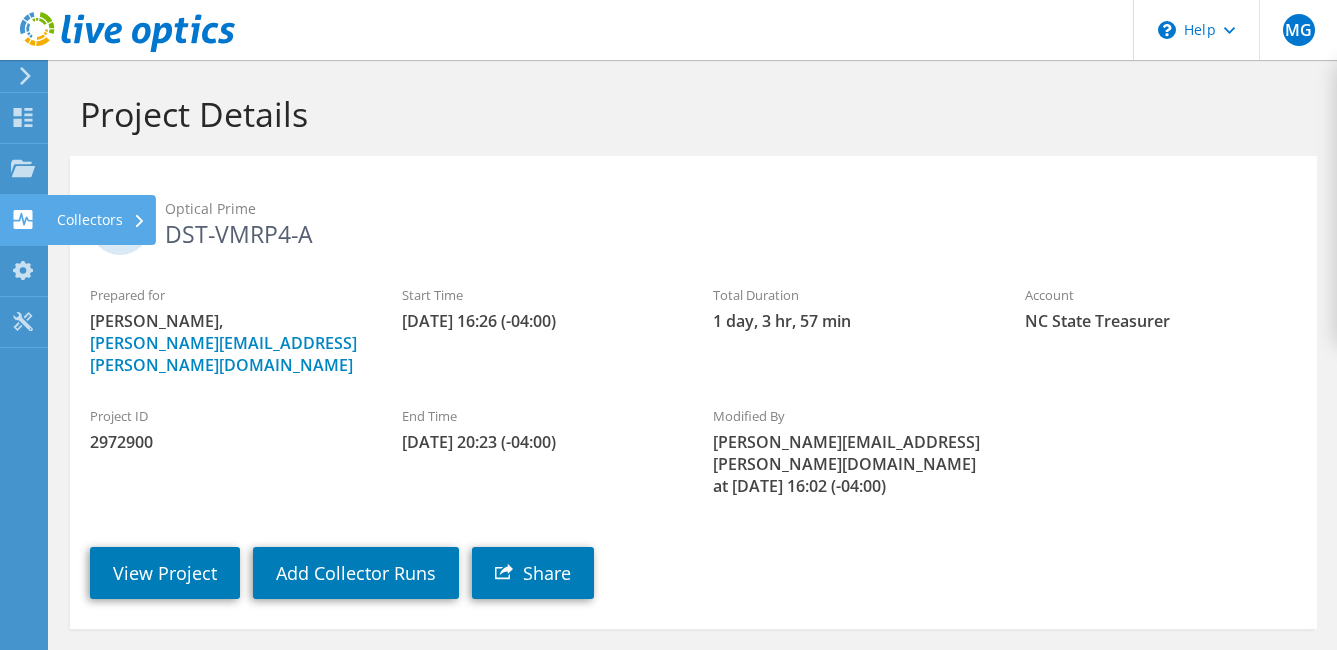 click on "Collectors" at bounding box center (101, 220) 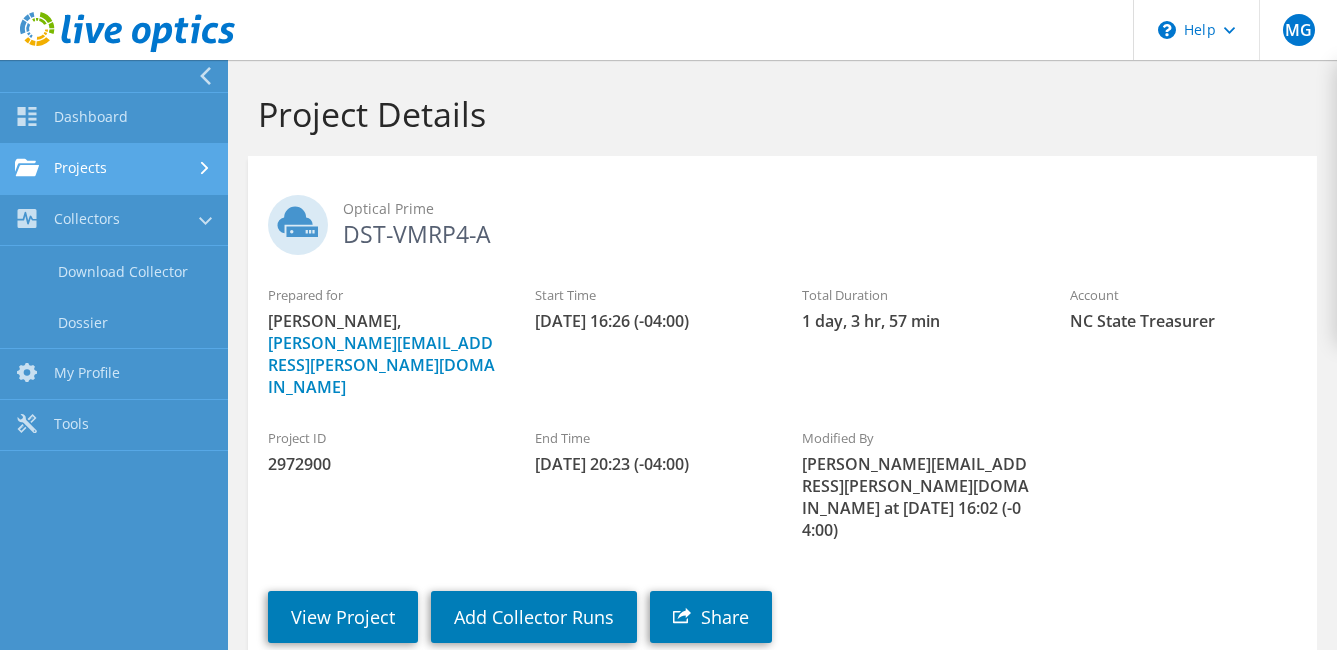 click on "Projects" at bounding box center [114, 169] 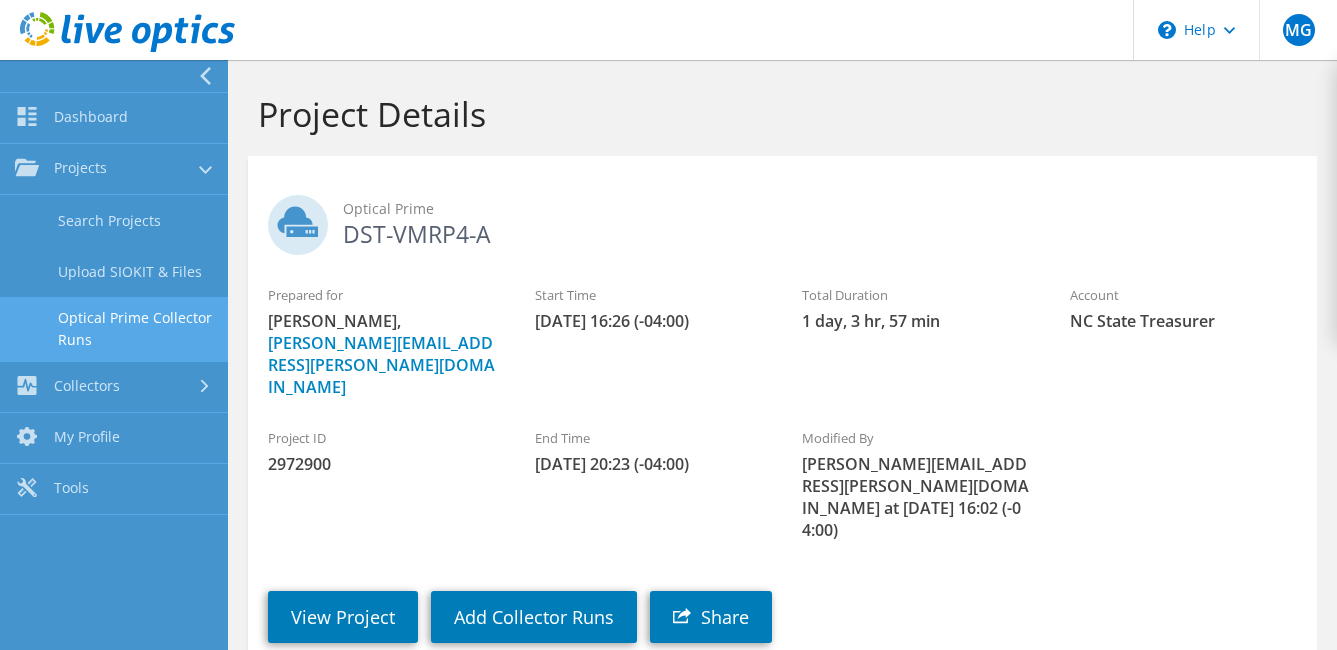 click on "Optical Prime Collector Runs" at bounding box center [114, 329] 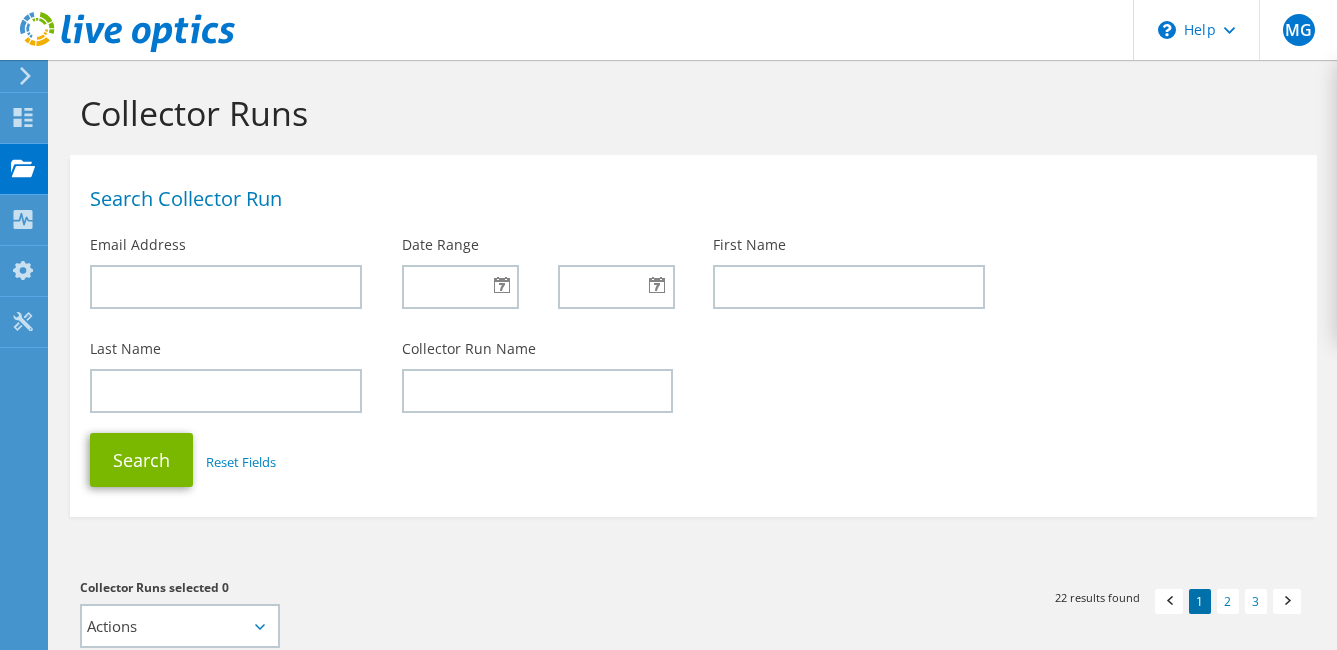 scroll, scrollTop: 0, scrollLeft: 0, axis: both 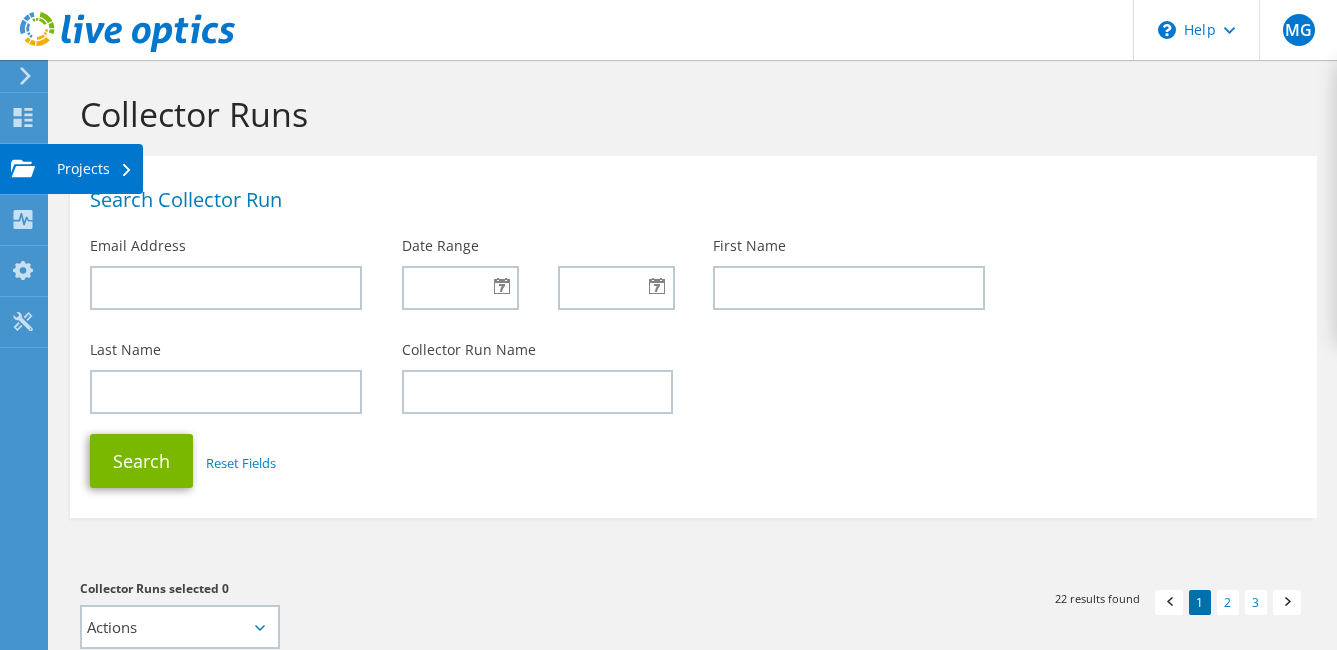 click on "Projects" at bounding box center (95, 169) 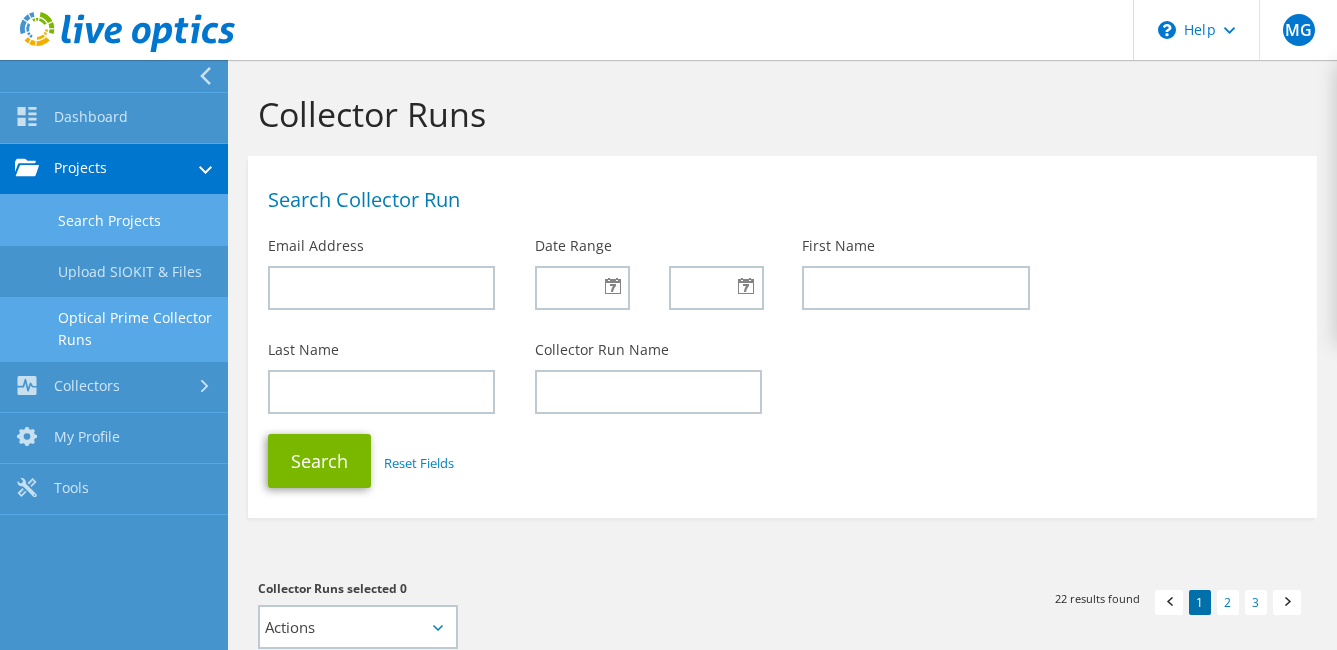 click on "Search Projects" at bounding box center [114, 220] 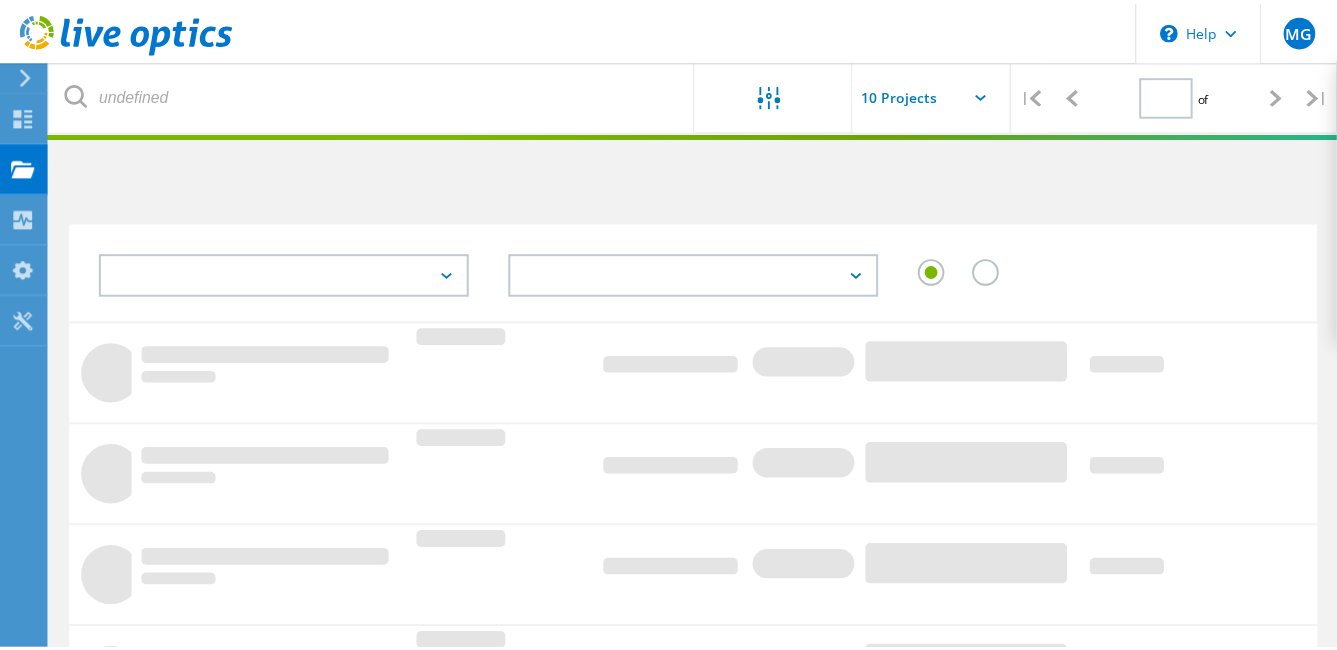 scroll, scrollTop: 0, scrollLeft: 0, axis: both 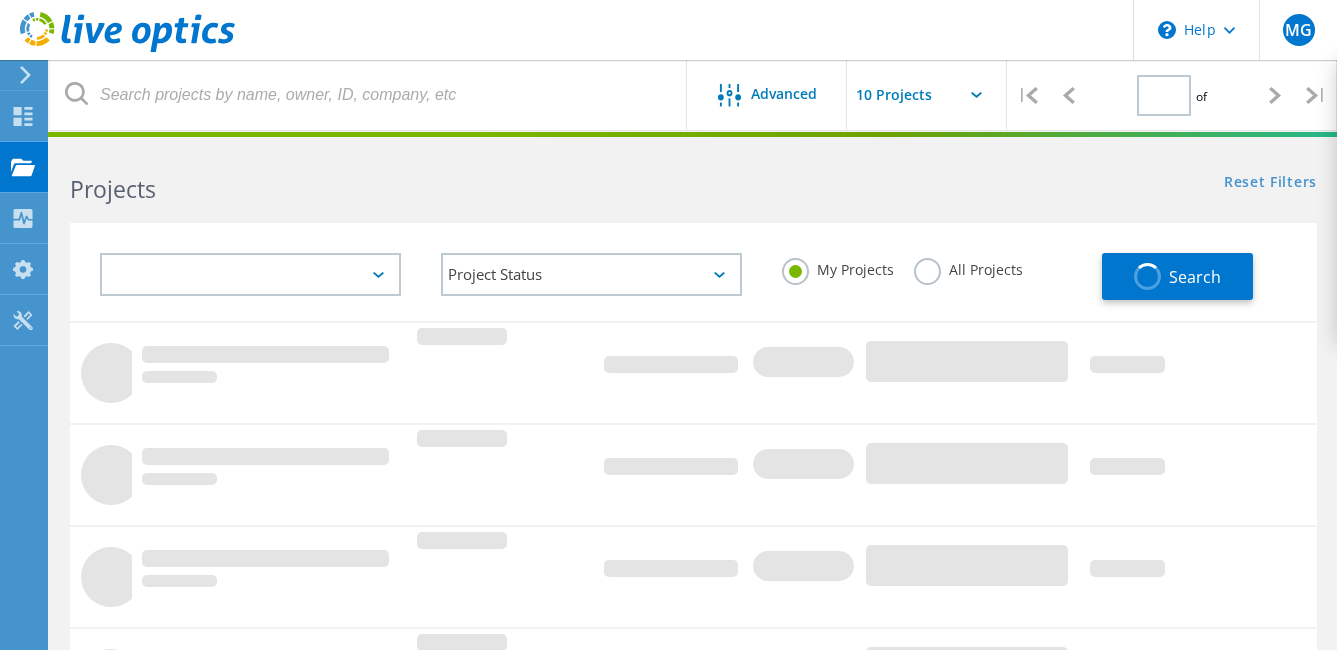 type on "1" 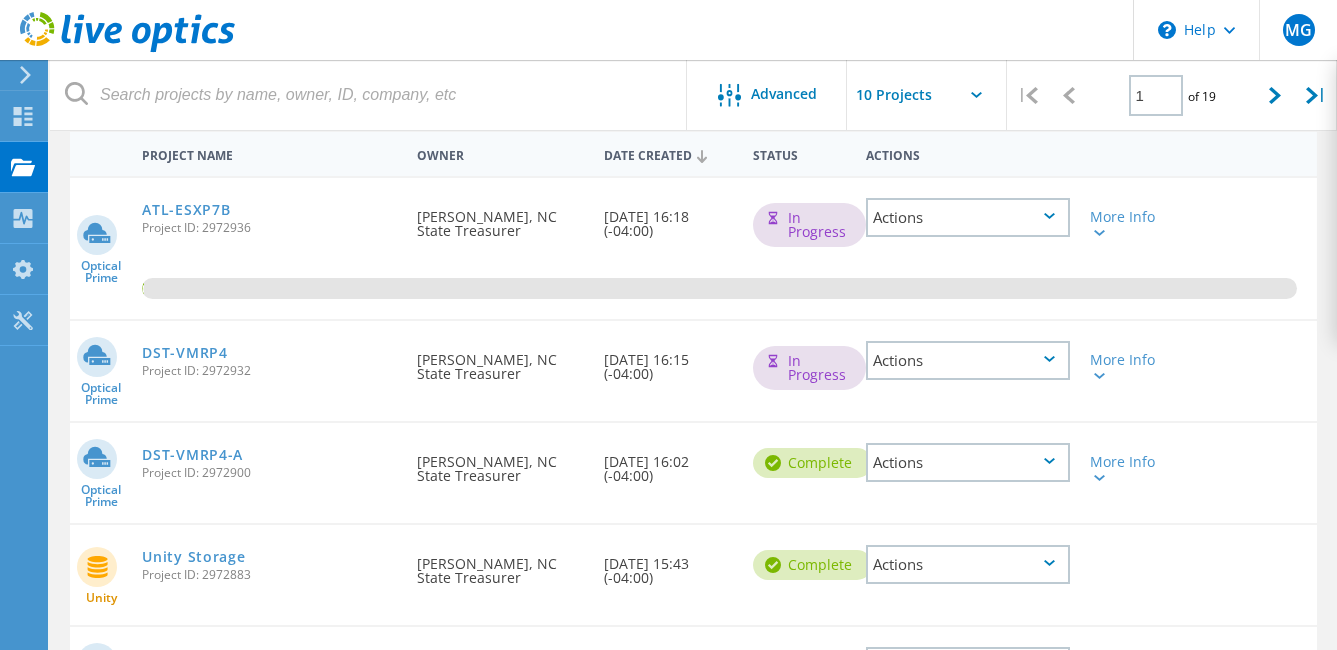 scroll, scrollTop: 200, scrollLeft: 0, axis: vertical 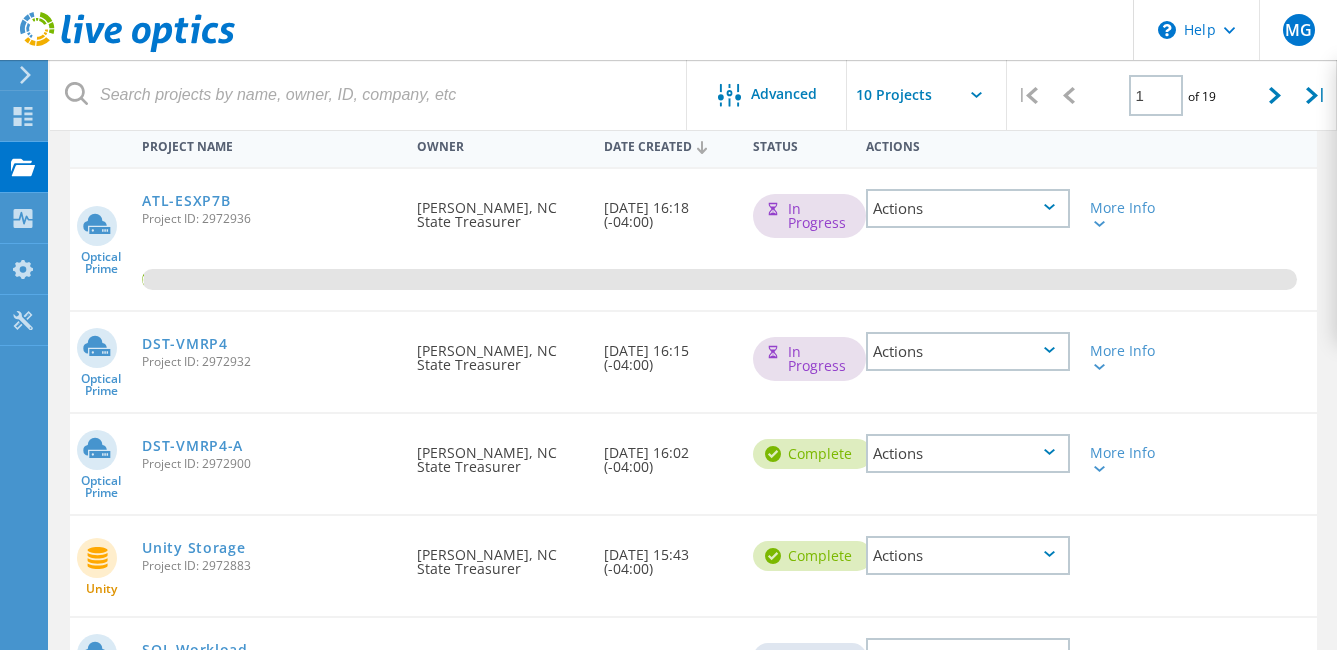 click 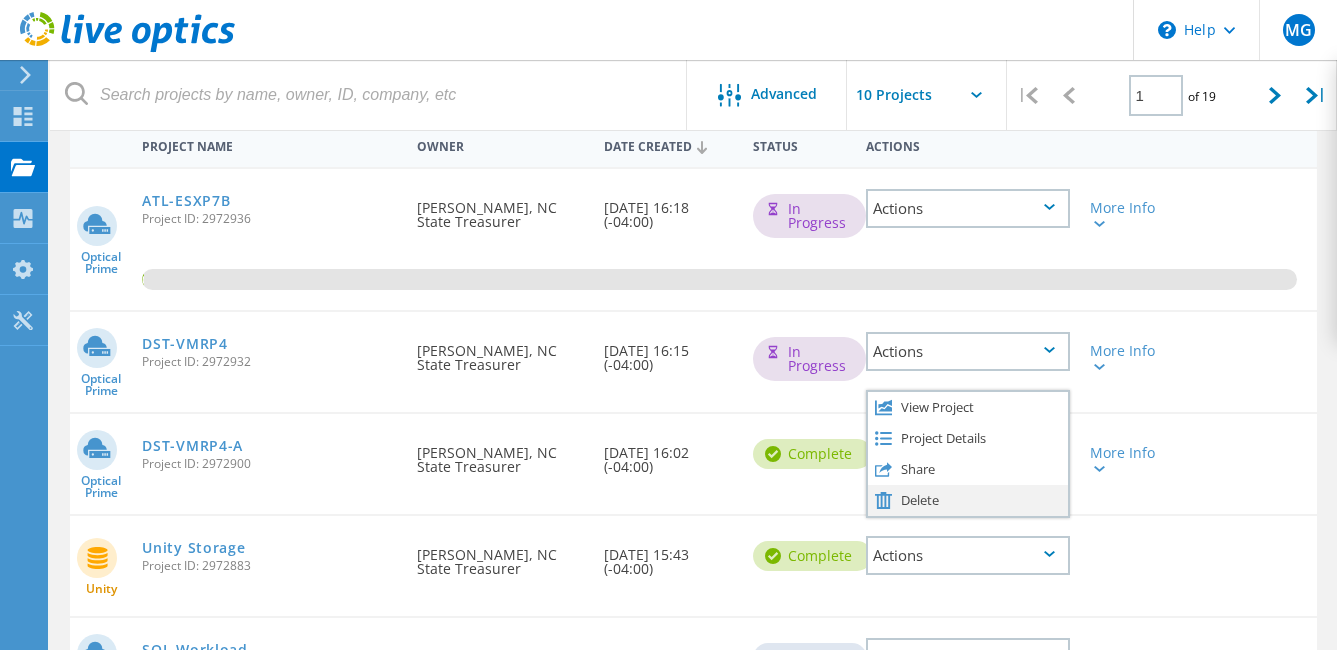 click on "Delete" 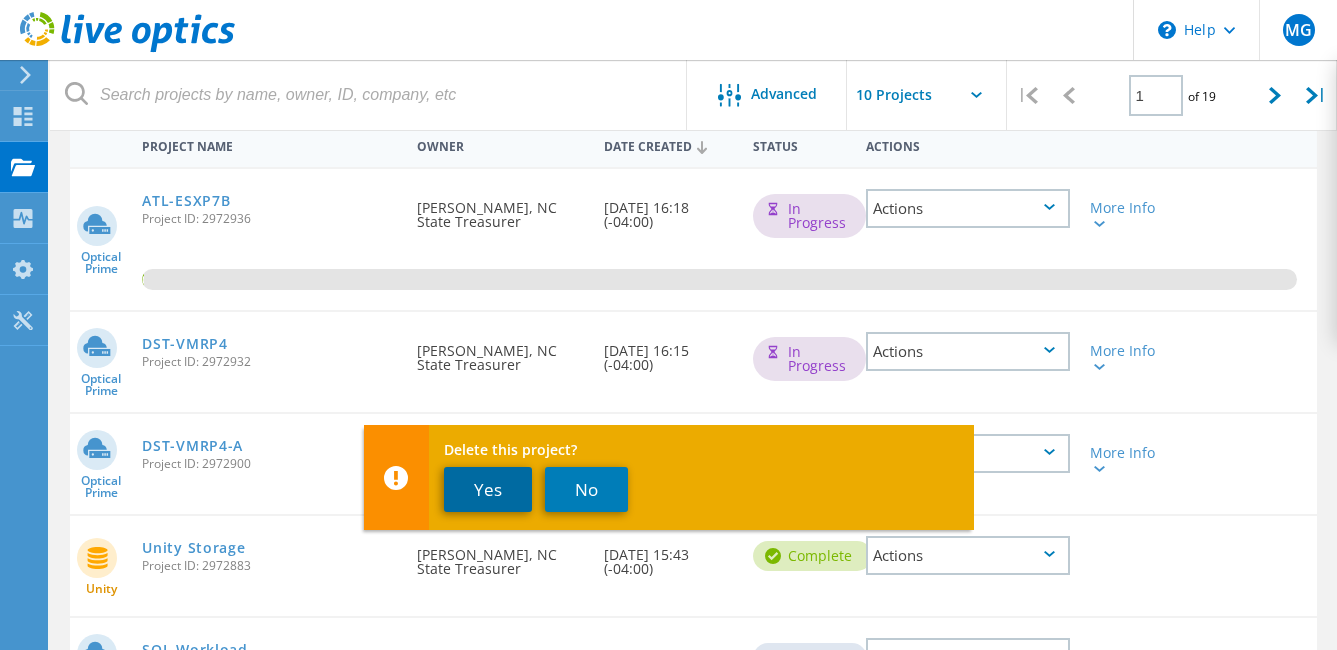click on "Yes" at bounding box center (488, 489) 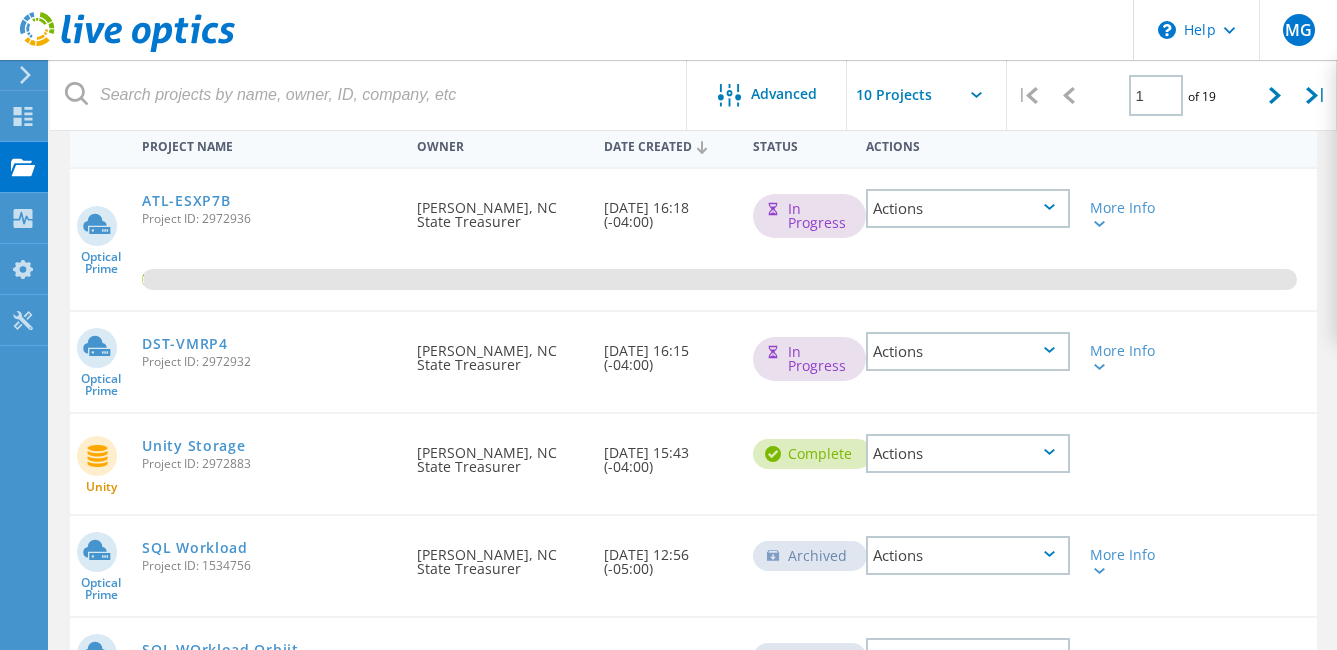 click on "Actions" 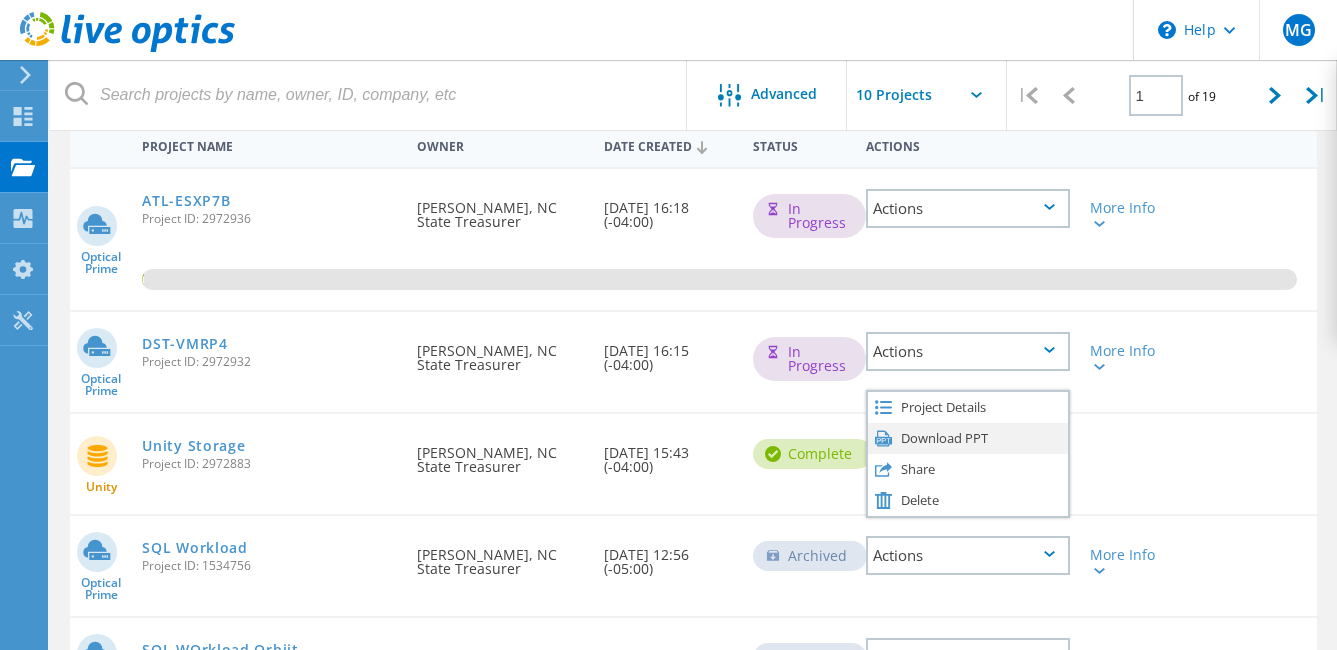 click on "Download PPT" 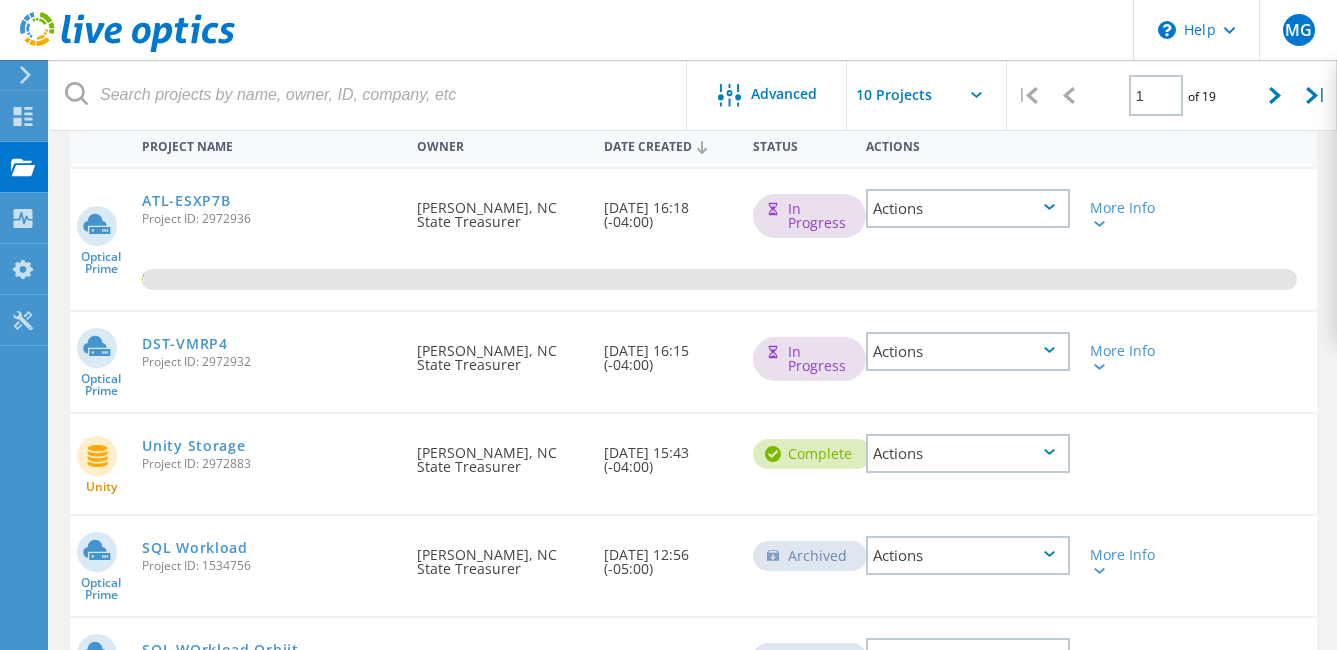 click on "Unity  Unity Storage  Project ID: 2972883  Requested By  Marvin Gilmore, NC State Treasurer  Date Created  07/11/2025, 15:43 (-04:00)   Complete
Actions" 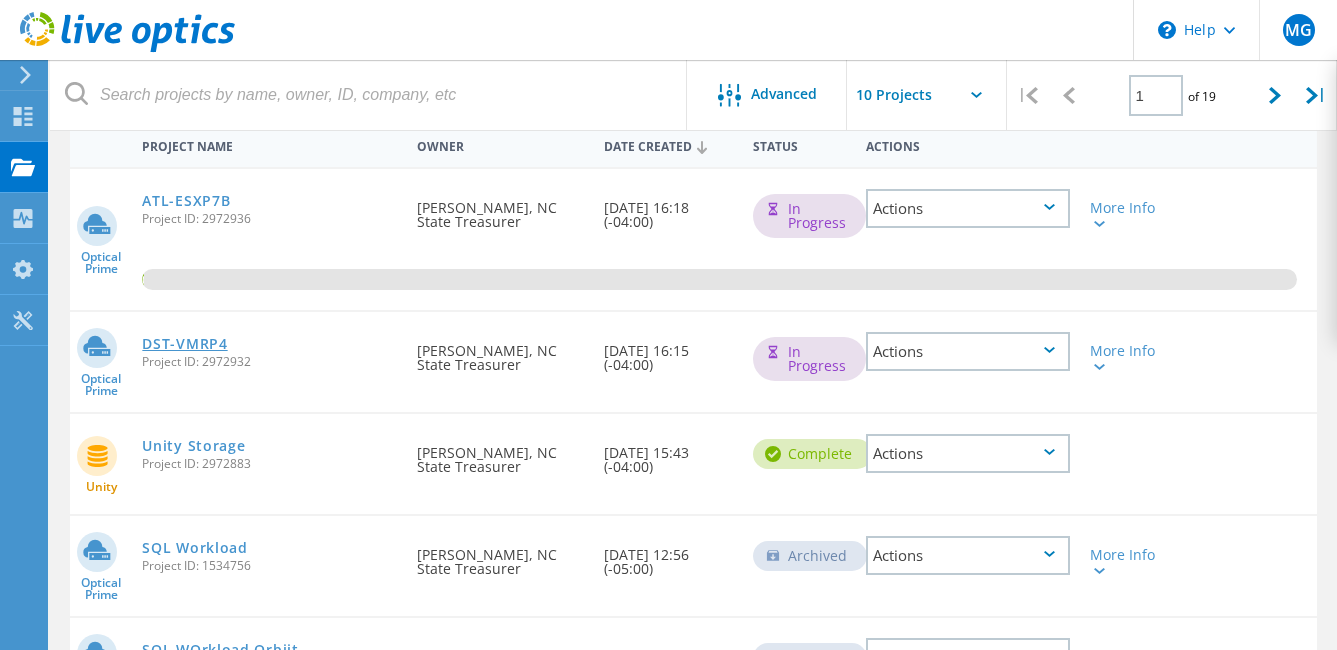 click on "DST-VMRP4" 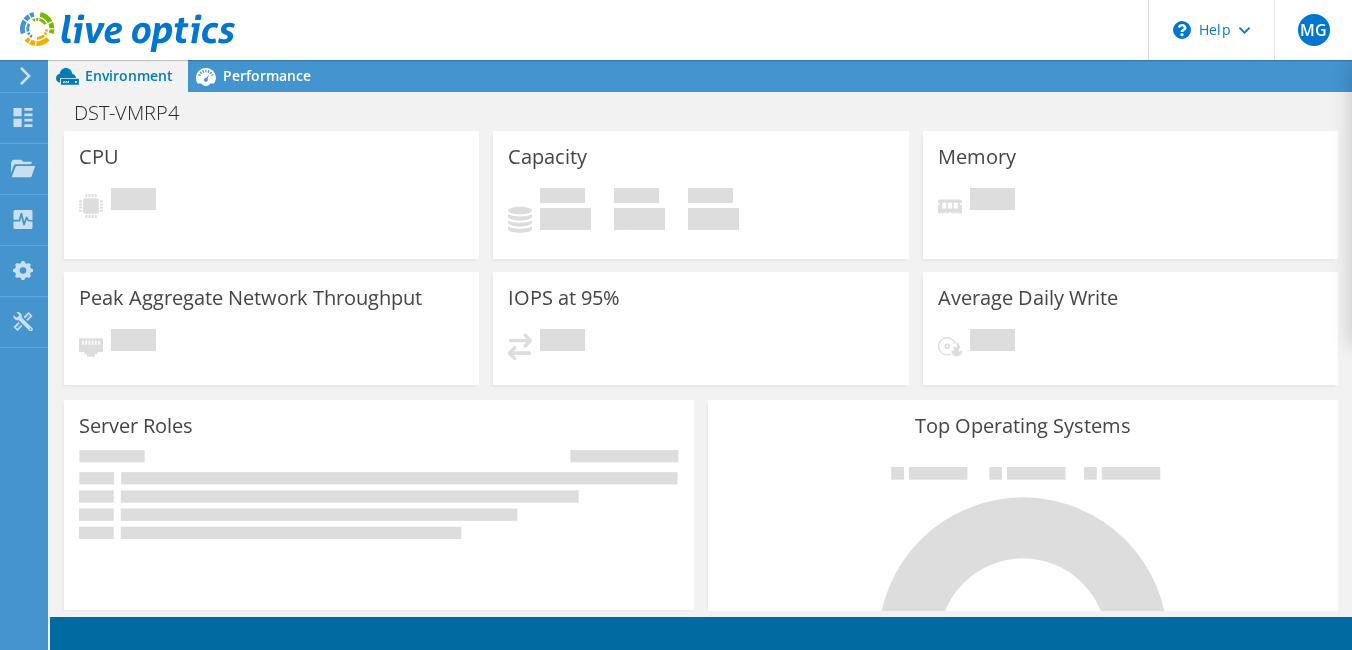 scroll, scrollTop: 0, scrollLeft: 0, axis: both 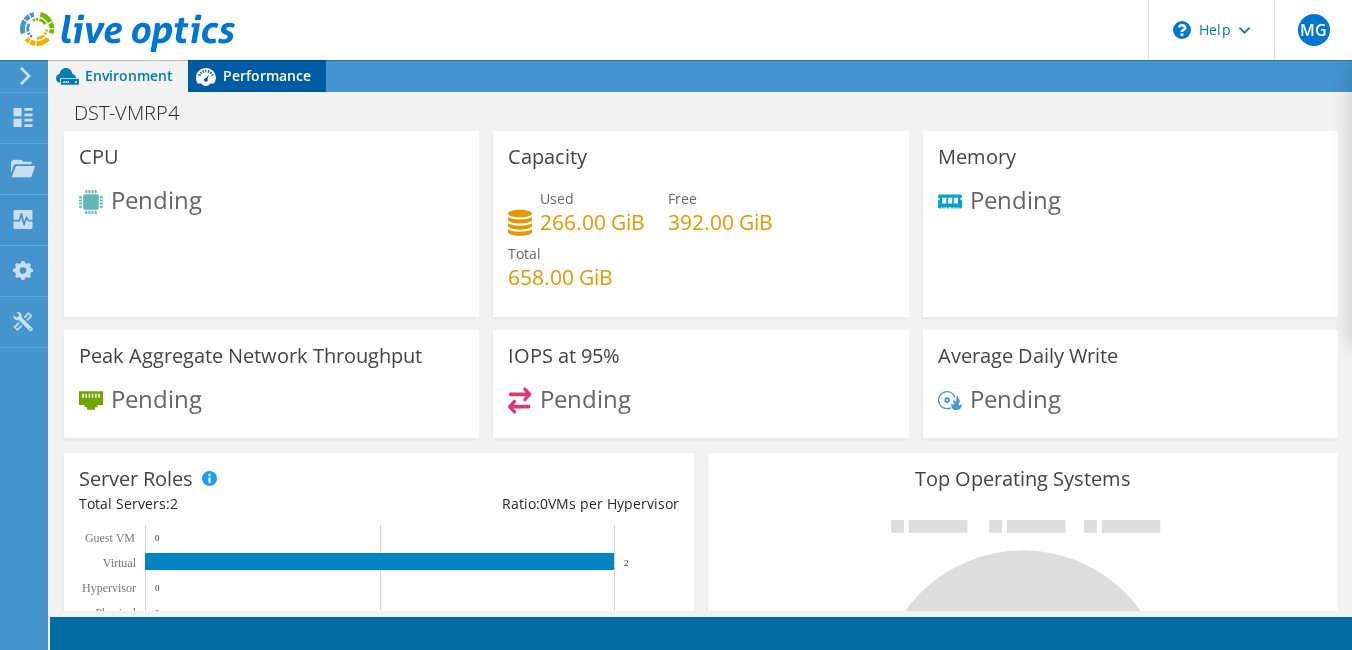 click on "Performance" at bounding box center [267, 75] 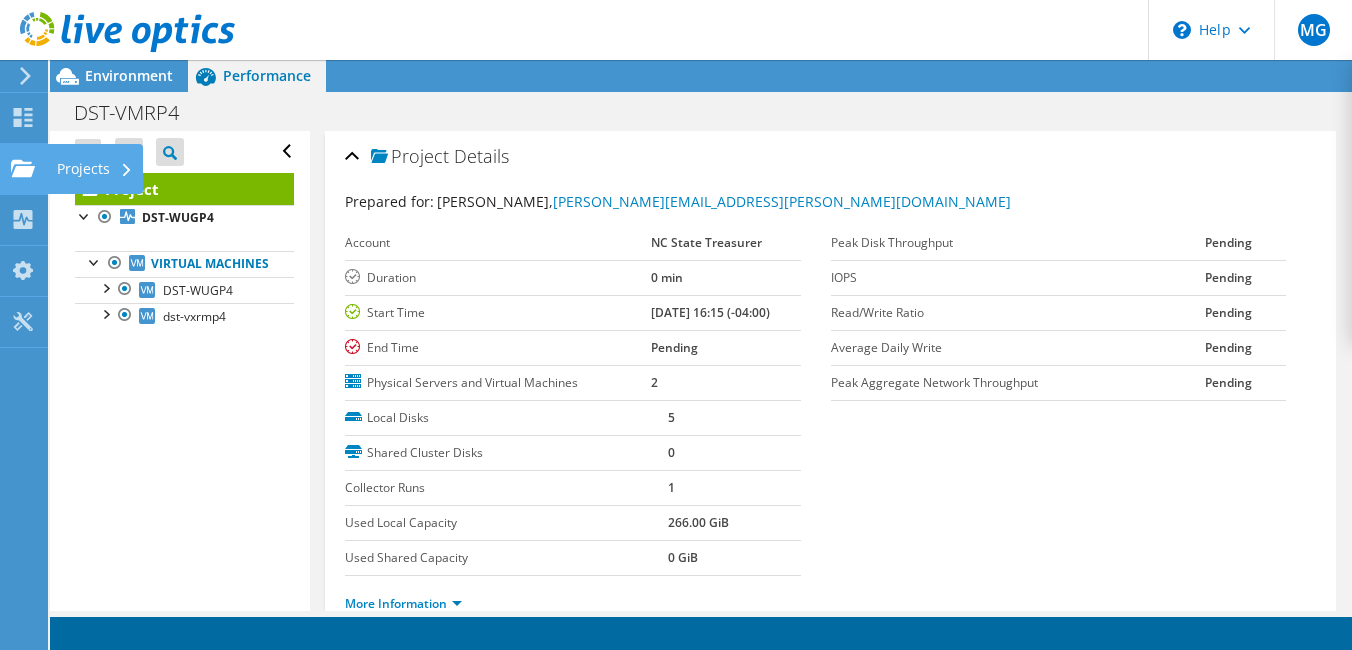 click on "Projects" at bounding box center (-66, 169) 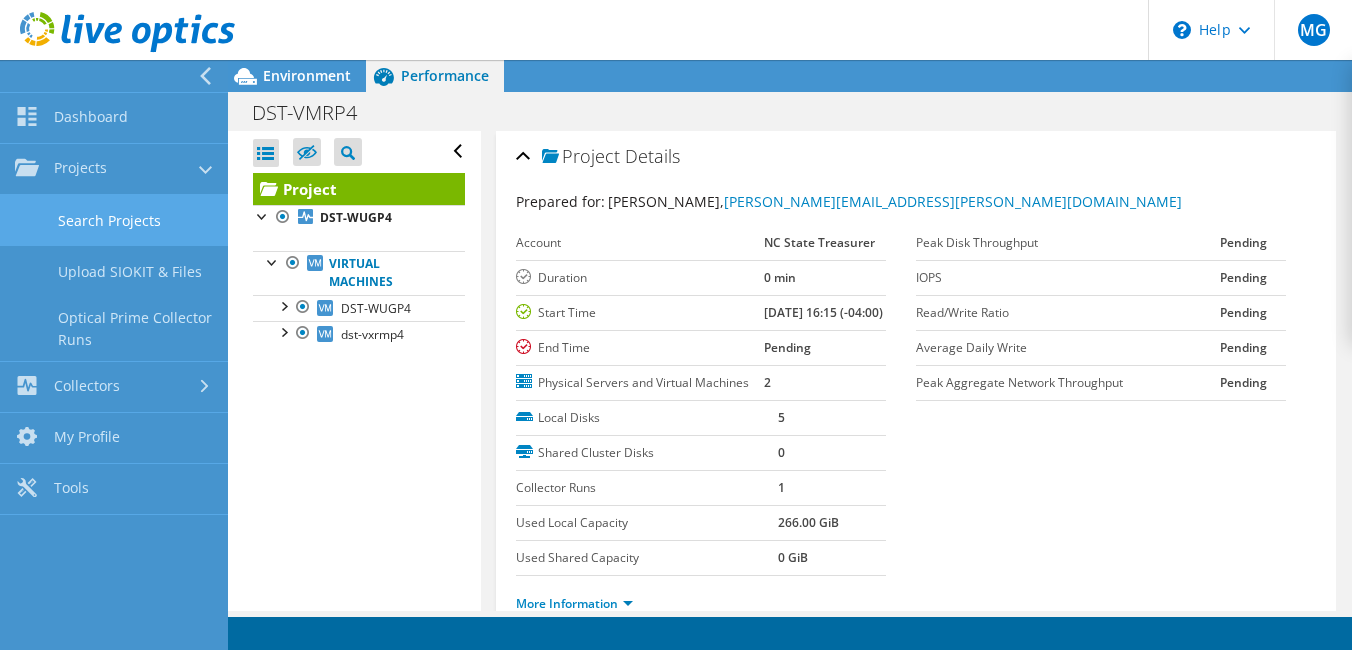 click on "Search Projects" at bounding box center (114, 220) 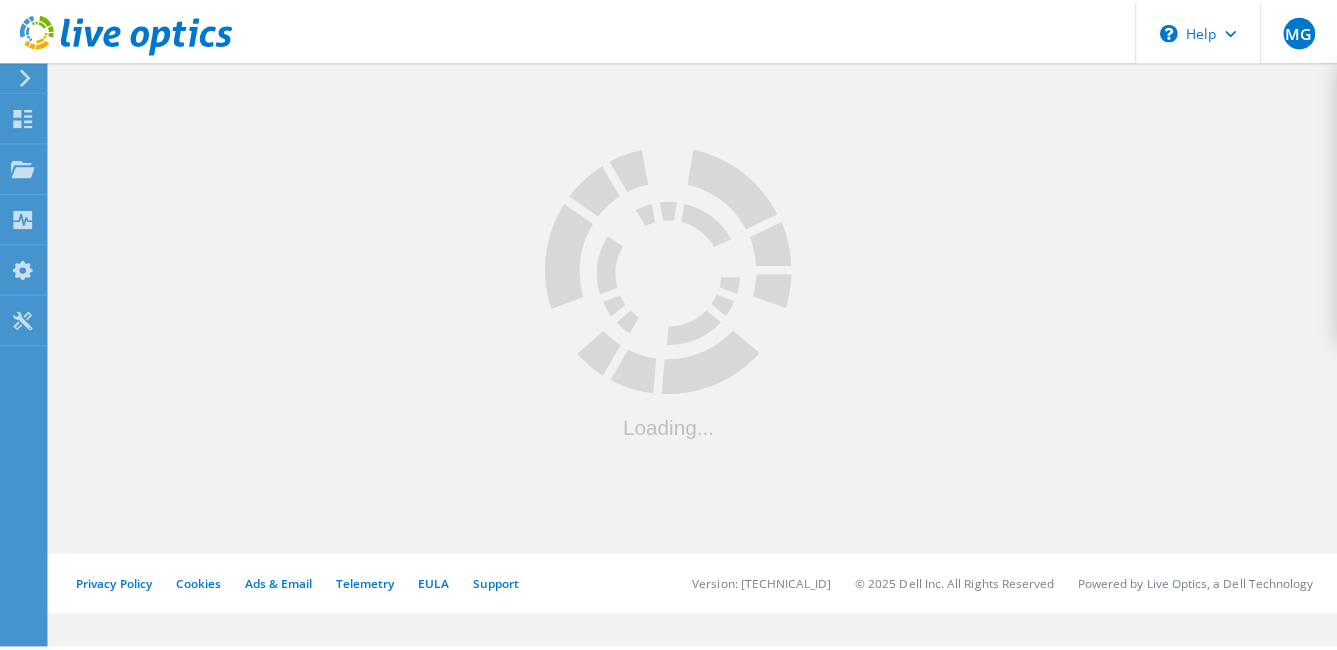 scroll, scrollTop: 0, scrollLeft: 0, axis: both 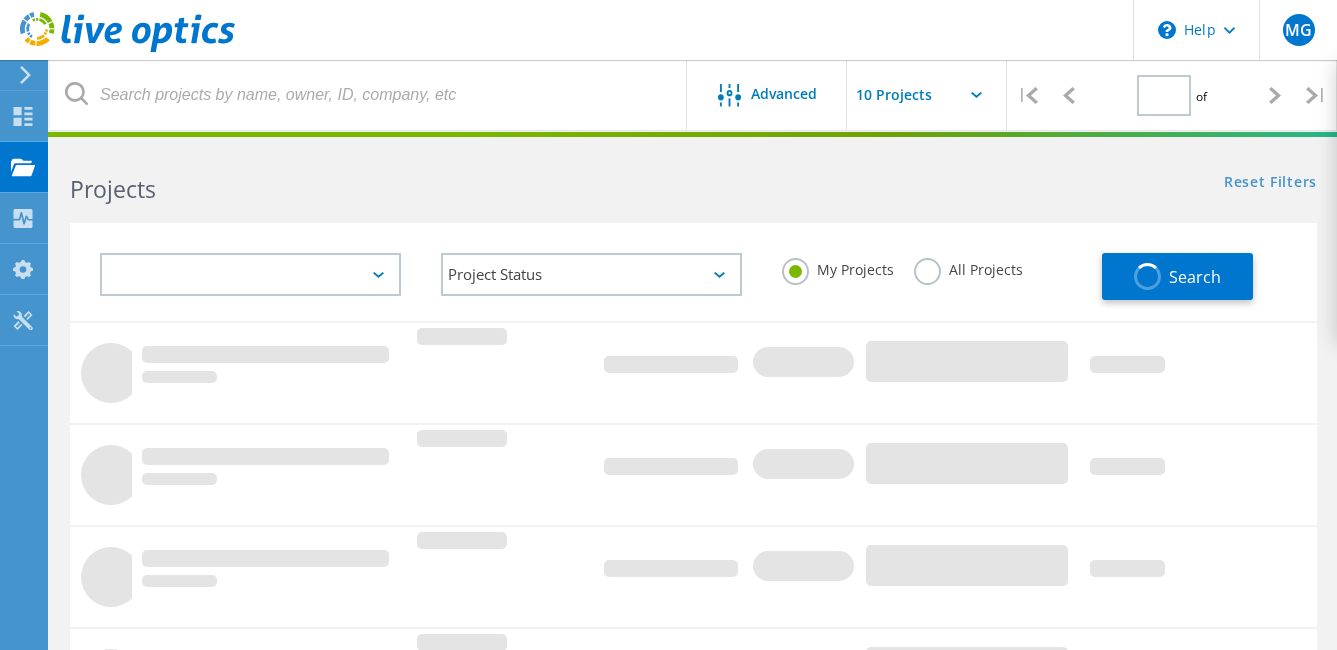 type on "1" 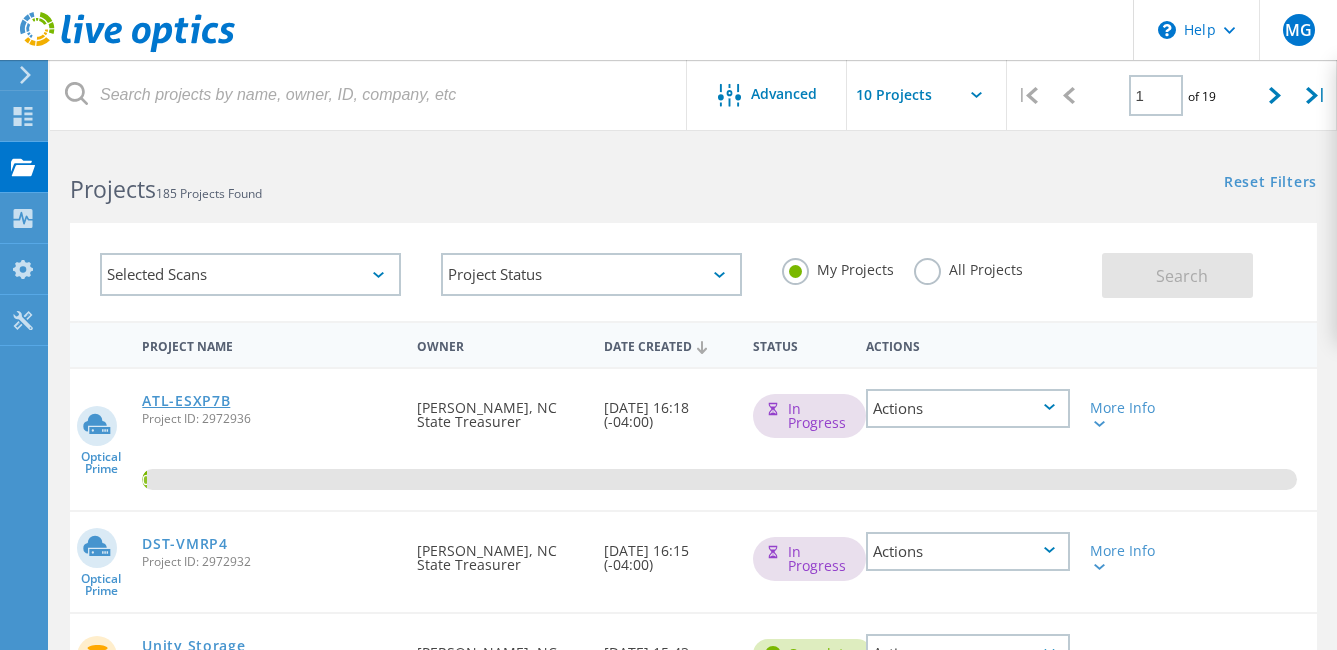 click on "ATL-ESXP7B" 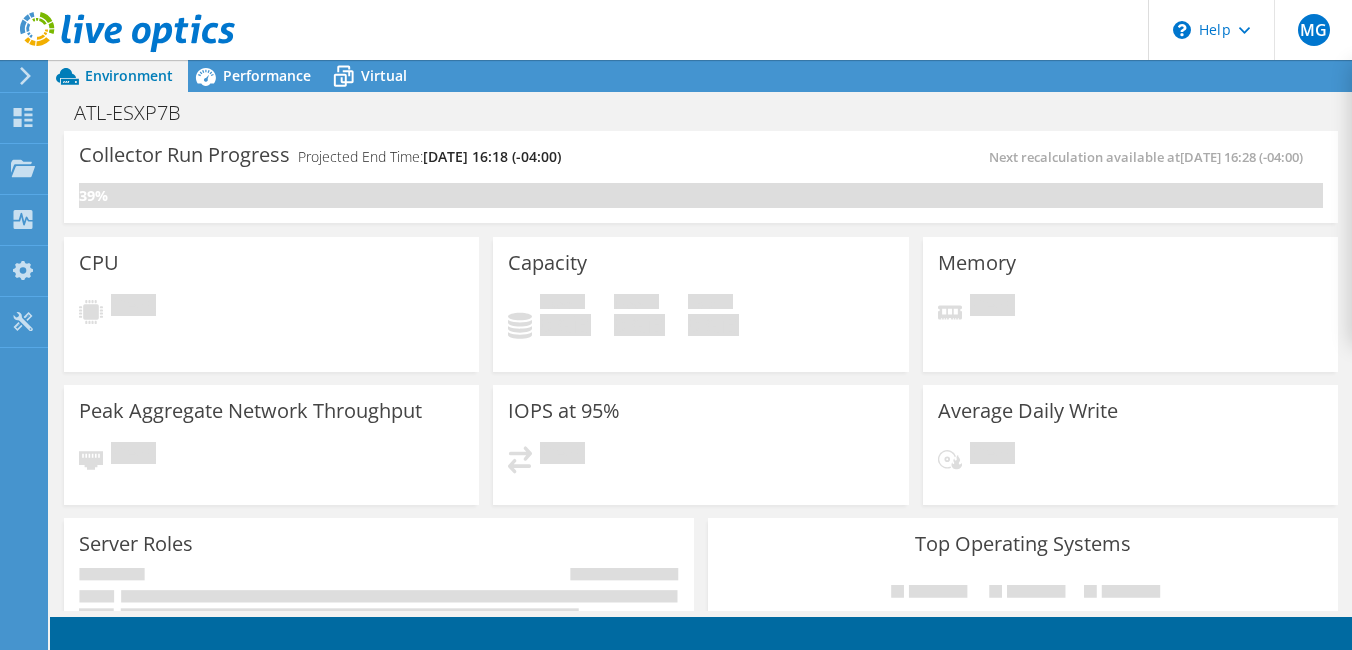 scroll, scrollTop: 0, scrollLeft: 0, axis: both 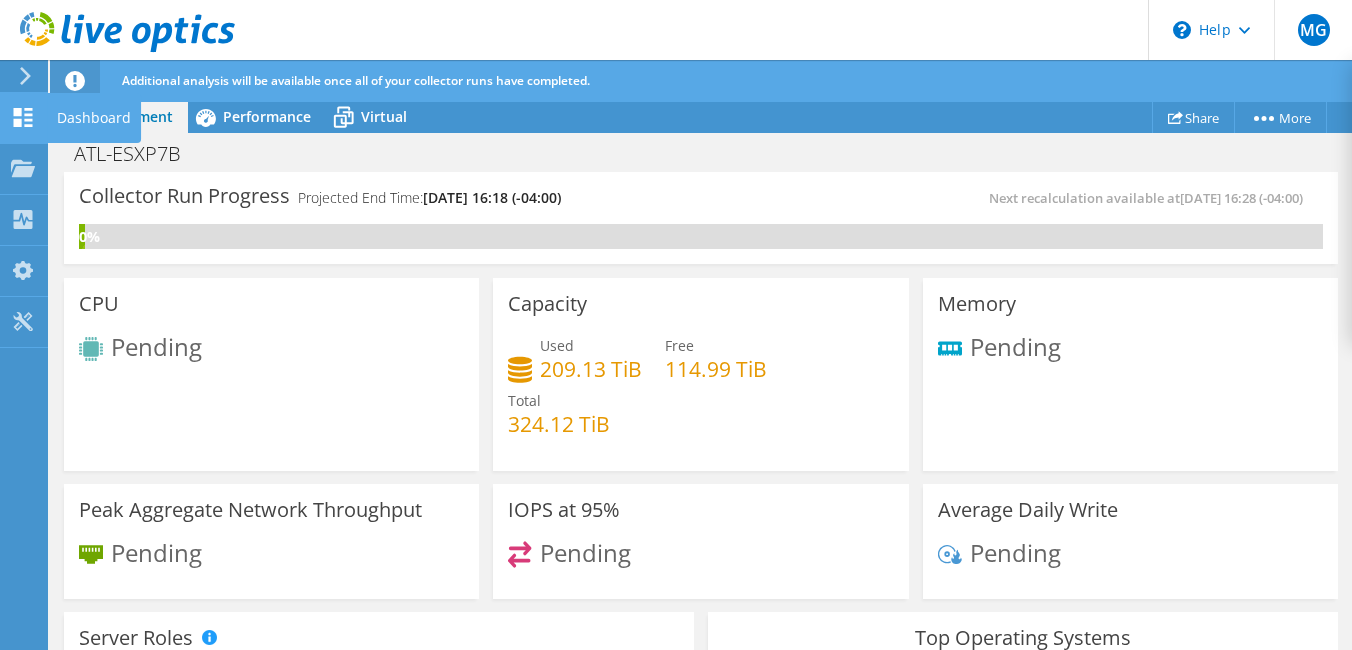 click on "Dashboard" at bounding box center (94, 118) 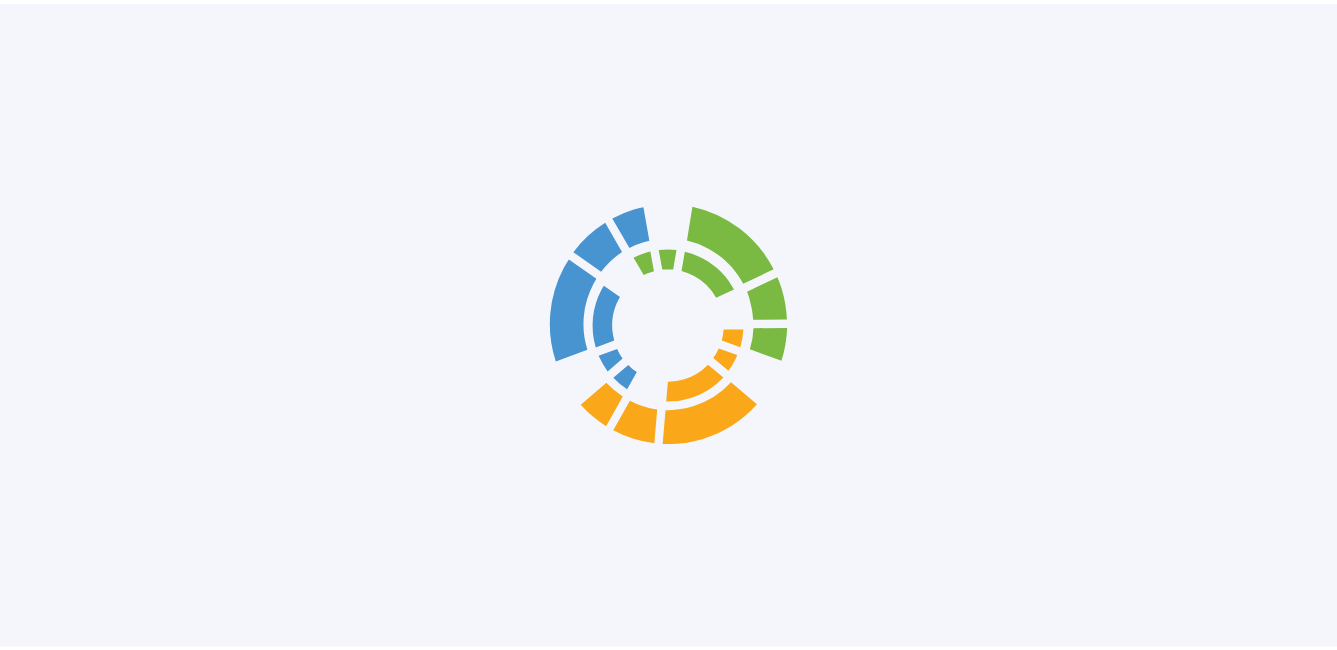 scroll, scrollTop: 0, scrollLeft: 0, axis: both 